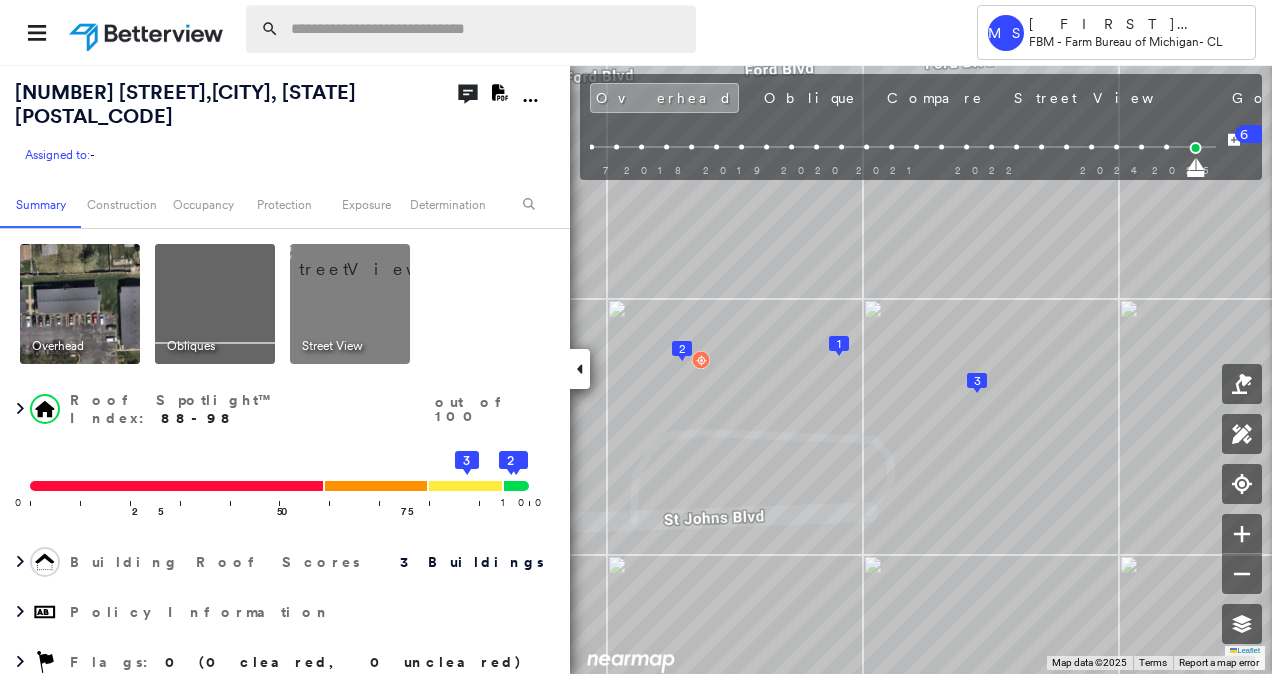 scroll, scrollTop: 0, scrollLeft: 0, axis: both 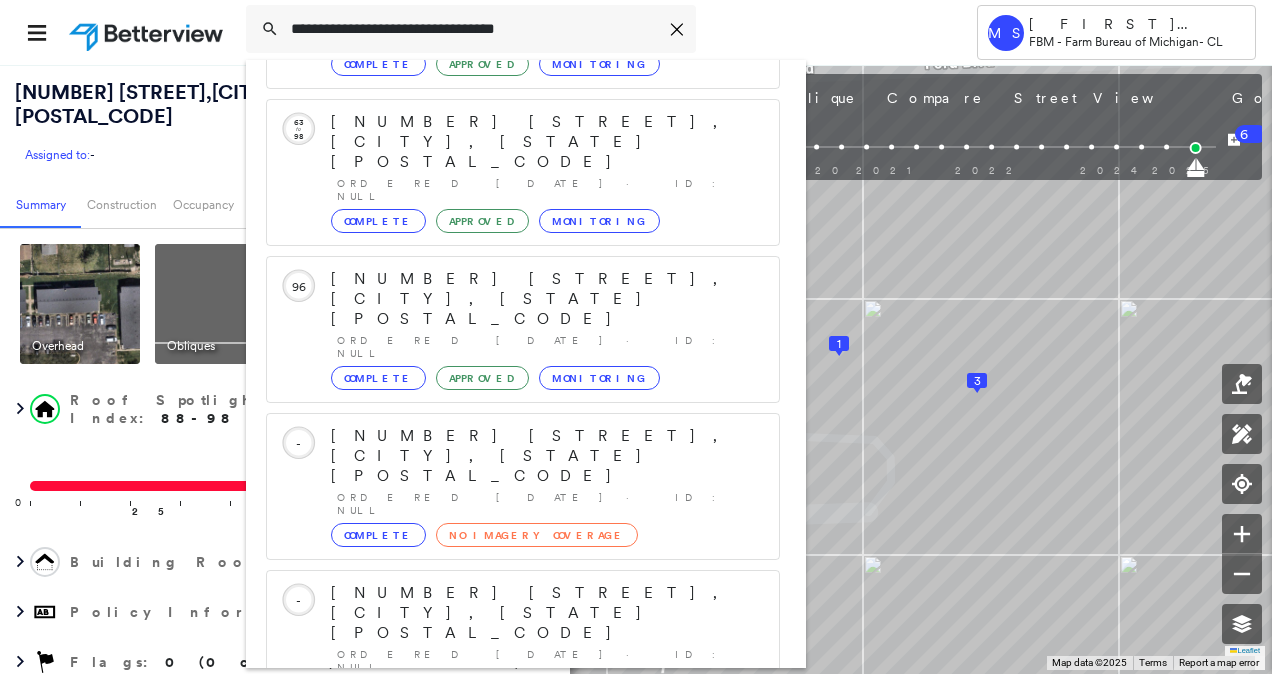 type on "**********" 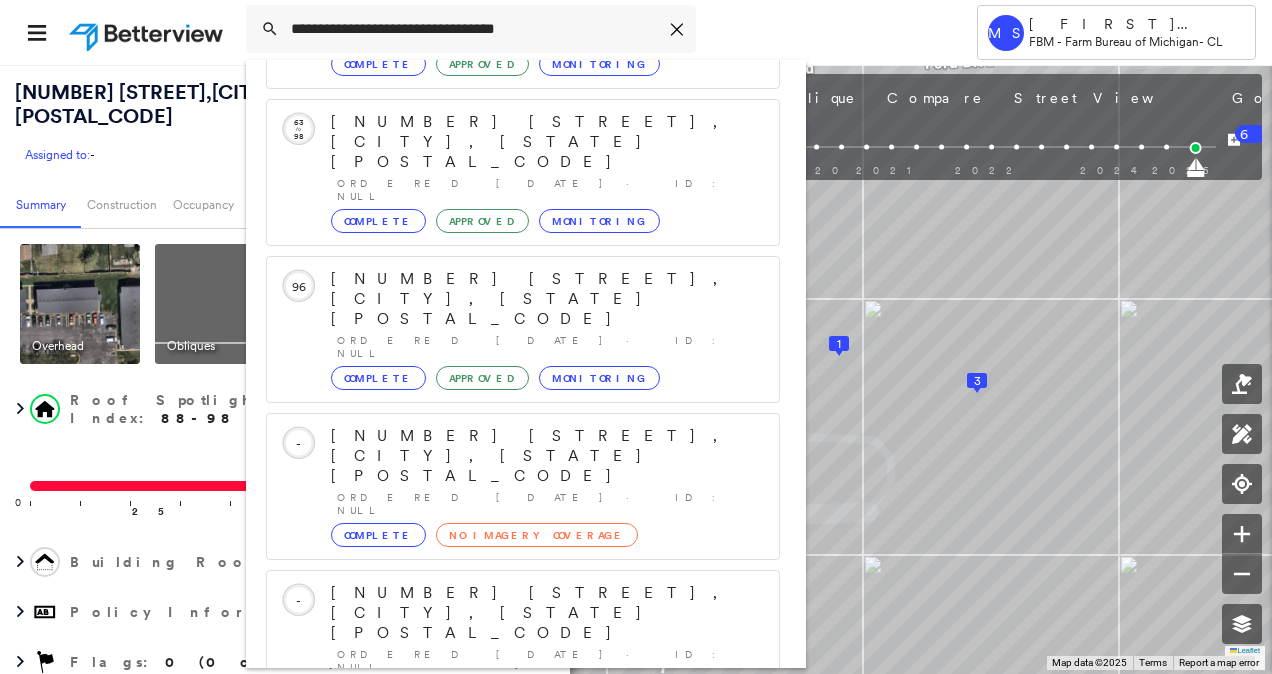click on "[NUMBER] [STREET], [CITY], [STATE] [POSTAL_CODE]" at bounding box center (501, 905) 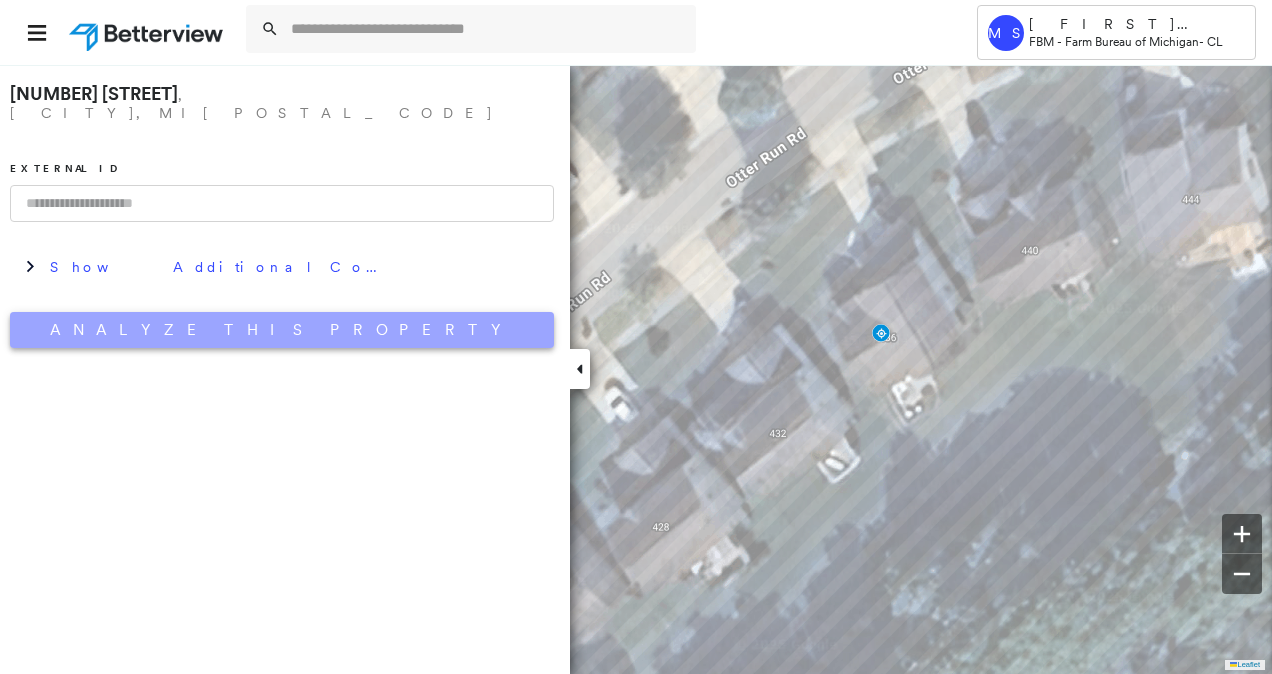 click on "Analyze This Property" at bounding box center [282, 330] 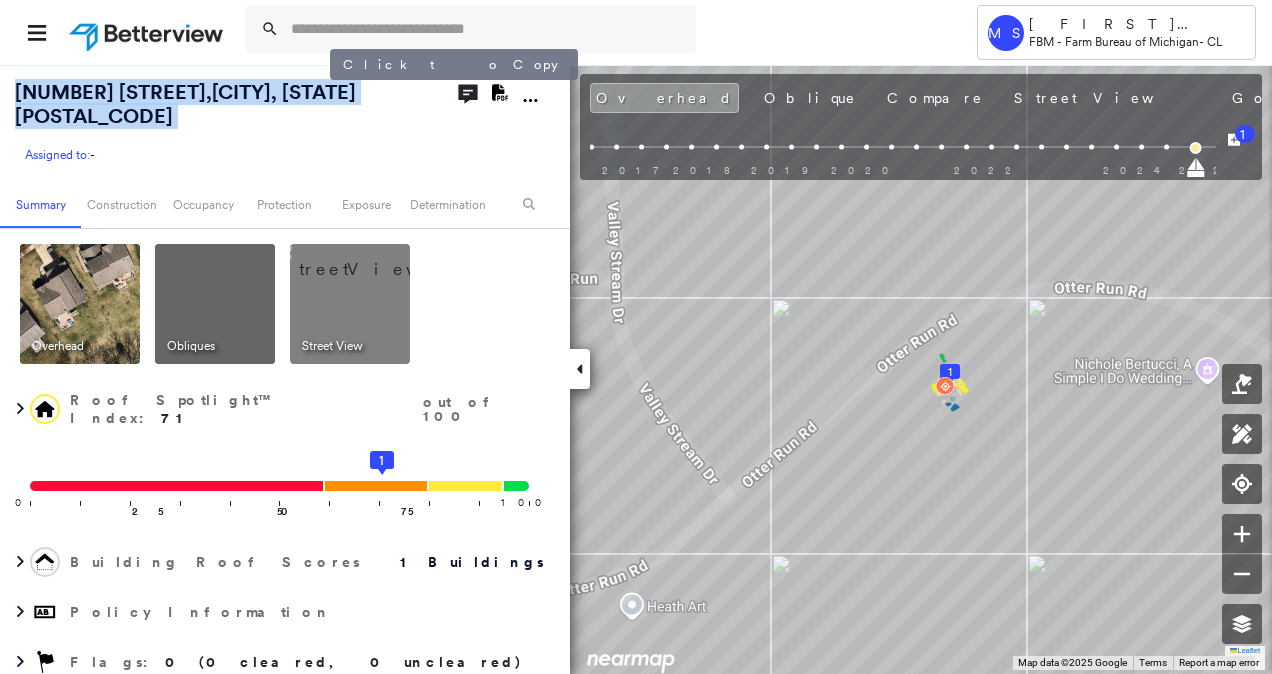 drag, startPoint x: 16, startPoint y: 88, endPoint x: 333, endPoint y: 105, distance: 317.4555 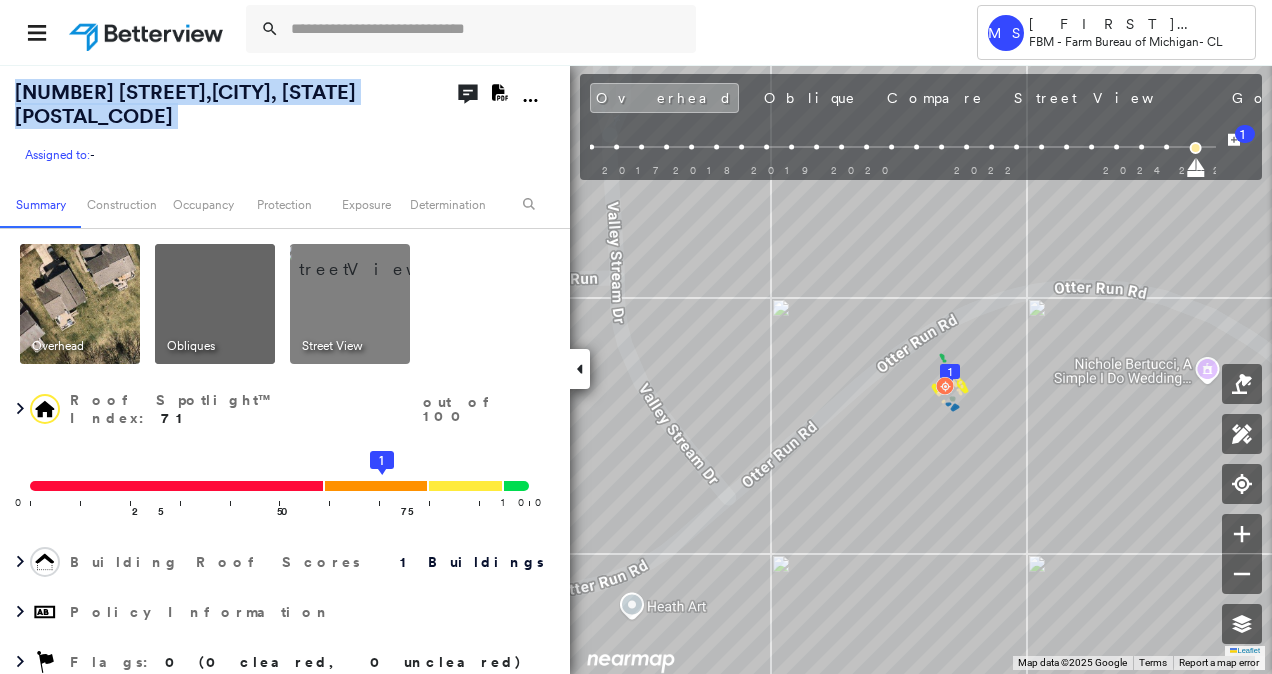 copy on "[NUMBER] [STREET], [CITY], [STATE] [POSTAL_CODE] Assigned to: -" 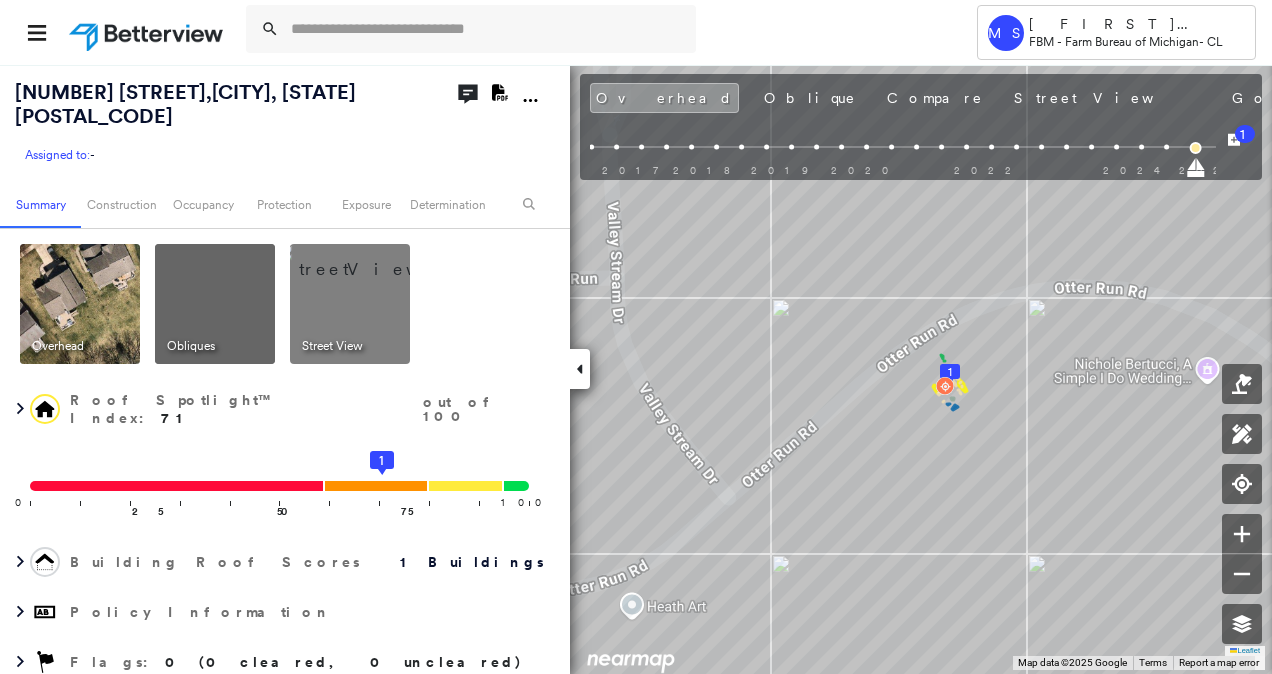 click on "Download PDF Report" 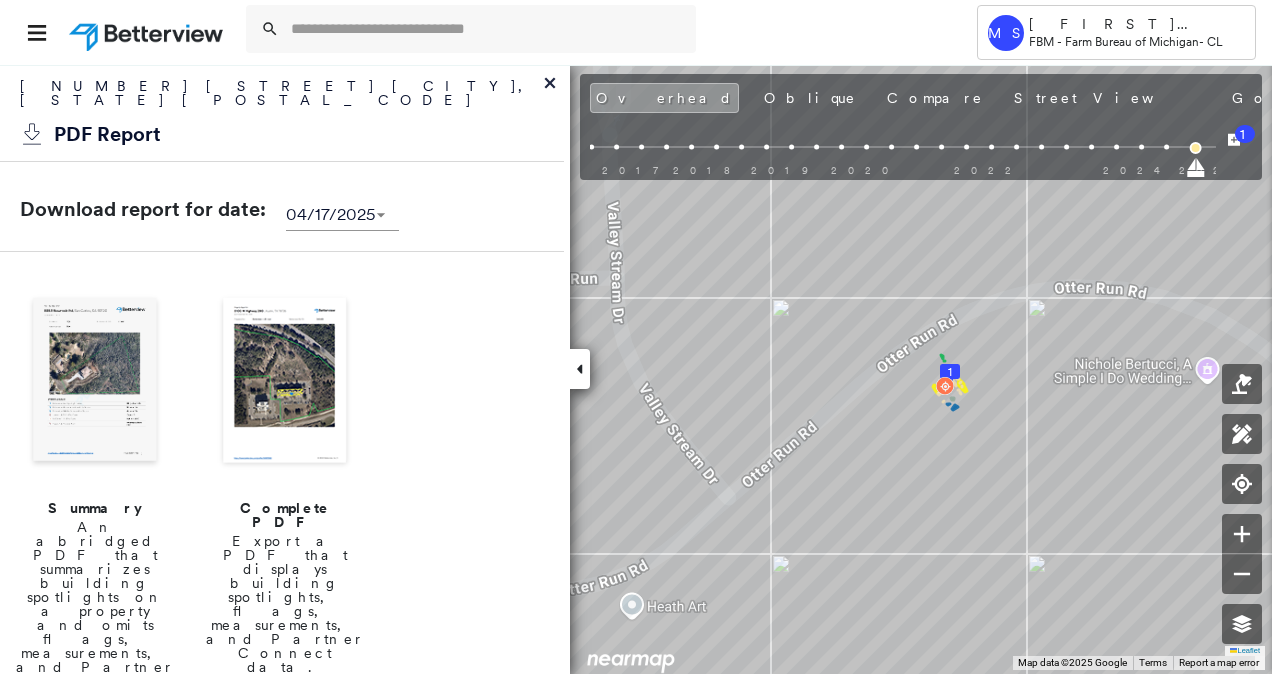 click at bounding box center [285, 382] 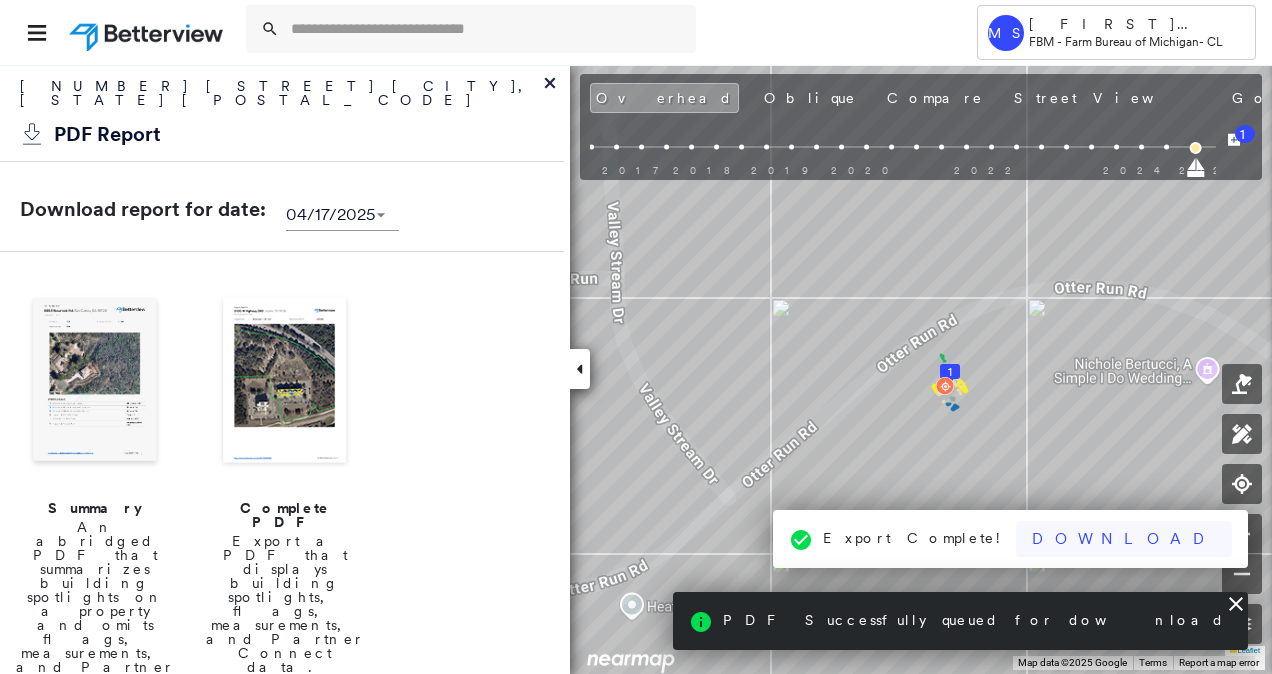 click on "MS [LAST] [LAST] - Farm Bureau of Michigan - CL [NUMBER] [STREET], [CITY], [STATE] [POSTAL_CODE] Assigned to: - Assigned to: - Assigned to: - Open Comments Download PDF Report Summary Construction Occupancy Protection Exposure Determination Overhead Obliques Street View Roof Spotlight™ Index : 71 out of 100 0 100 25 50 75 1 Building Roof Scores 1 Buildings Policy Information Flags : 0 (0 cleared, 0 uncleared) Construction Roof Spotlights : Staining, Vent, Satellite Dish Property Features : Car, Patio Furniture Roof Size & Shape : 1 building - Gable | Asphalt Shingle Occupancy Place Detail Protection Exposure FEMA Risk Index Wind Additional Perils Determination Flags : 0 (0 cleared, 0 uncleared) Uncleared Flags (0) Cleared Flags (0) There are no uncleared flags. Action Taken New Entry History Quote/New Business Terms & Conditions Added ACV Endorsement Added Cosmetic Endorsement Inspection/Loss Control Report Information Added to Inspection Survey Onsite Inspection Ordered General Save Renewal" at bounding box center [636, 337] 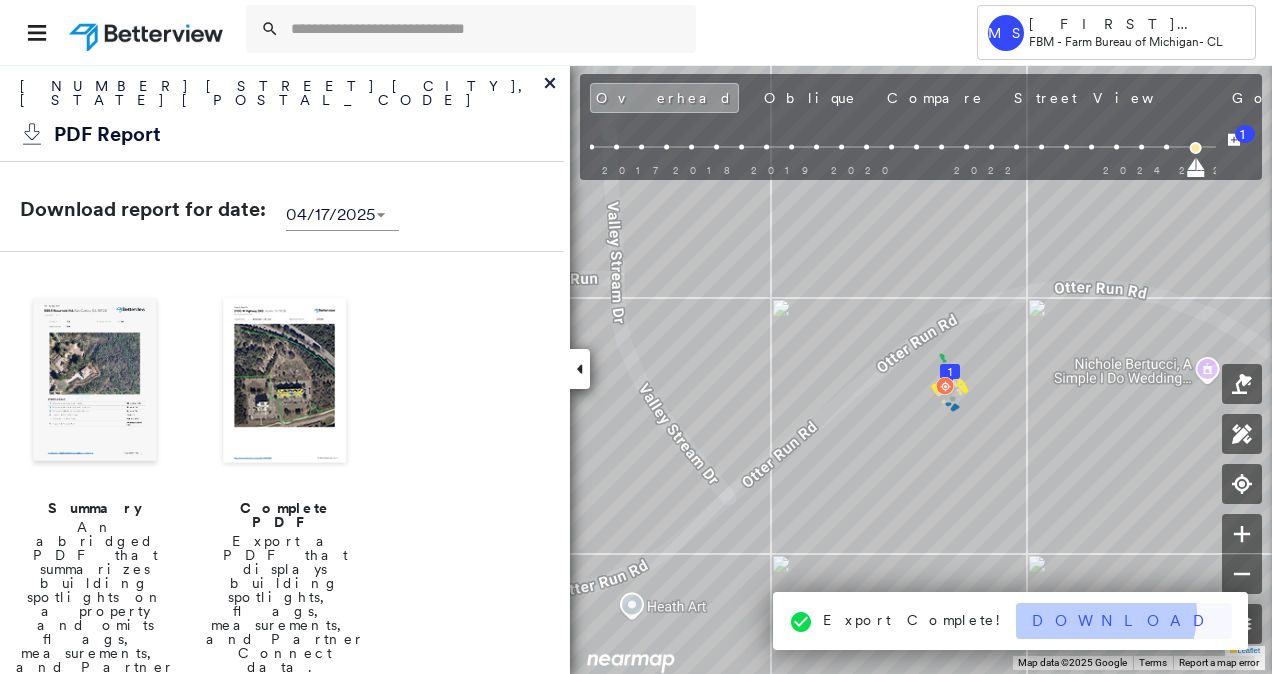 click on "Download" at bounding box center (1124, 621) 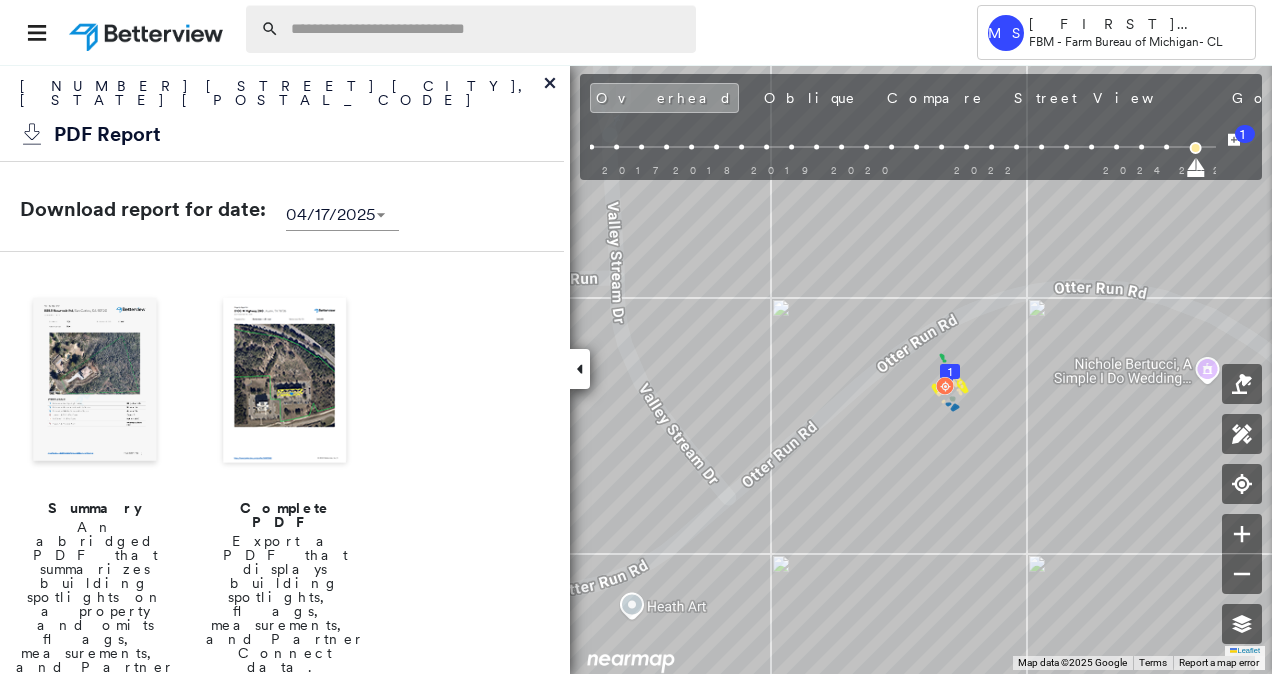 click at bounding box center (487, 29) 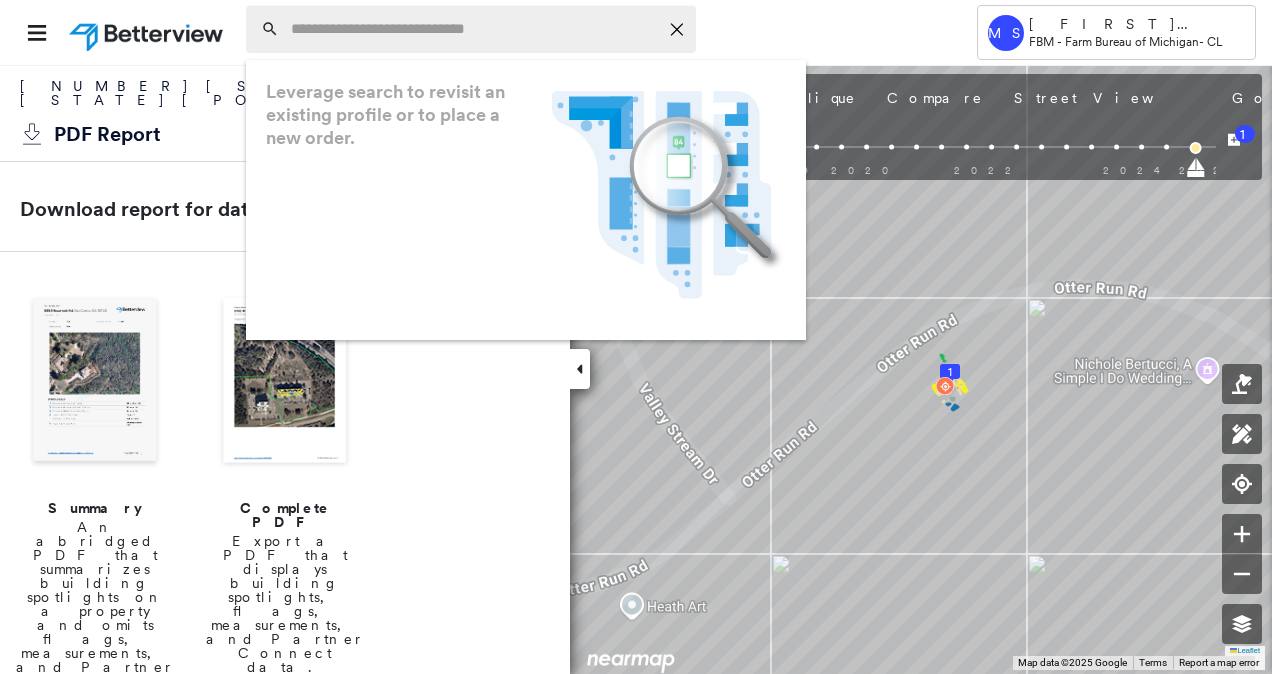 paste on "**********" 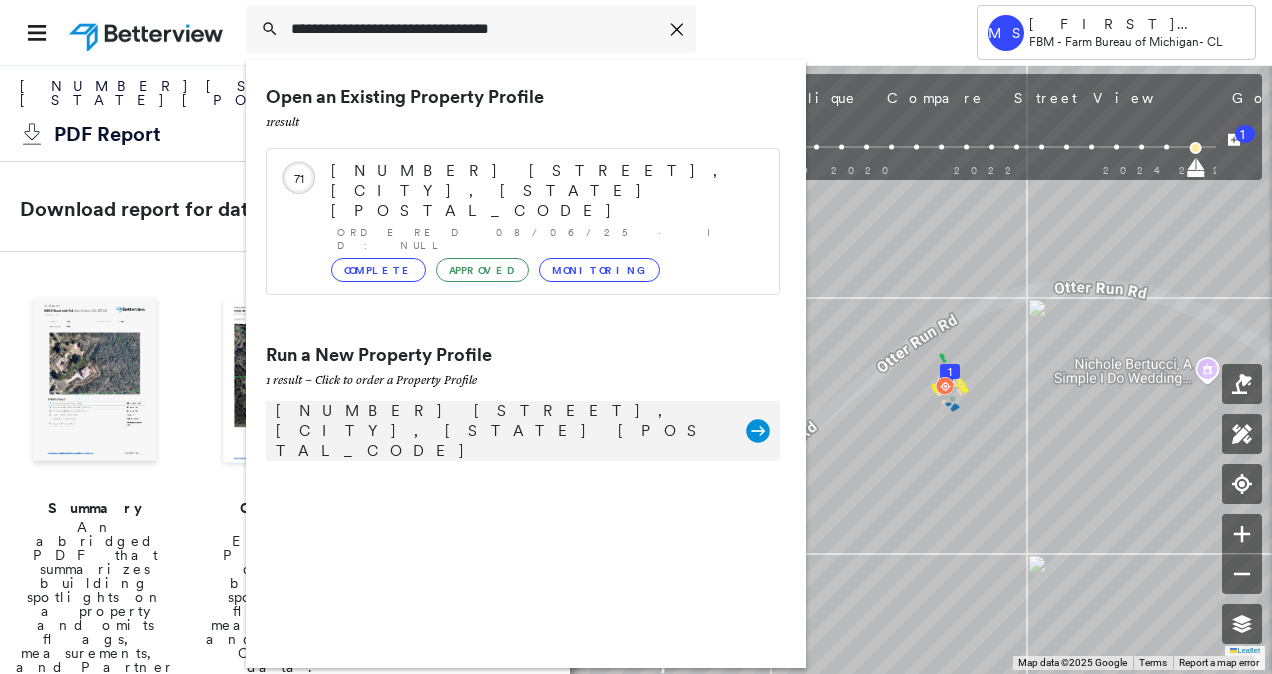 type on "**********" 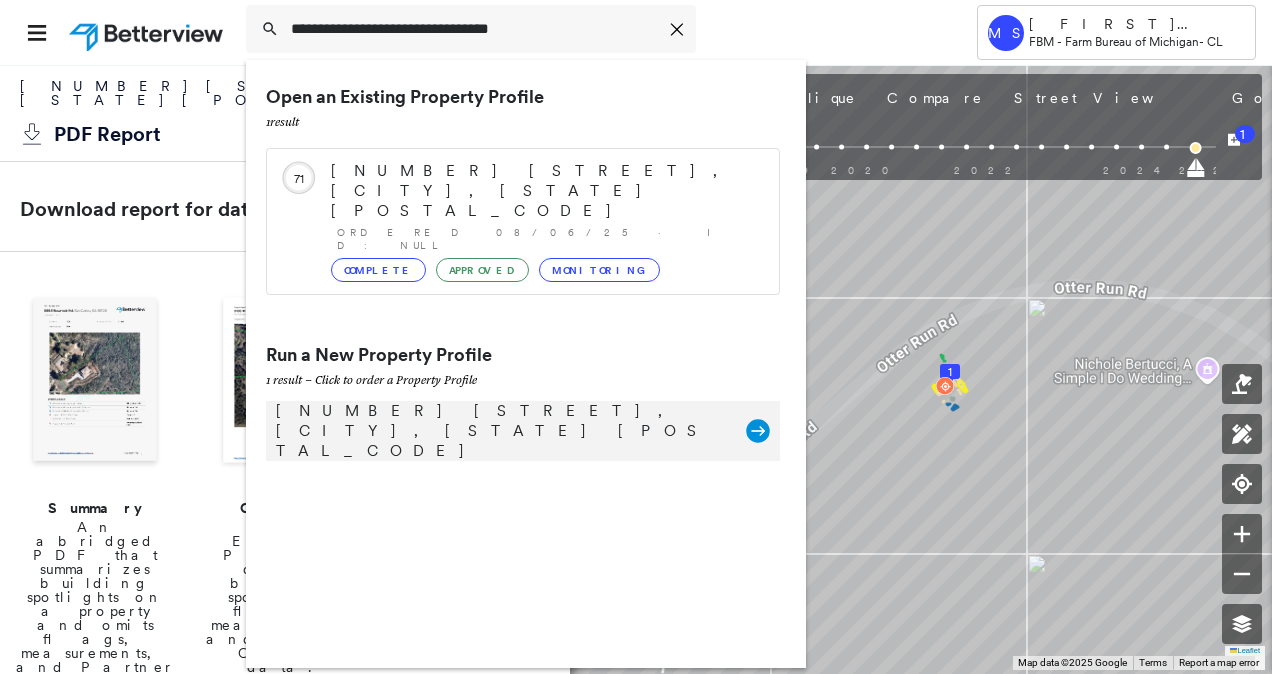 click on "[NUMBER] [STREET], [CITY], [STATE] [POSTAL_CODE] Group Created with Sketch." at bounding box center (523, 431) 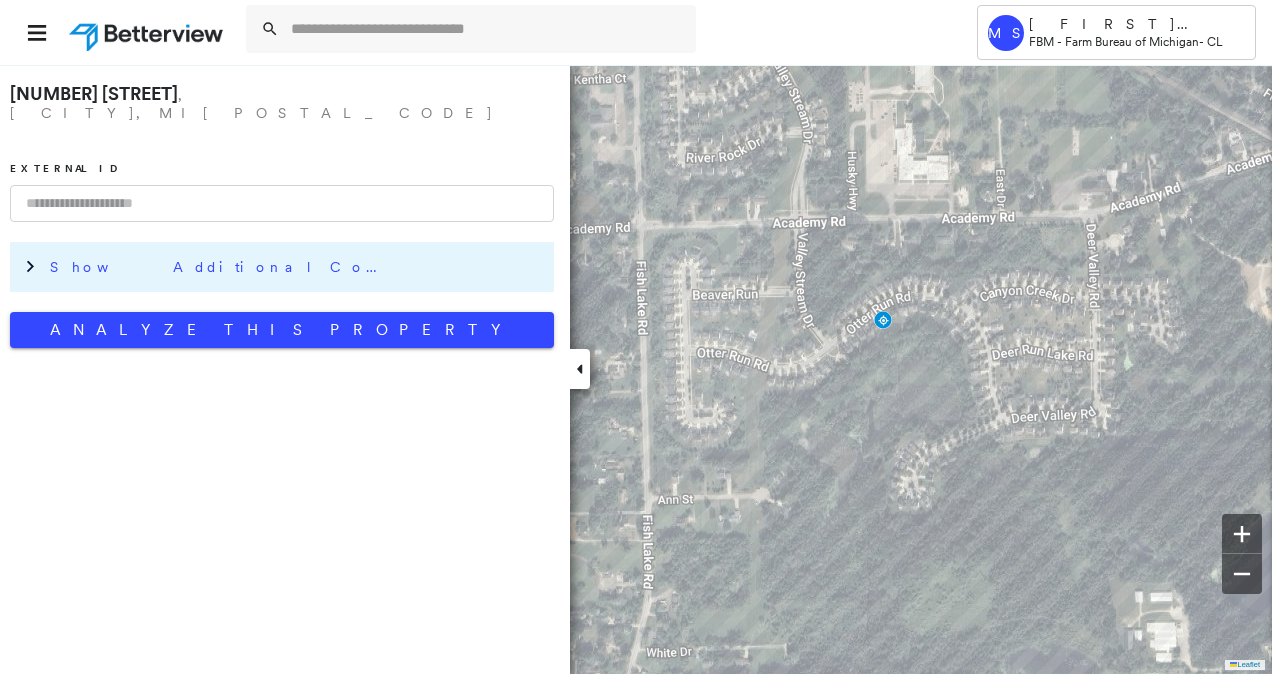 click on "Show Additional Company Data" at bounding box center (220, 267) 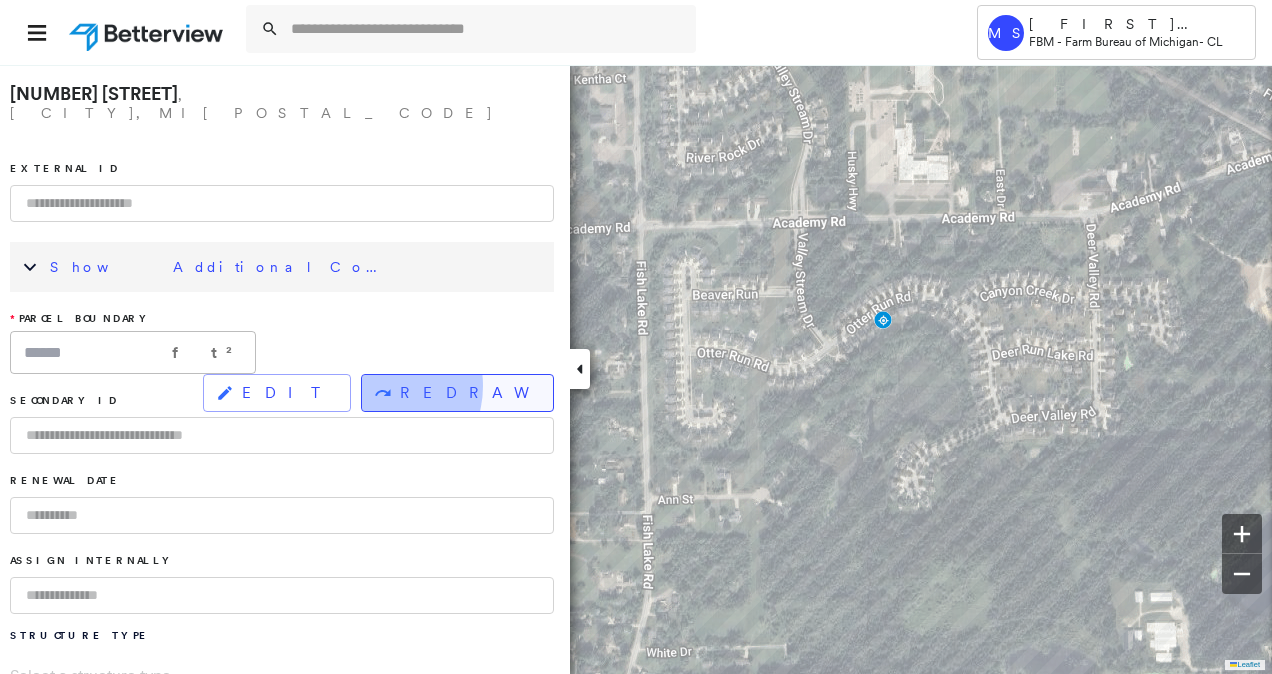 click 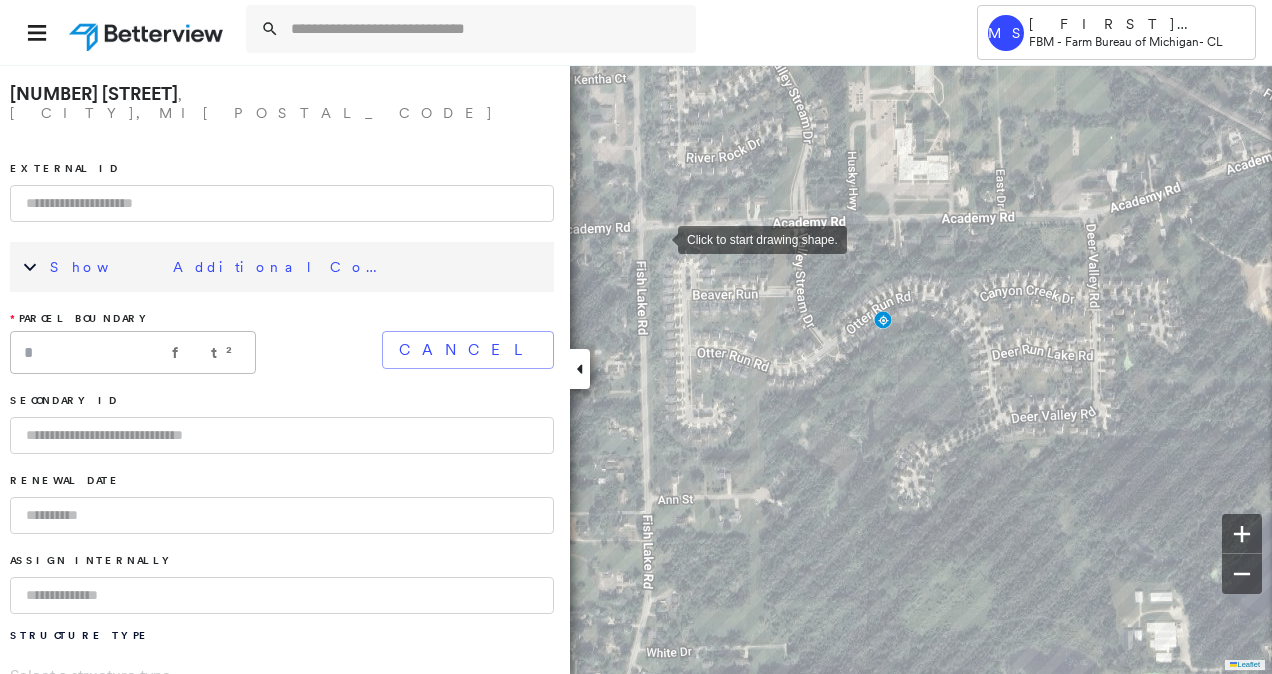 click at bounding box center (658, 238) 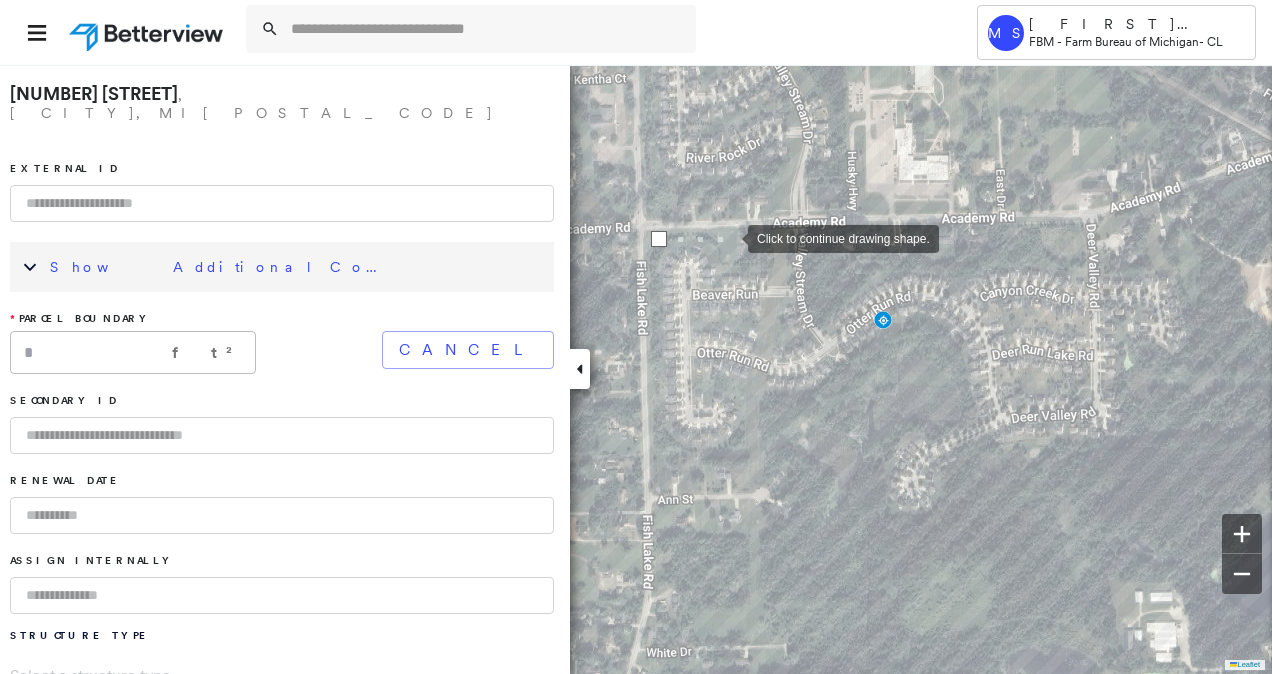 click at bounding box center (728, 237) 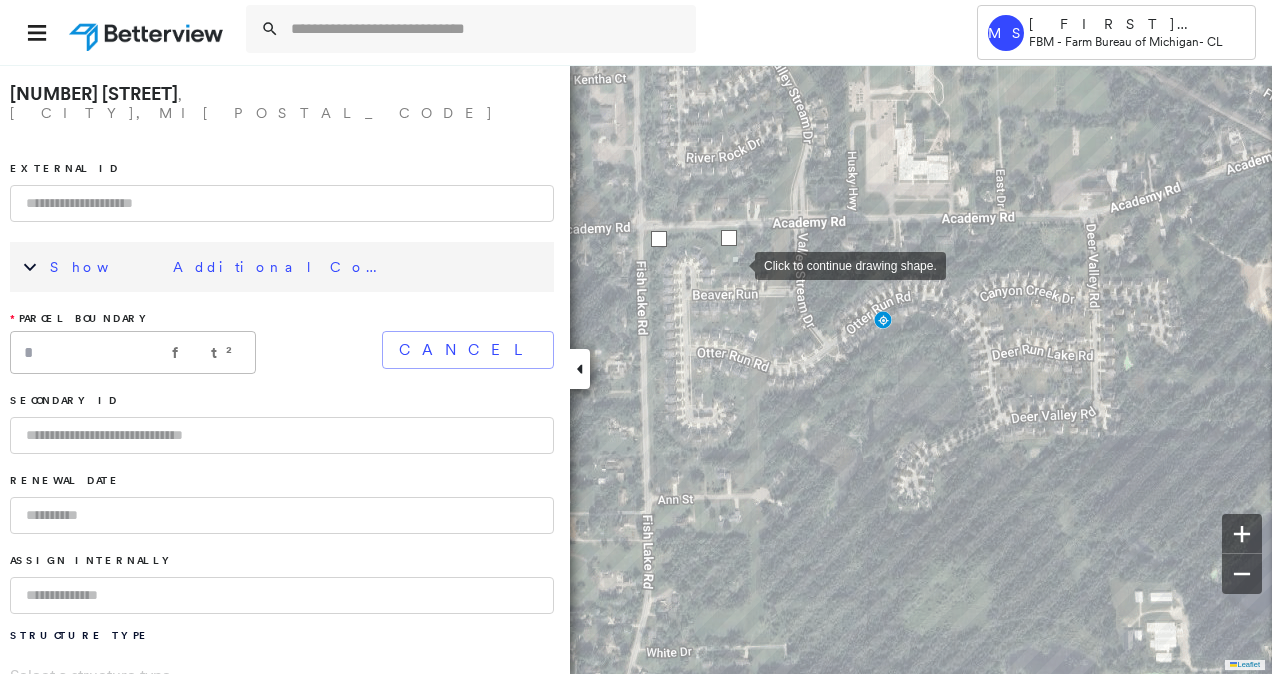 click at bounding box center [735, 264] 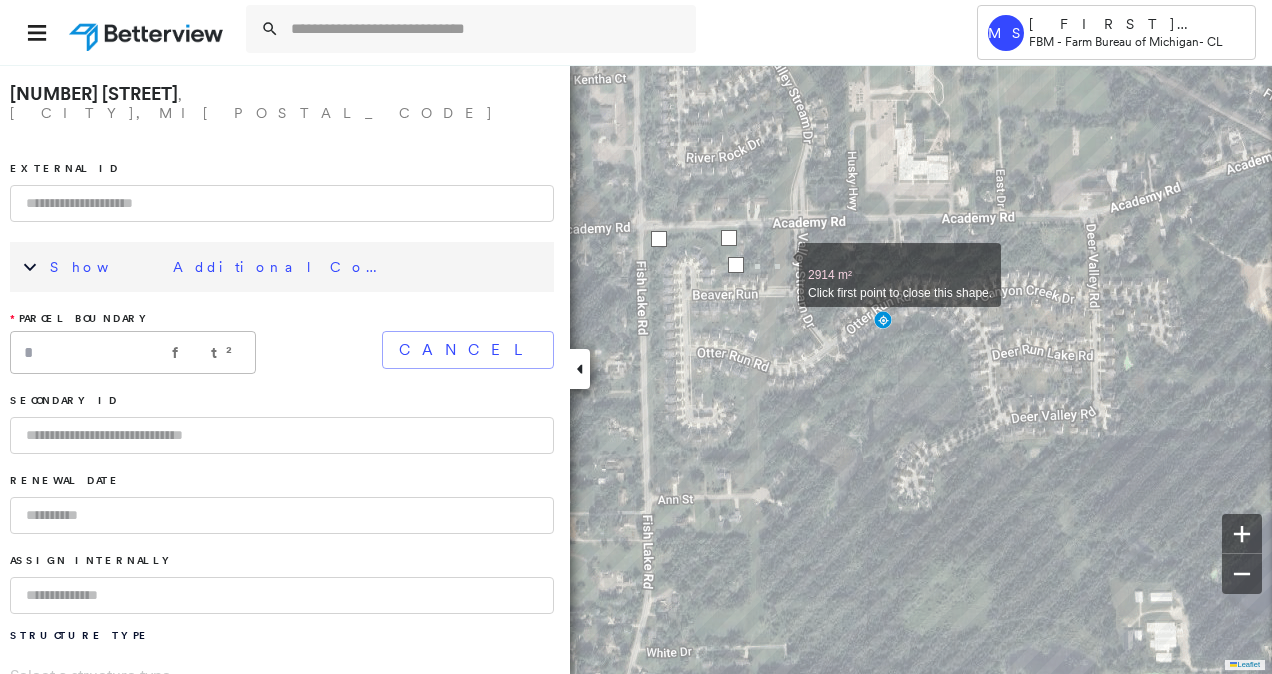 click at bounding box center (779, 264) 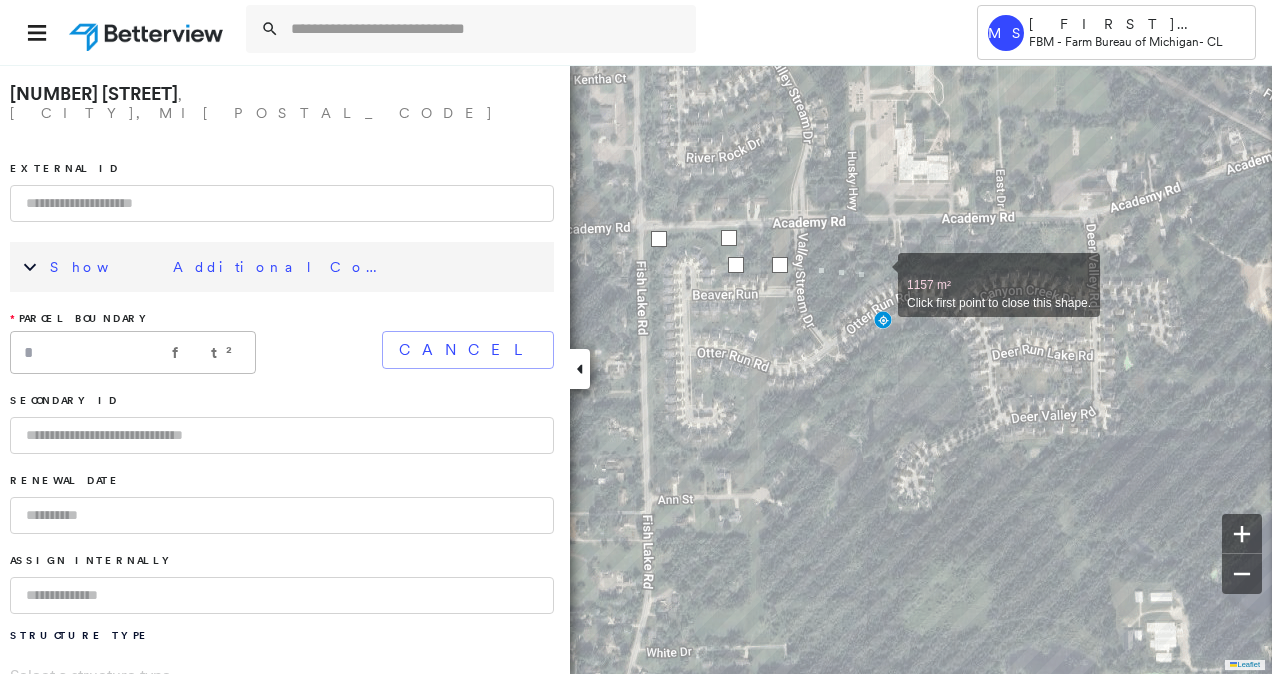 click at bounding box center [878, 274] 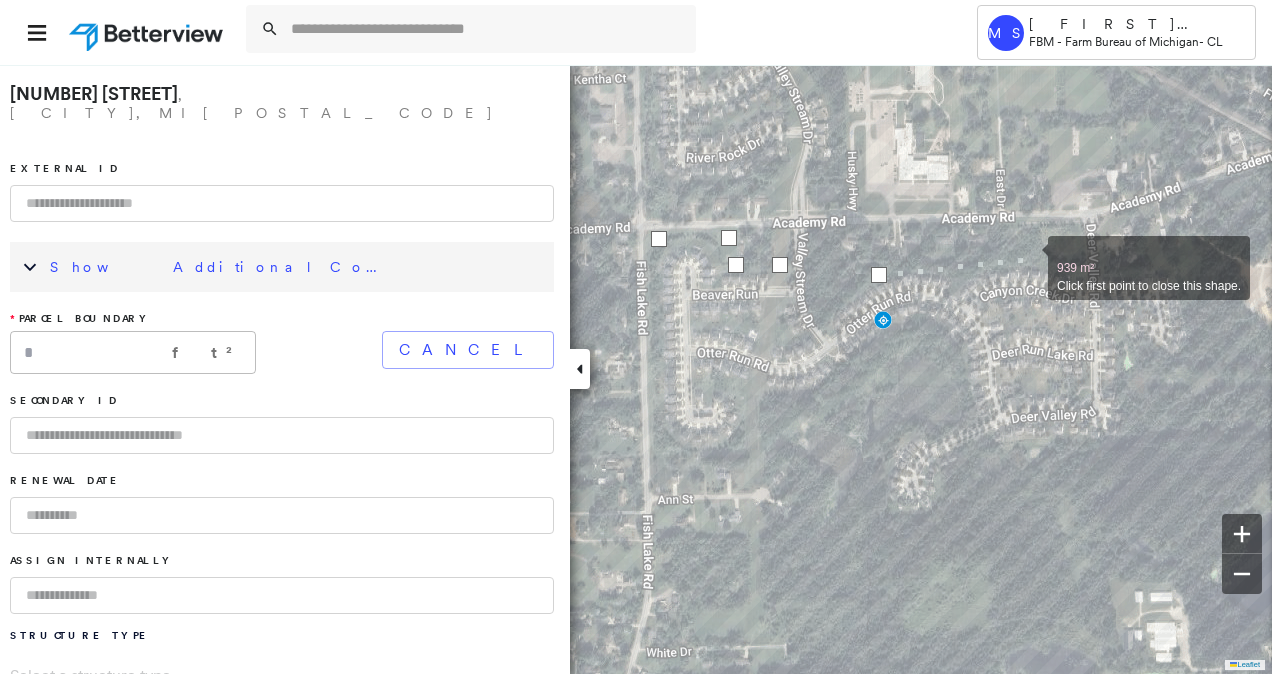 click at bounding box center (1028, 257) 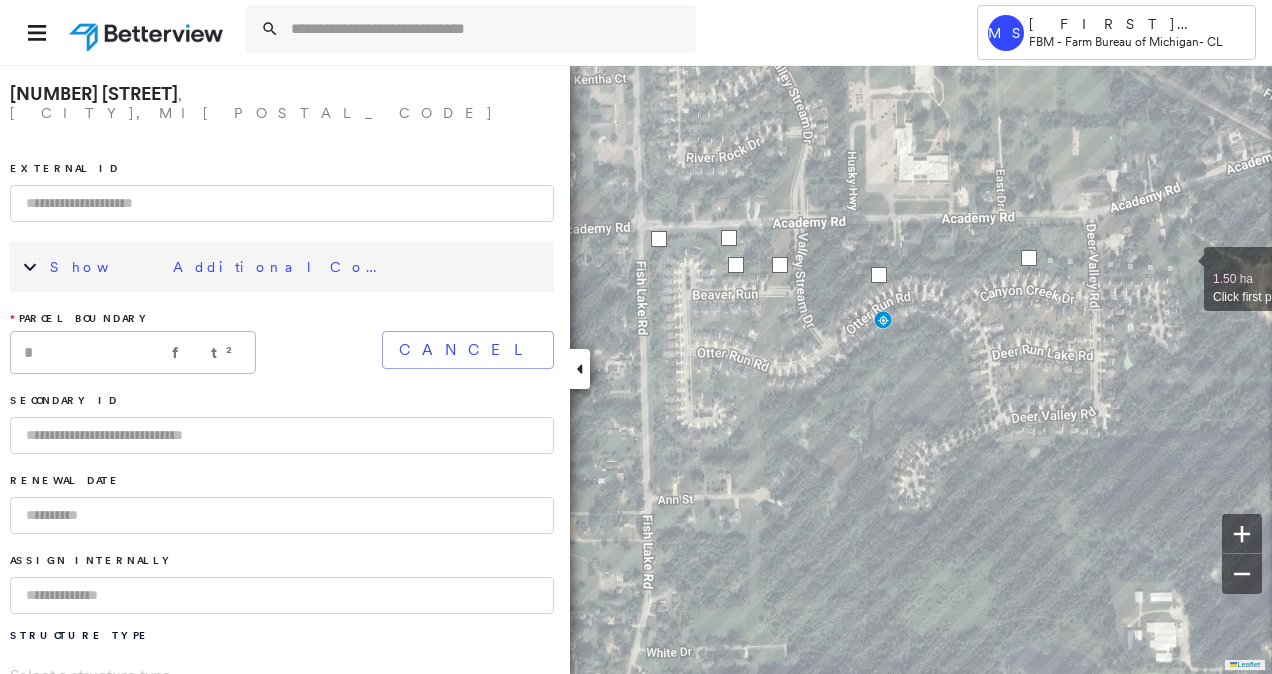 click at bounding box center (1184, 268) 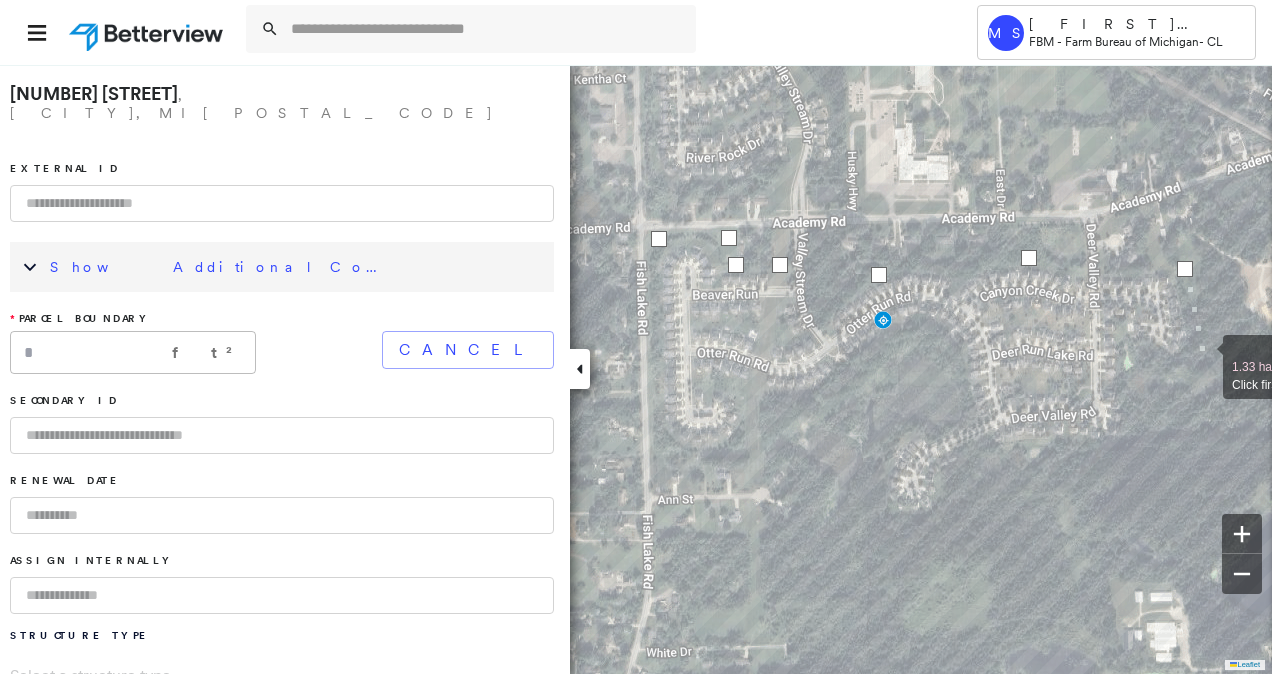 click at bounding box center (1203, 356) 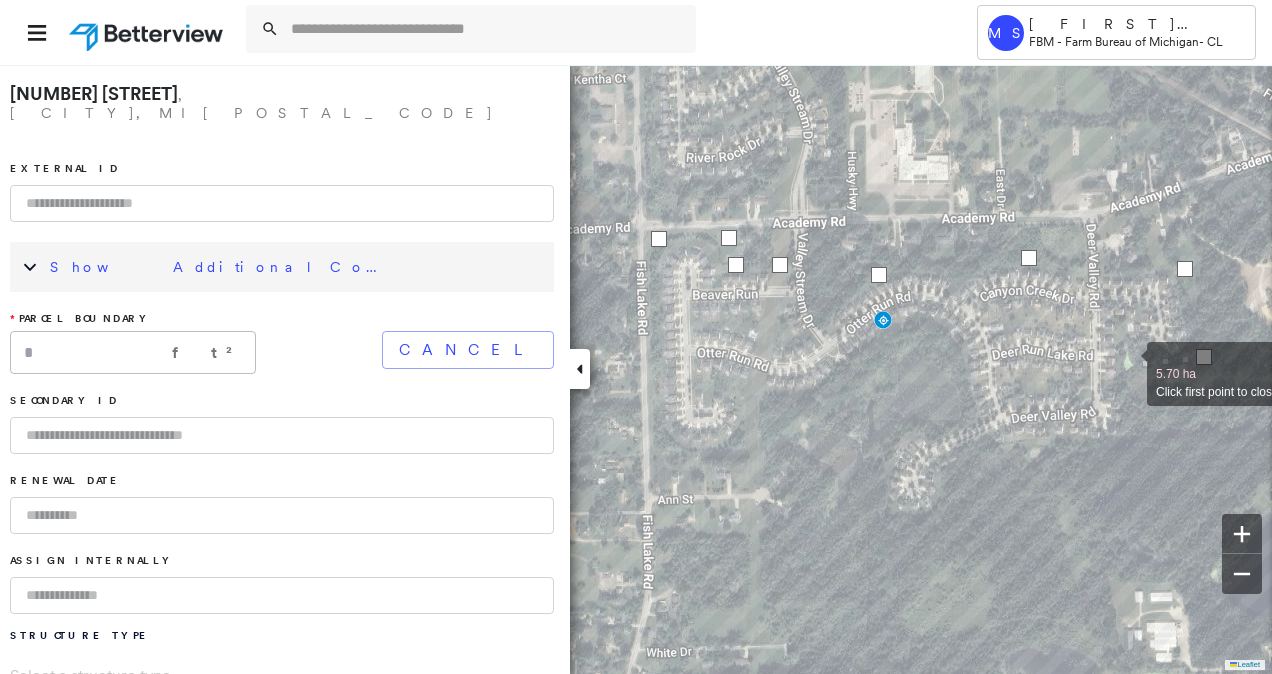 click at bounding box center [1127, 363] 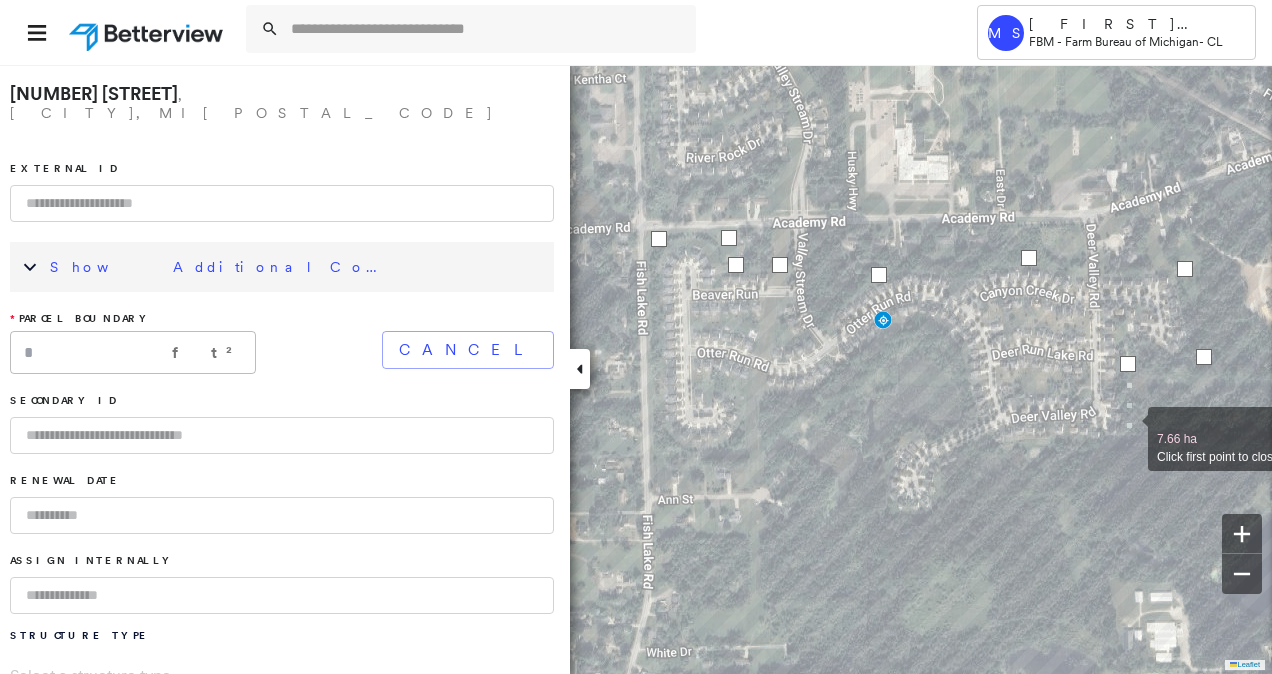 click at bounding box center [1128, 428] 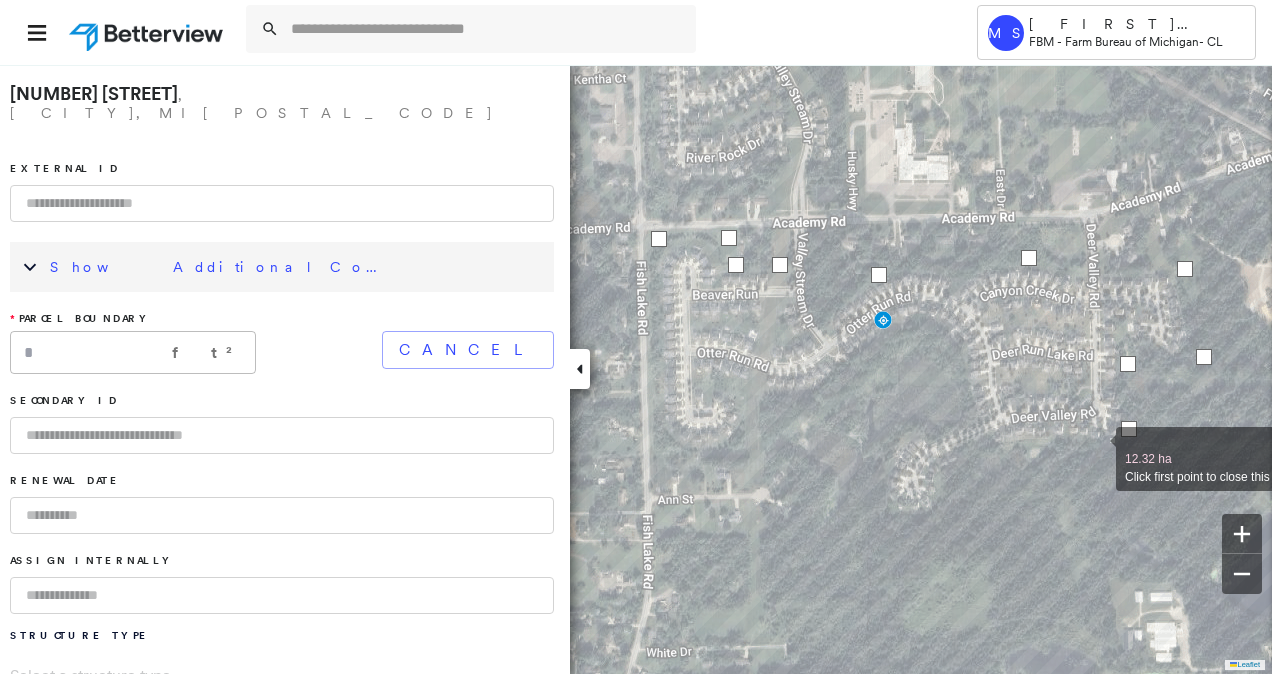click at bounding box center [1096, 448] 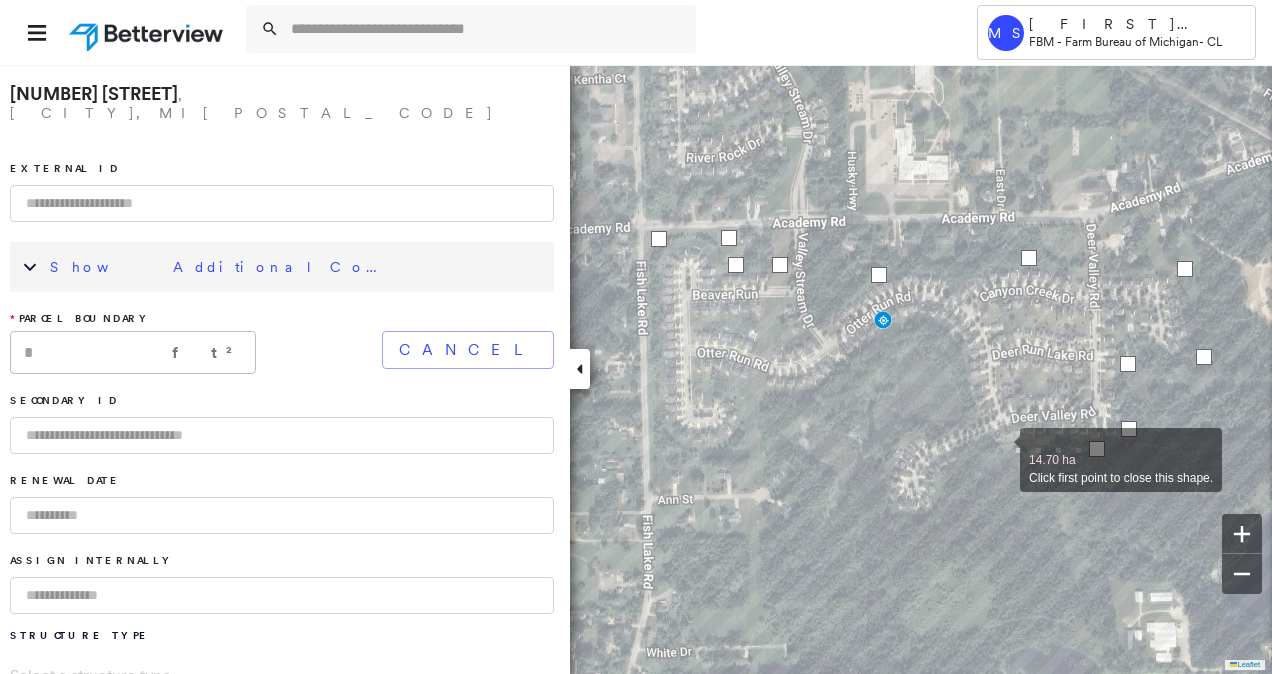 click at bounding box center [1000, 449] 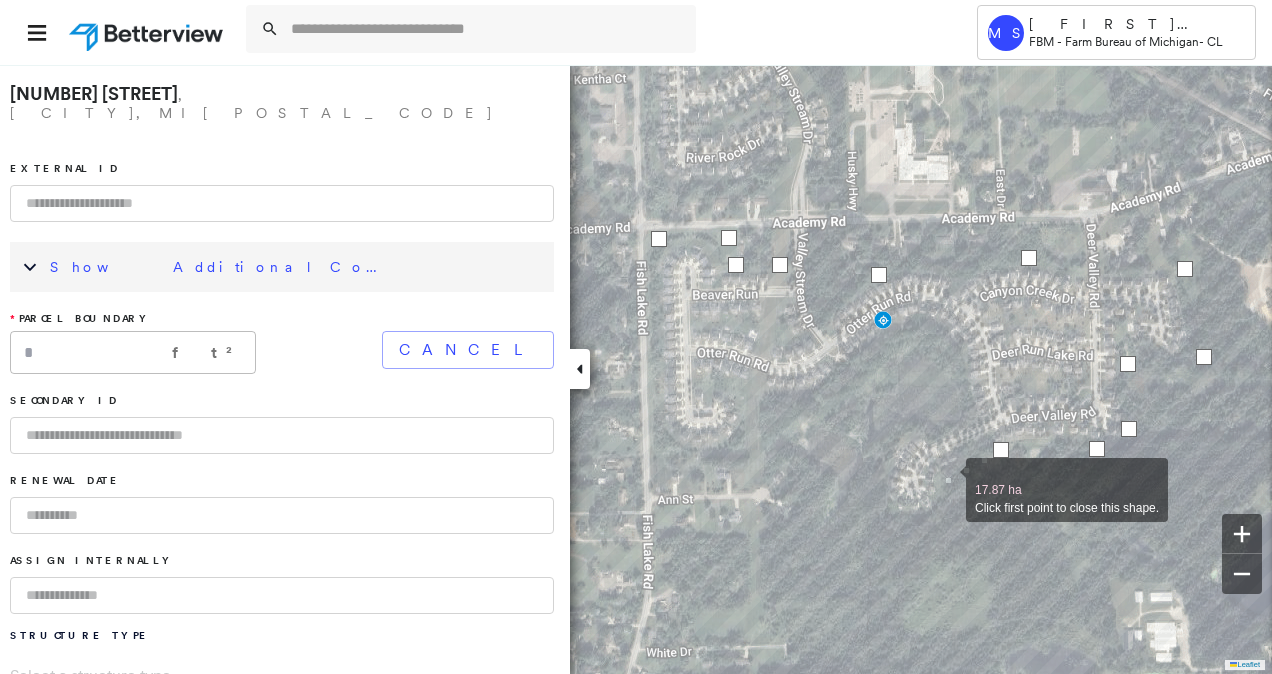 click at bounding box center [946, 479] 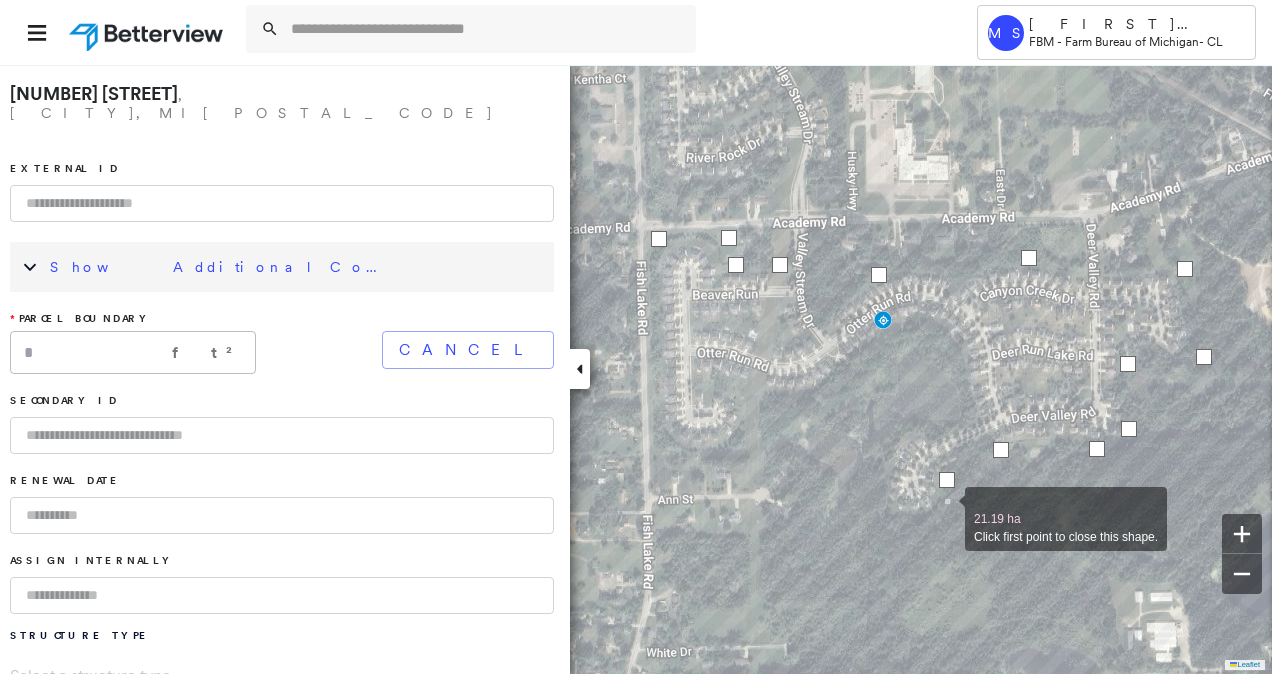 click at bounding box center [945, 508] 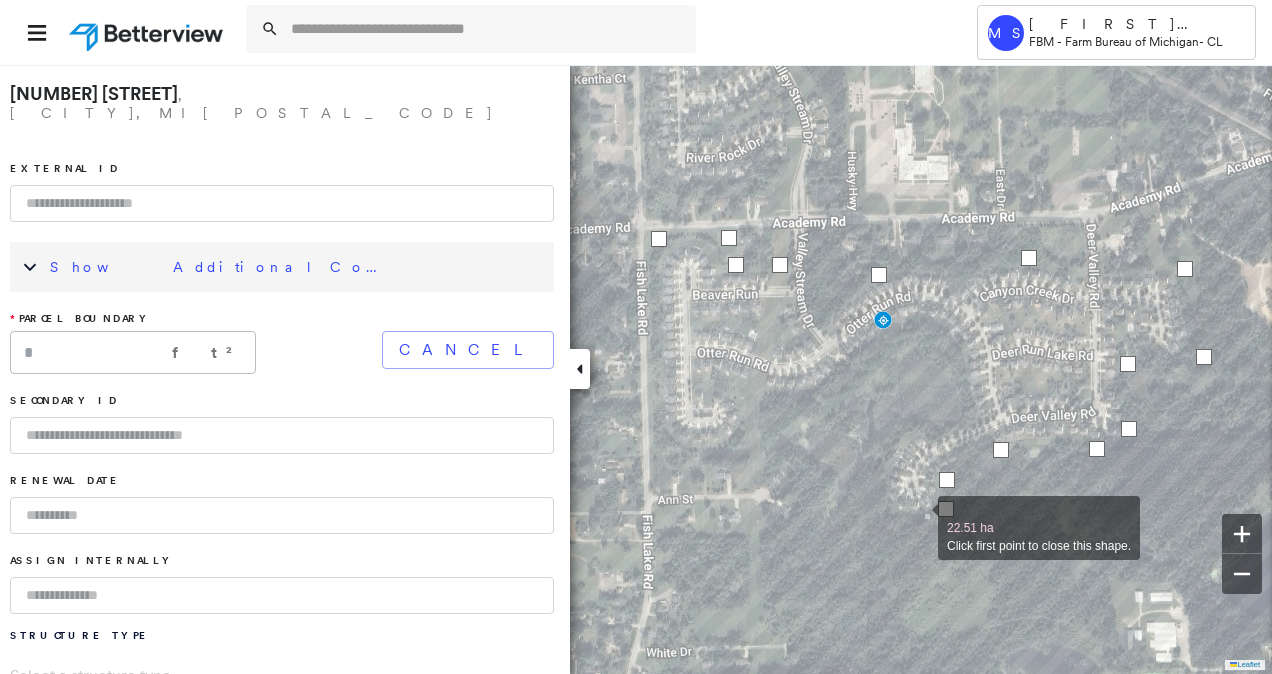 click at bounding box center [918, 517] 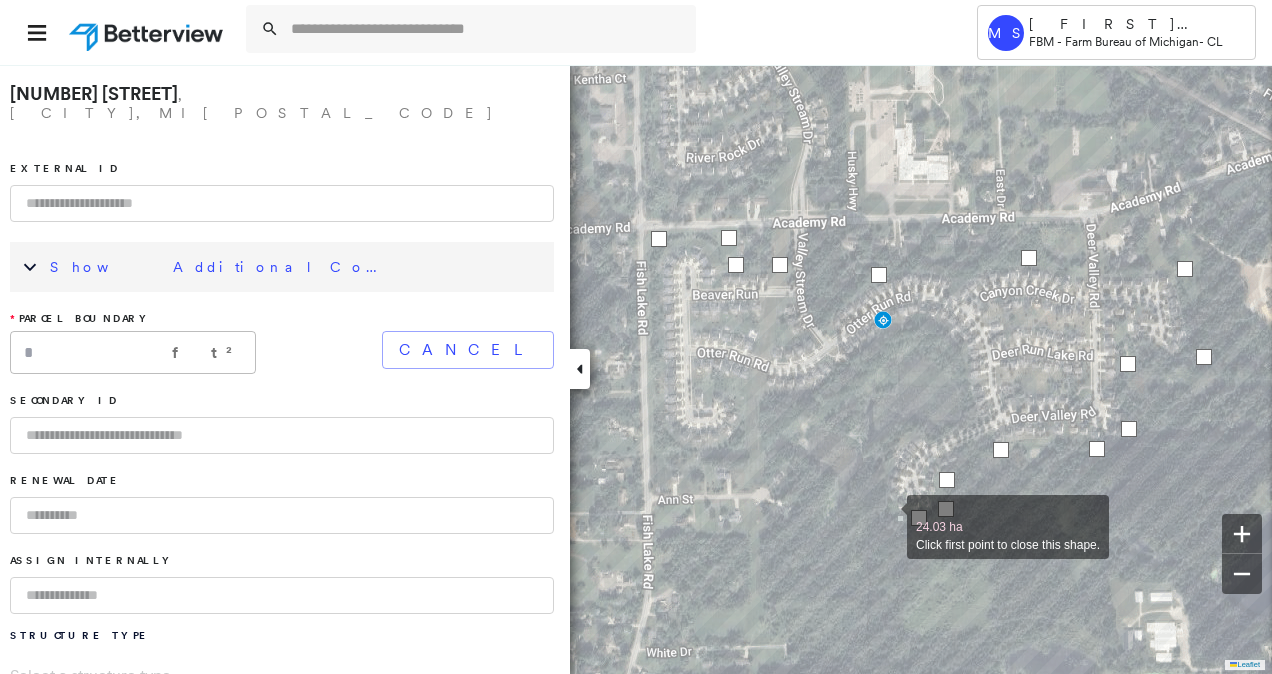 click at bounding box center [887, 516] 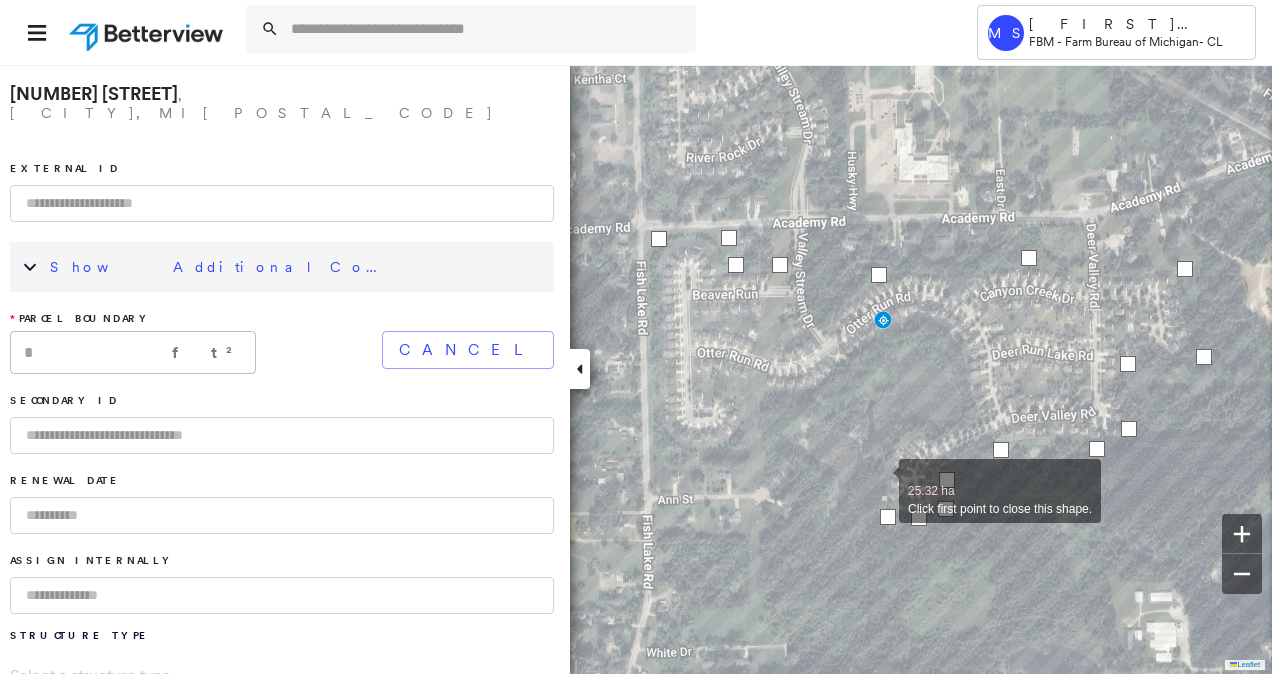 click at bounding box center [879, 480] 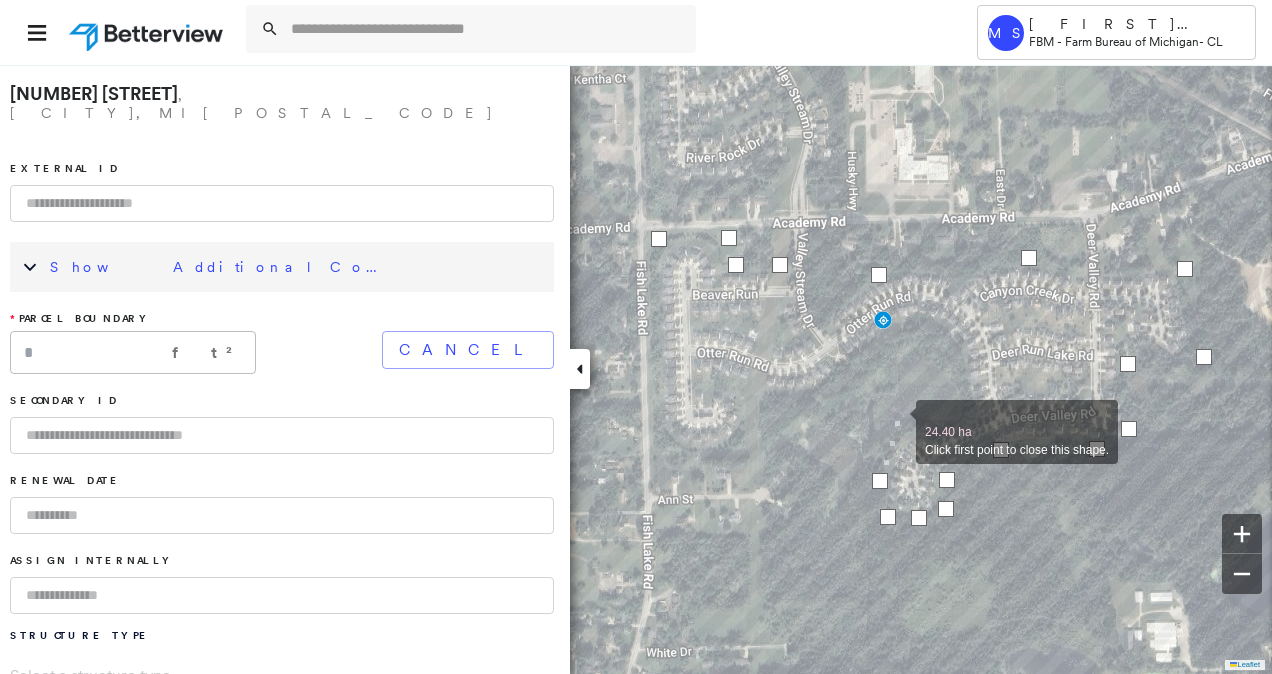 click at bounding box center (896, 421) 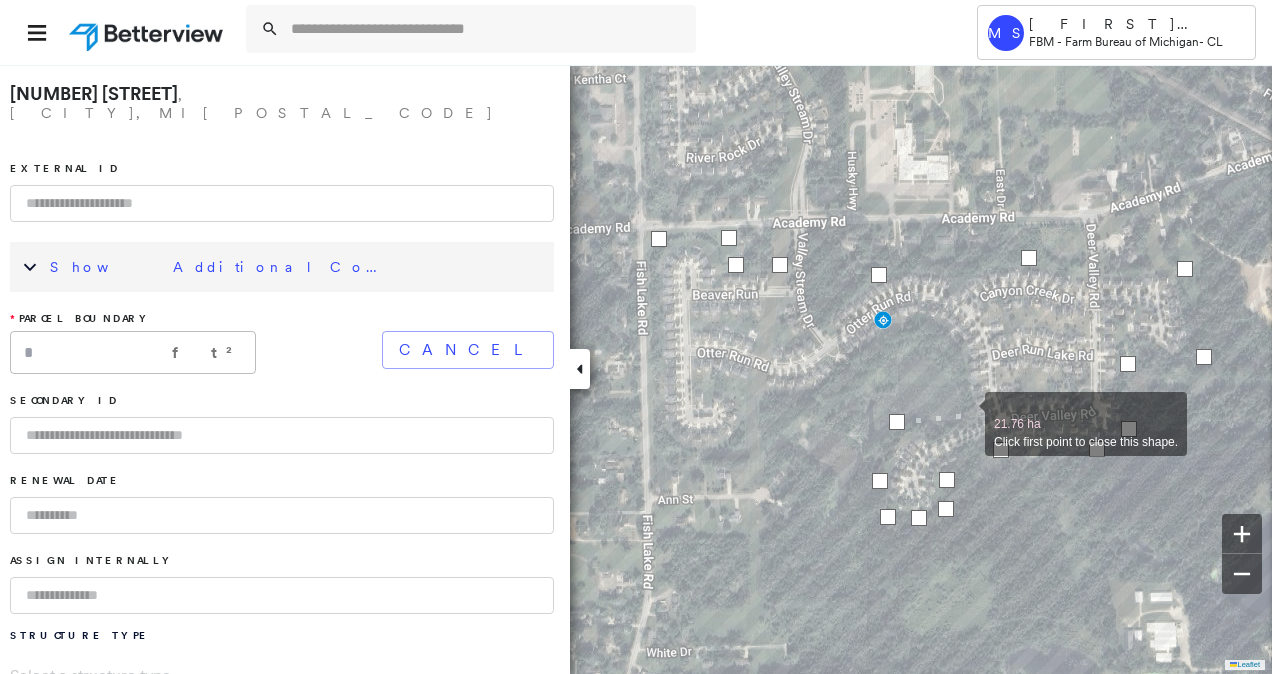 click at bounding box center [965, 413] 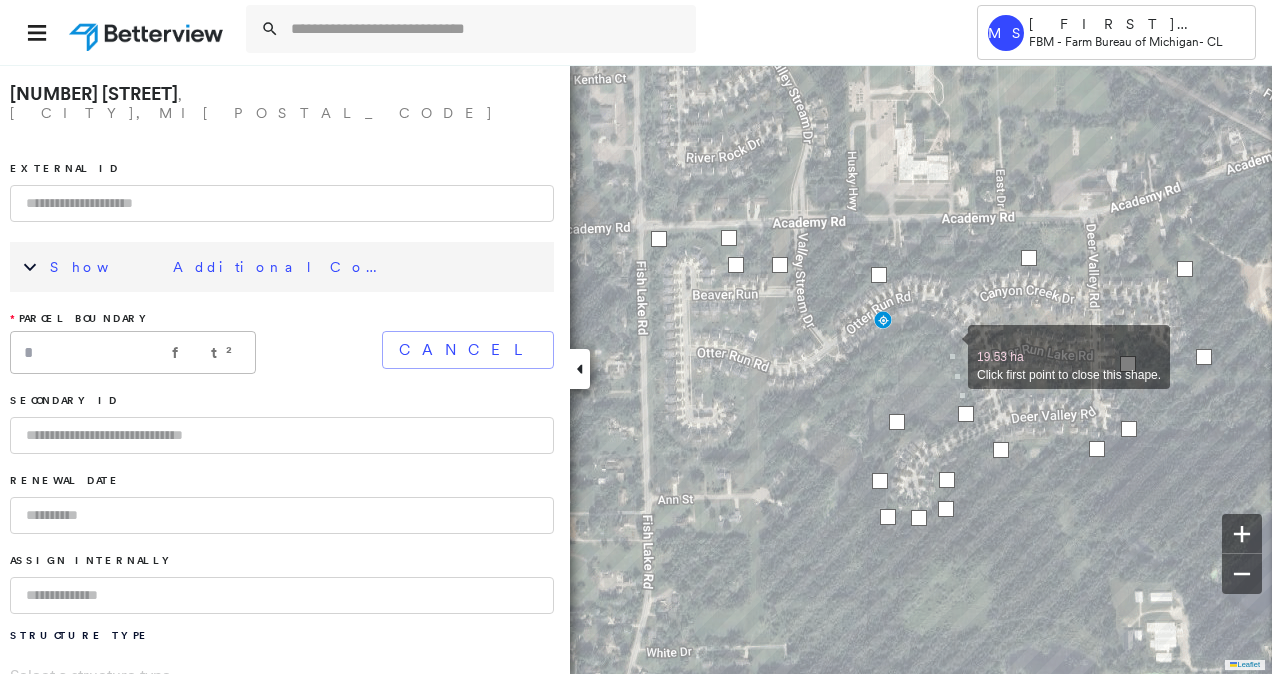 click at bounding box center (948, 346) 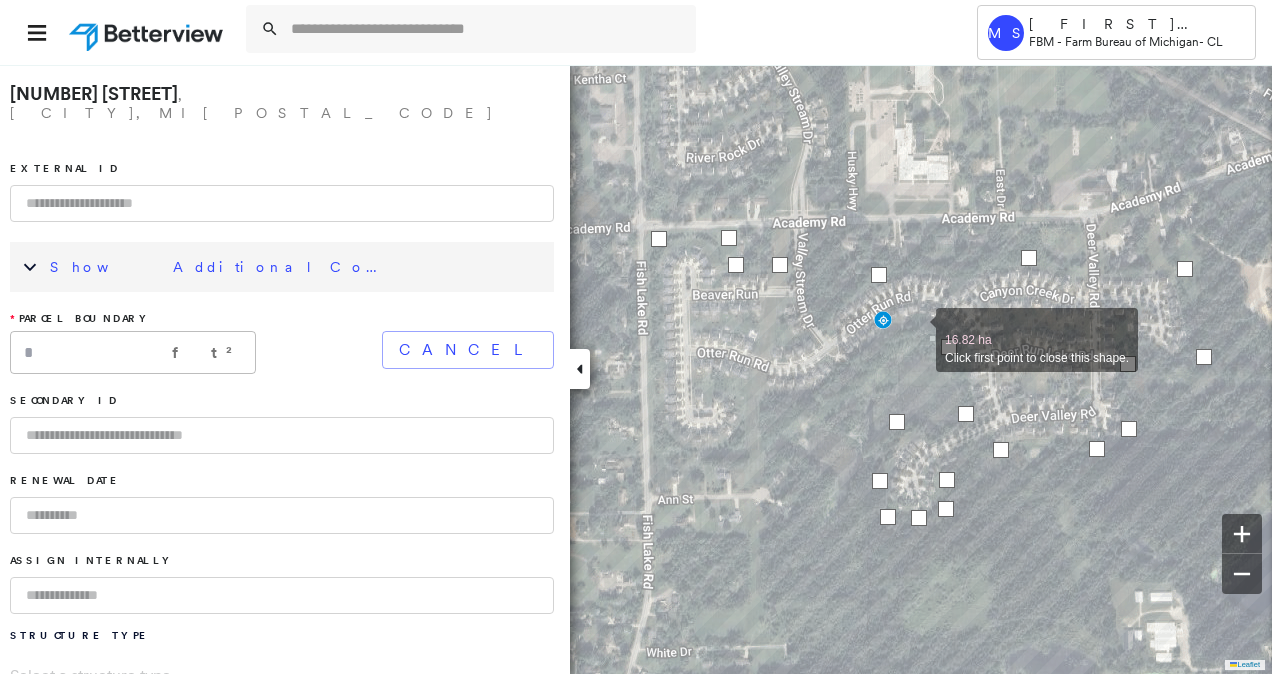 click at bounding box center (916, 329) 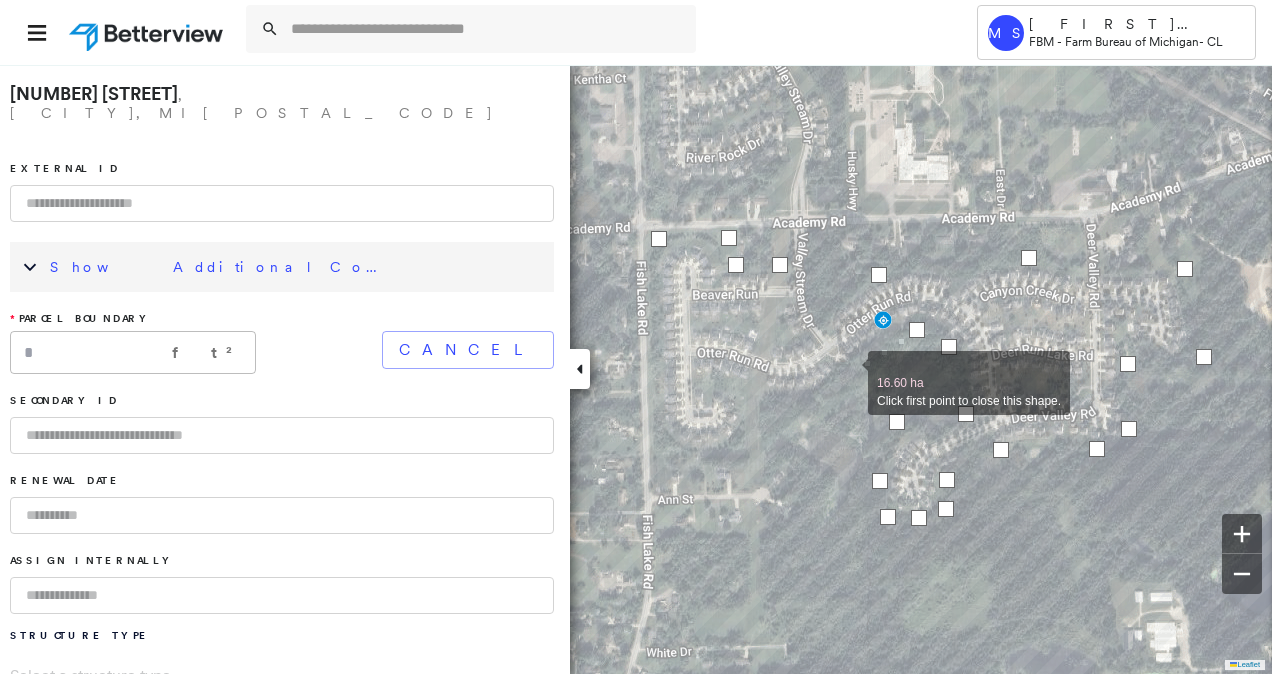 click at bounding box center [848, 372] 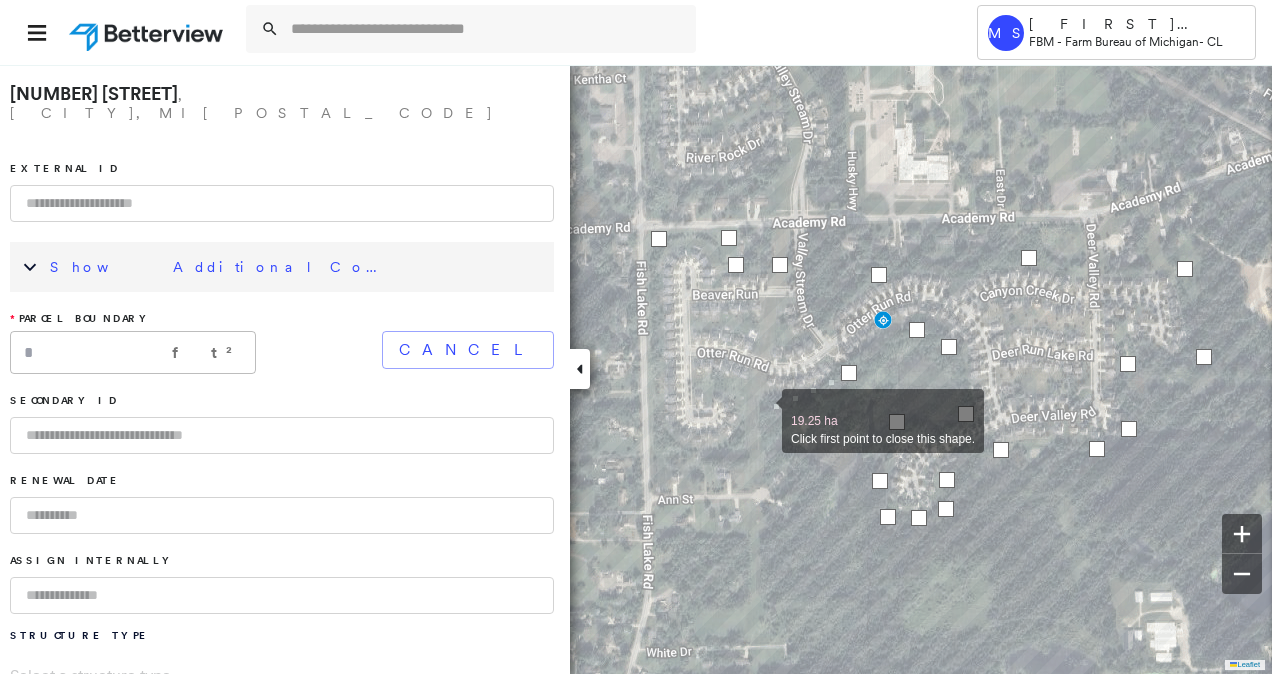 click at bounding box center (762, 410) 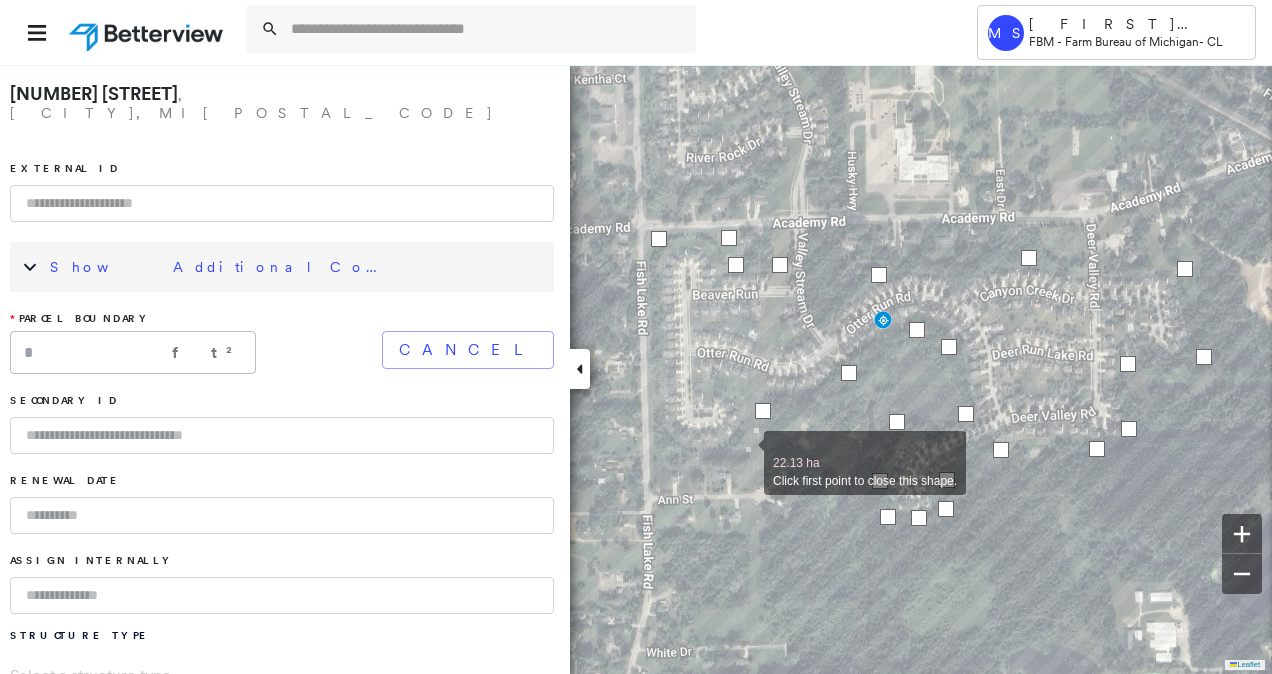 click at bounding box center [744, 452] 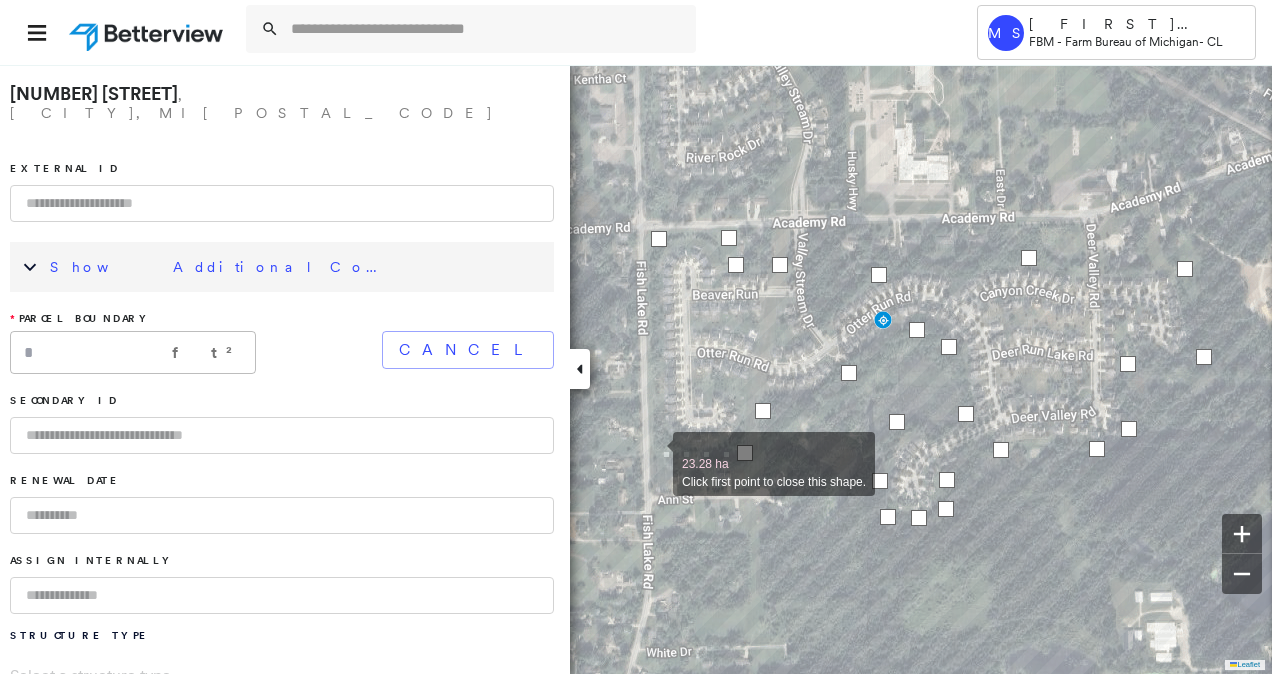 click at bounding box center [653, 453] 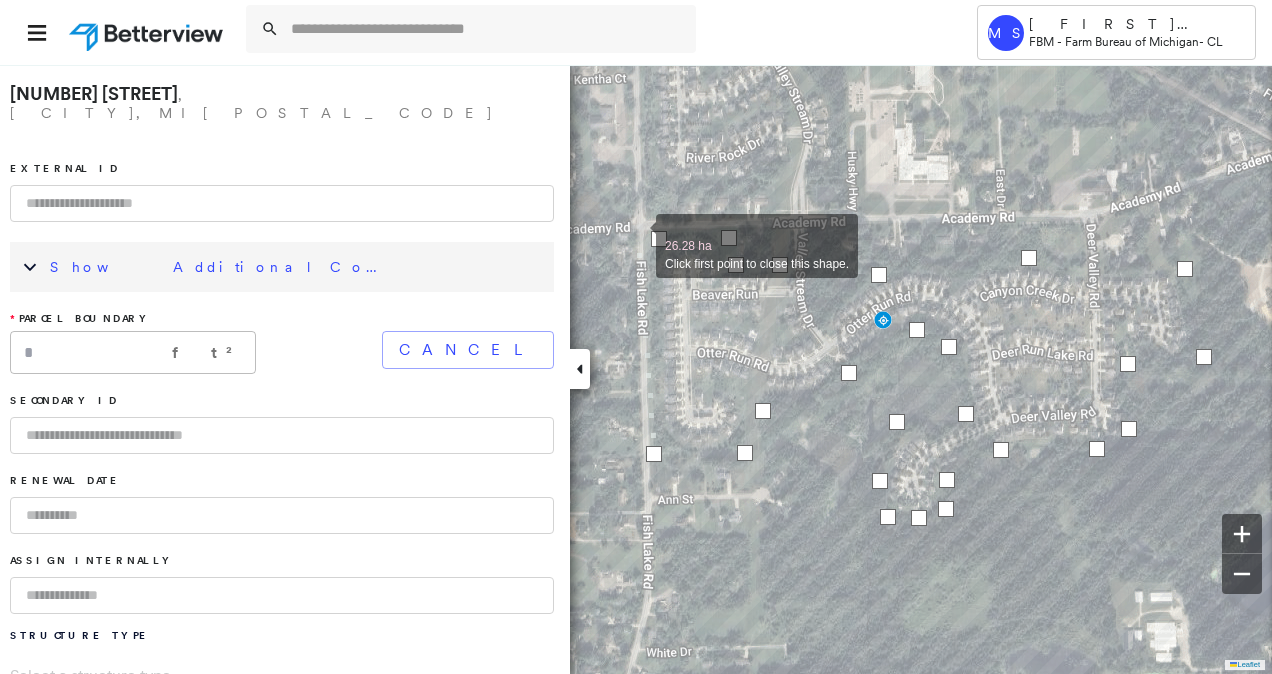 click at bounding box center (636, 235) 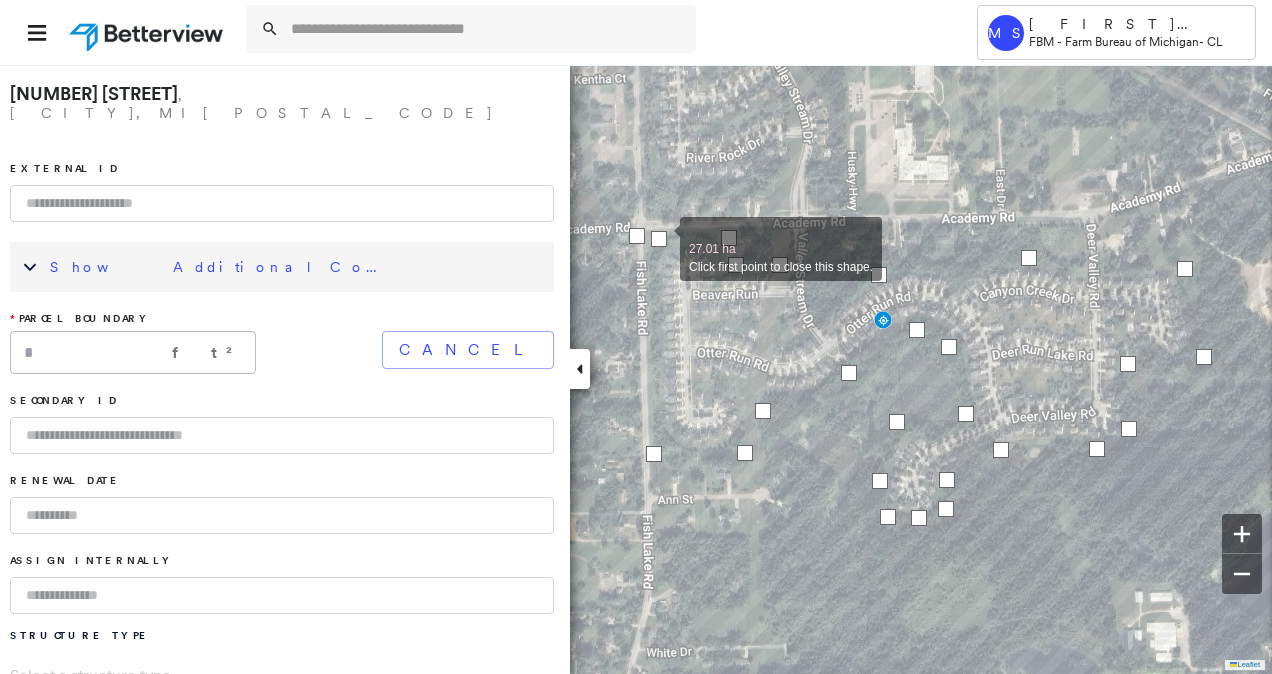 click at bounding box center (659, 239) 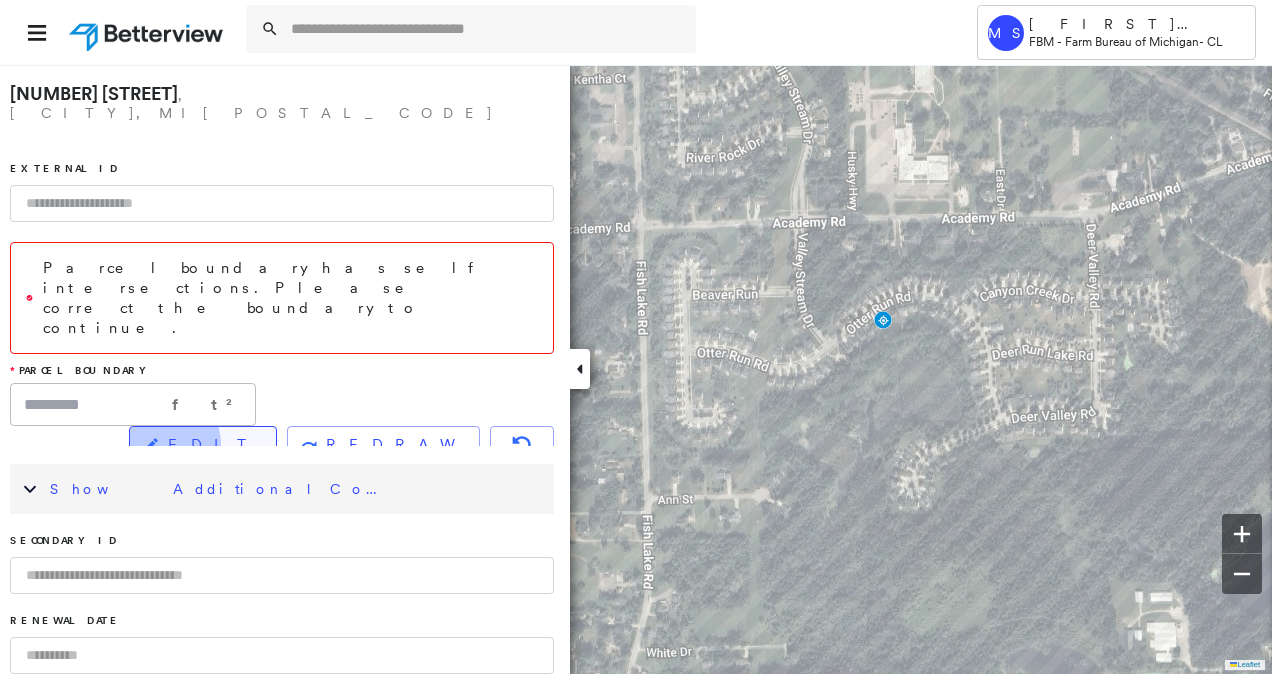 click 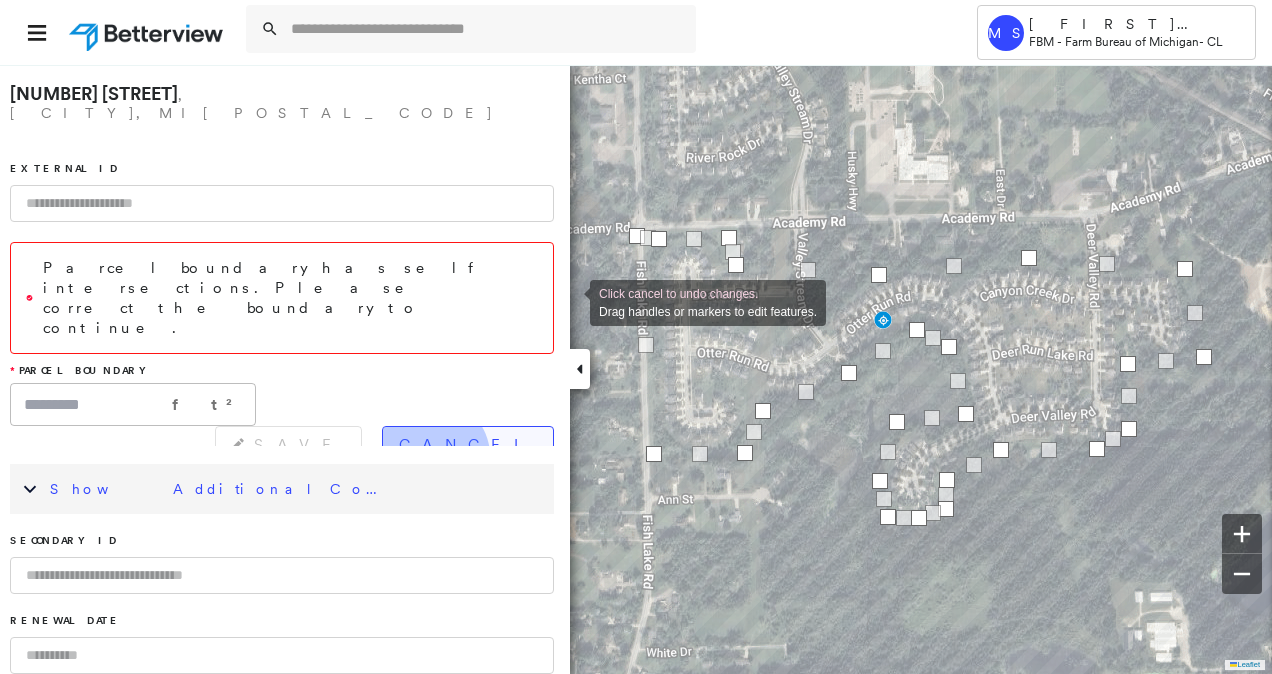 click on "Cancel" at bounding box center (468, 445) 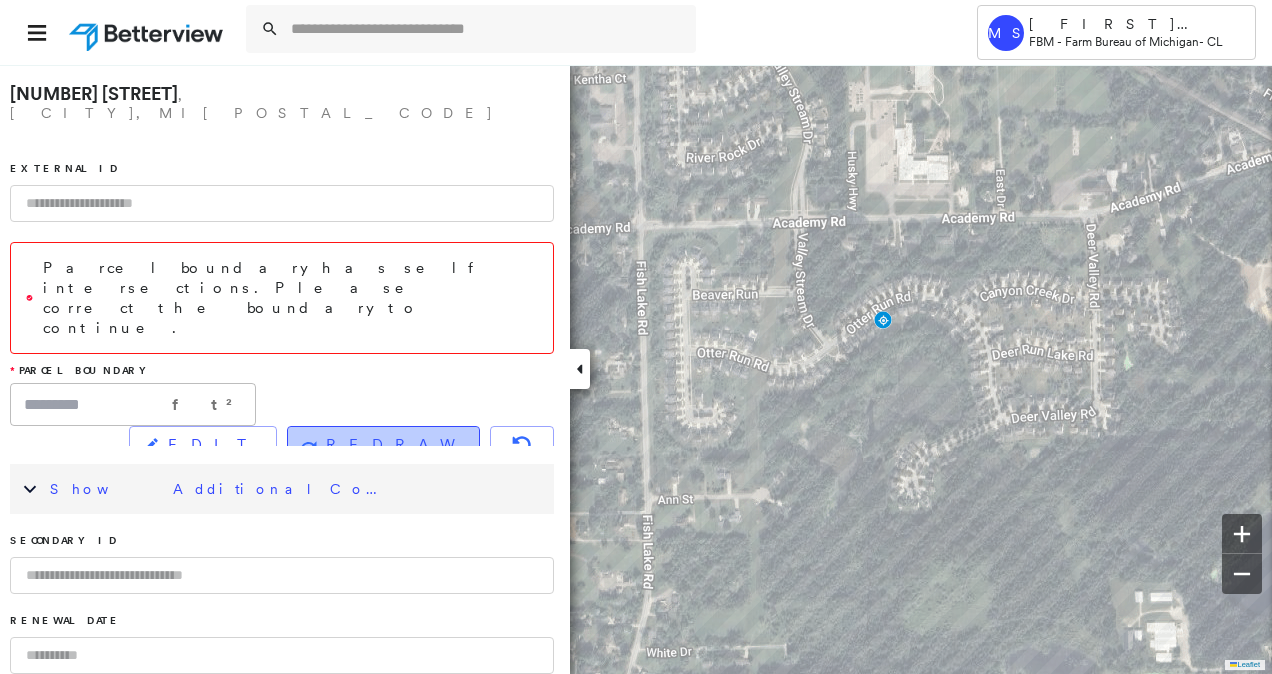 click on "REDRAW" at bounding box center (383, 445) 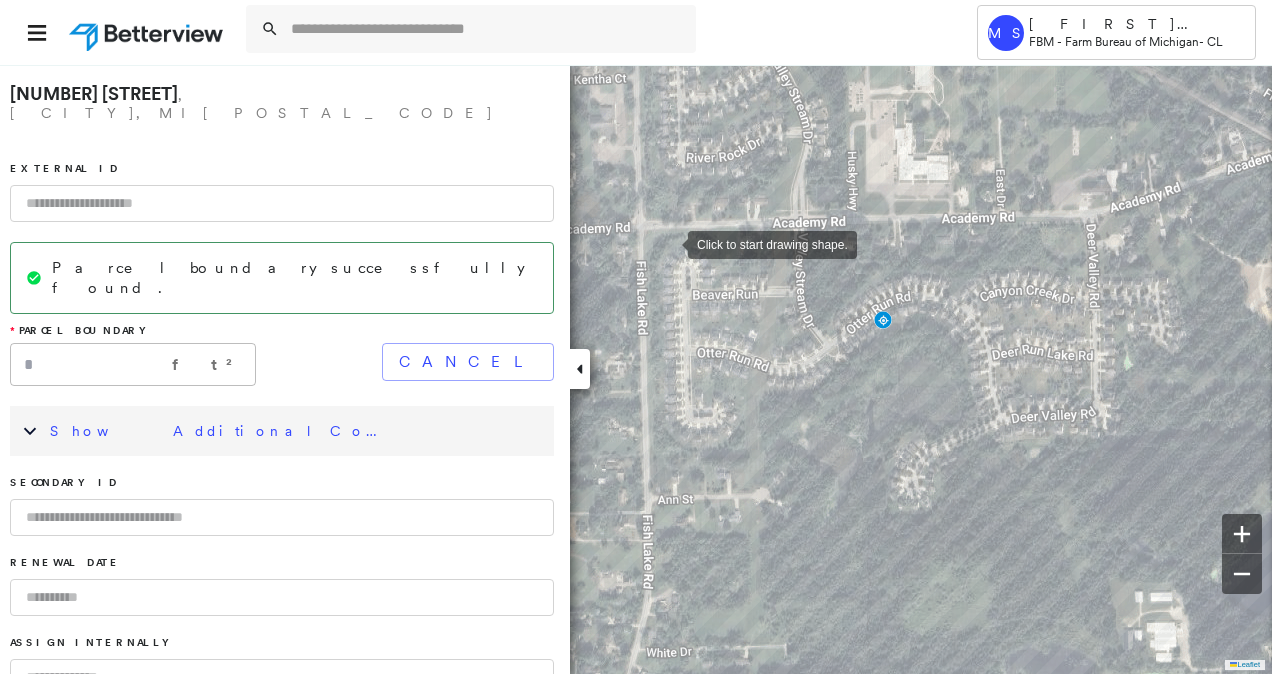 click at bounding box center [668, 243] 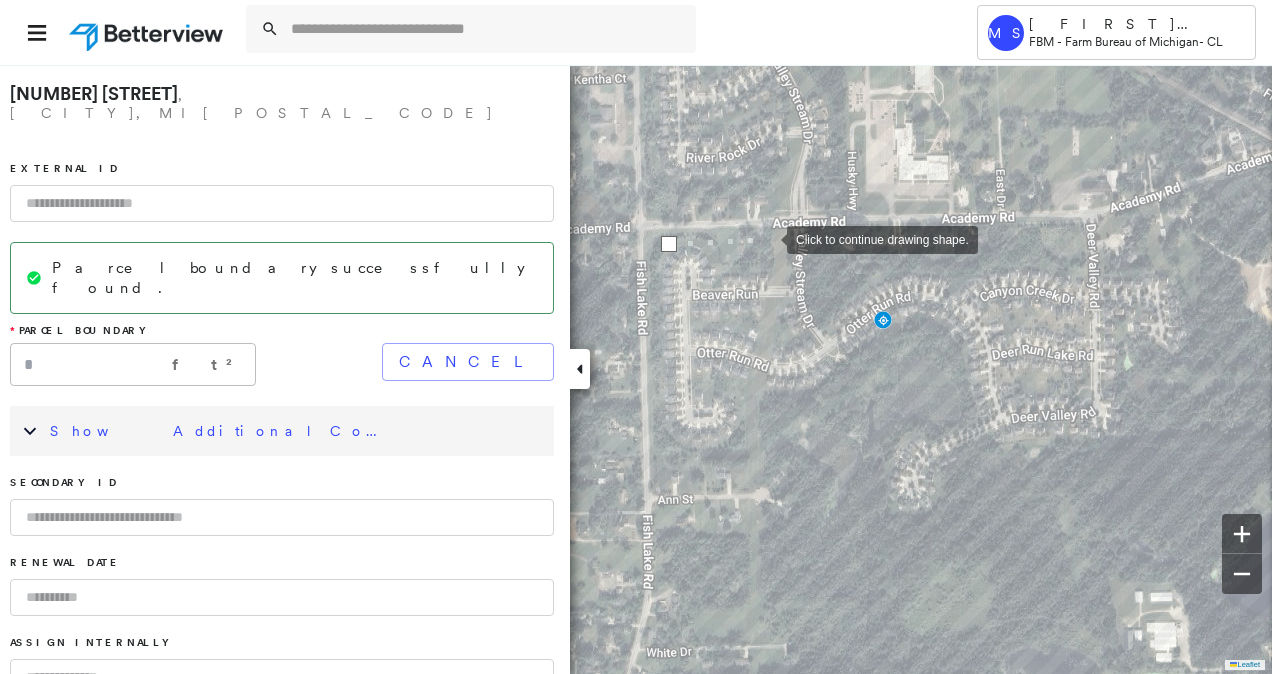 click at bounding box center (767, 238) 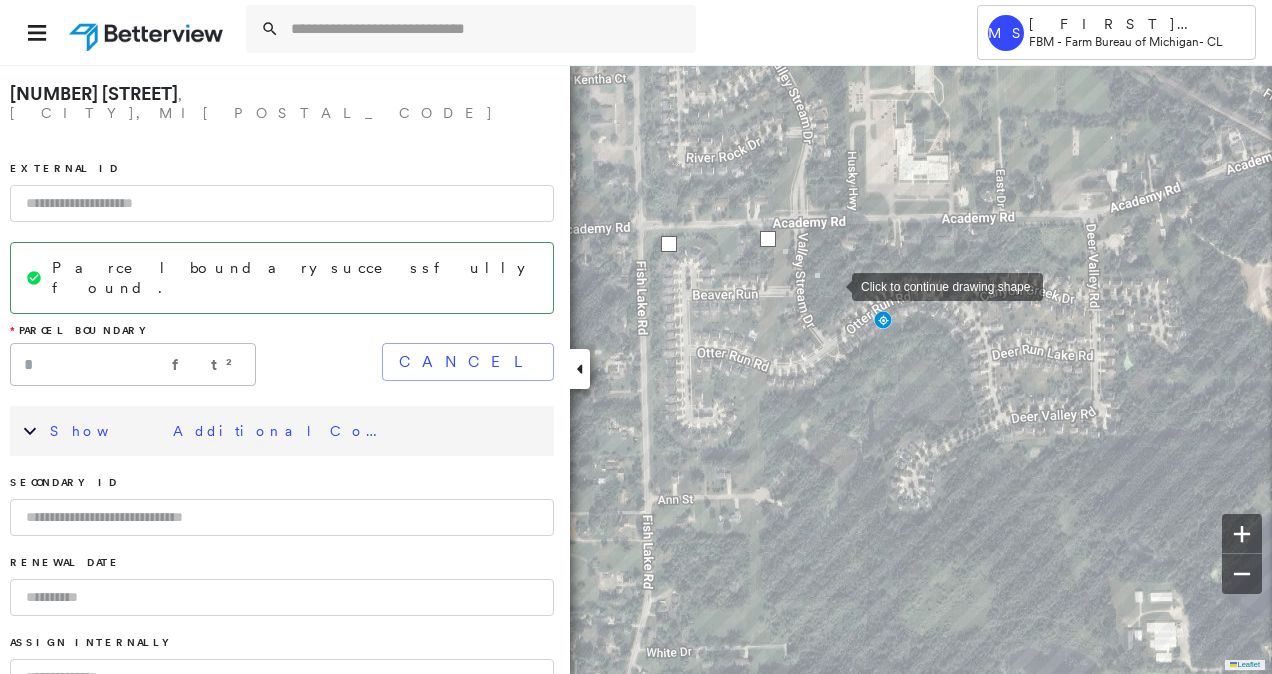 click at bounding box center (832, 285) 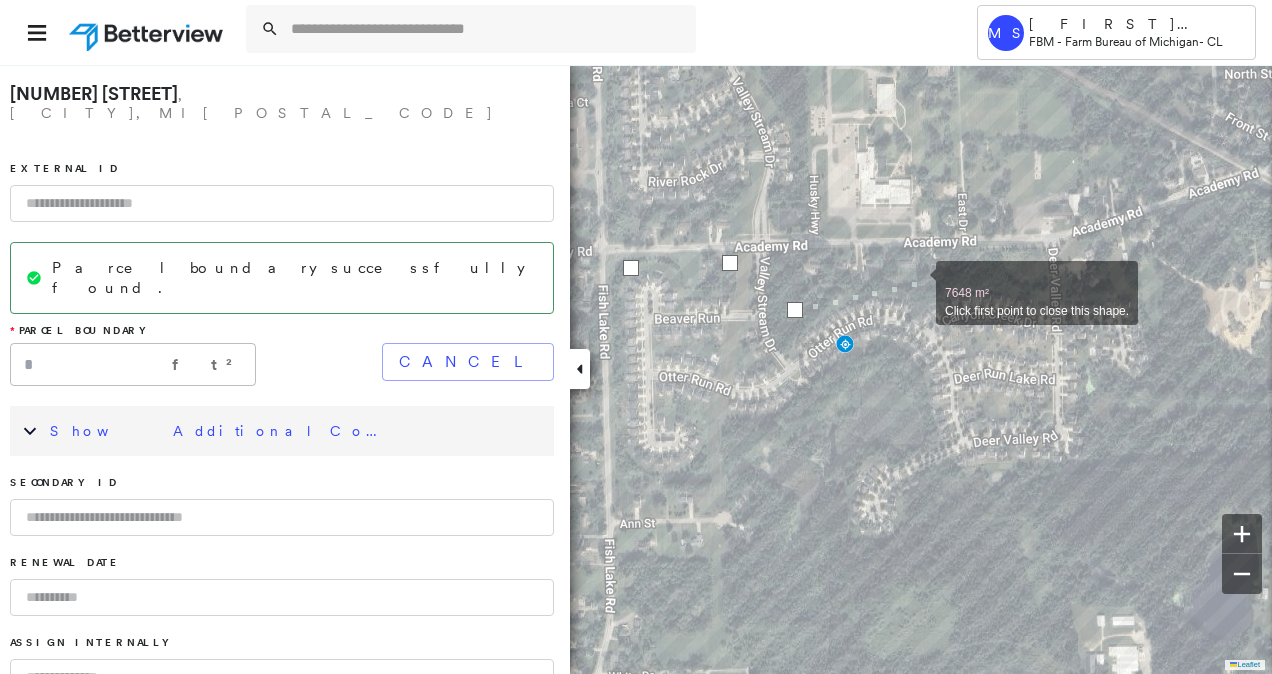 drag, startPoint x: 952, startPoint y: 258, endPoint x: 922, endPoint y: 283, distance: 39.051247 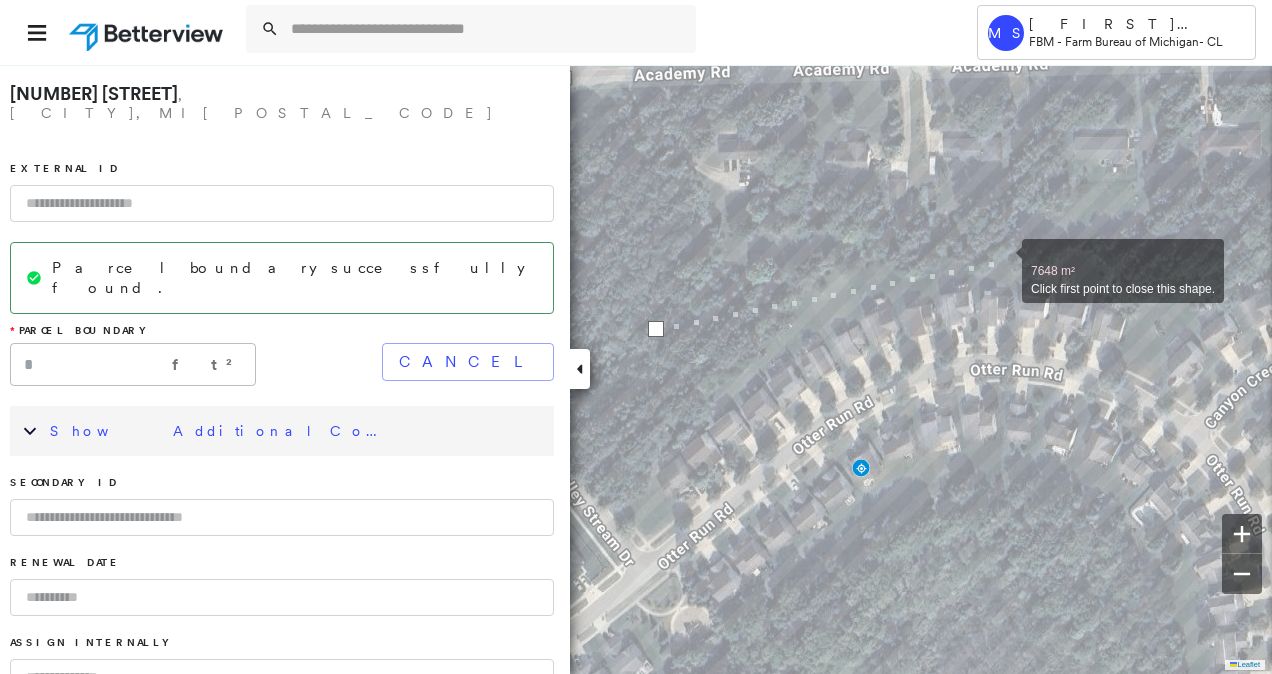 click at bounding box center [1002, 260] 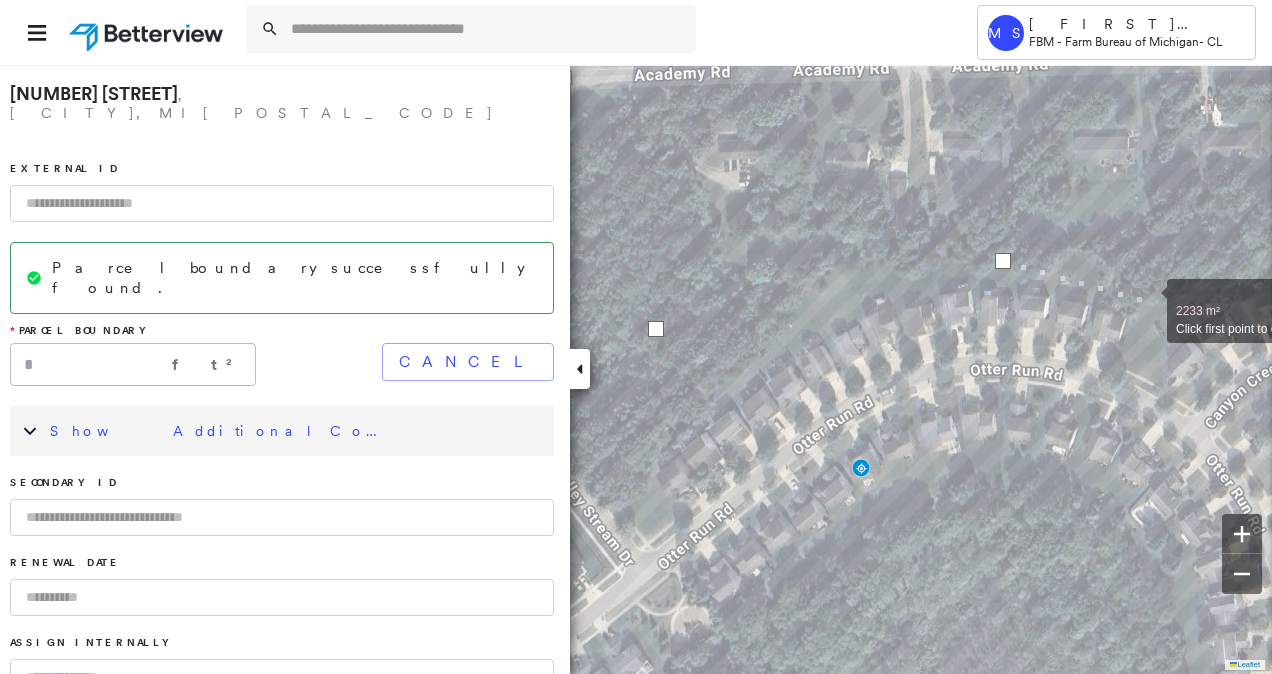 click at bounding box center (1147, 300) 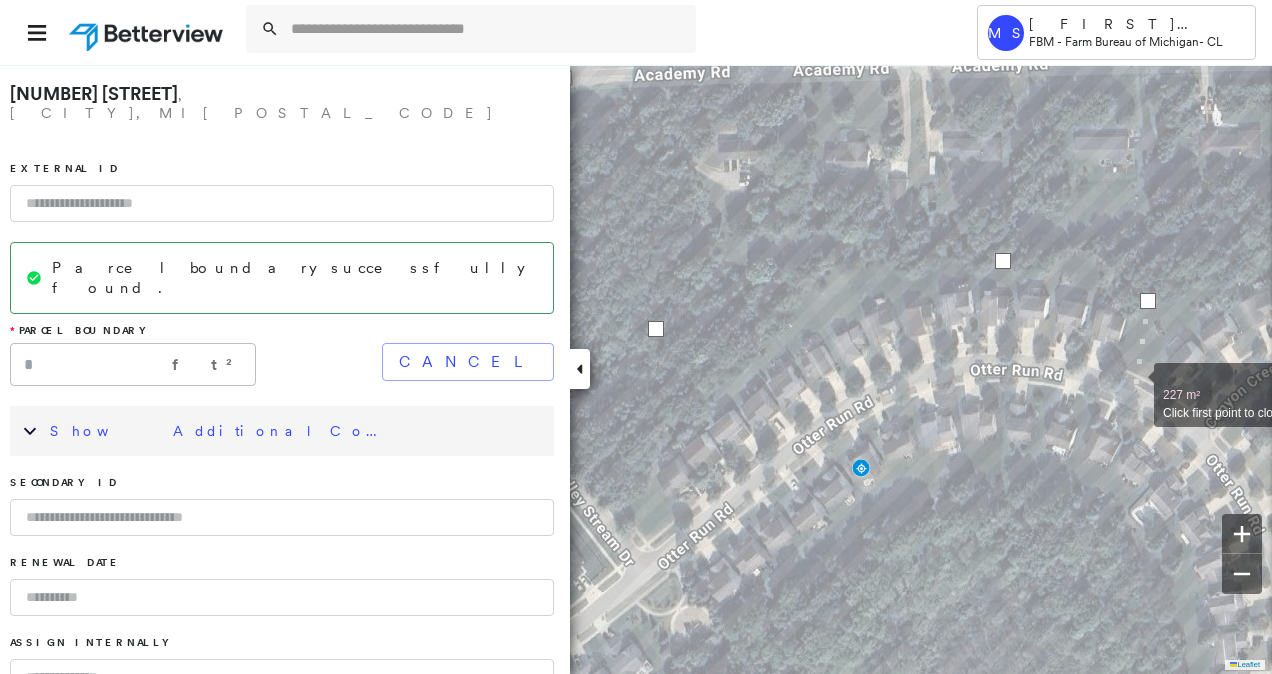 click at bounding box center (1134, 384) 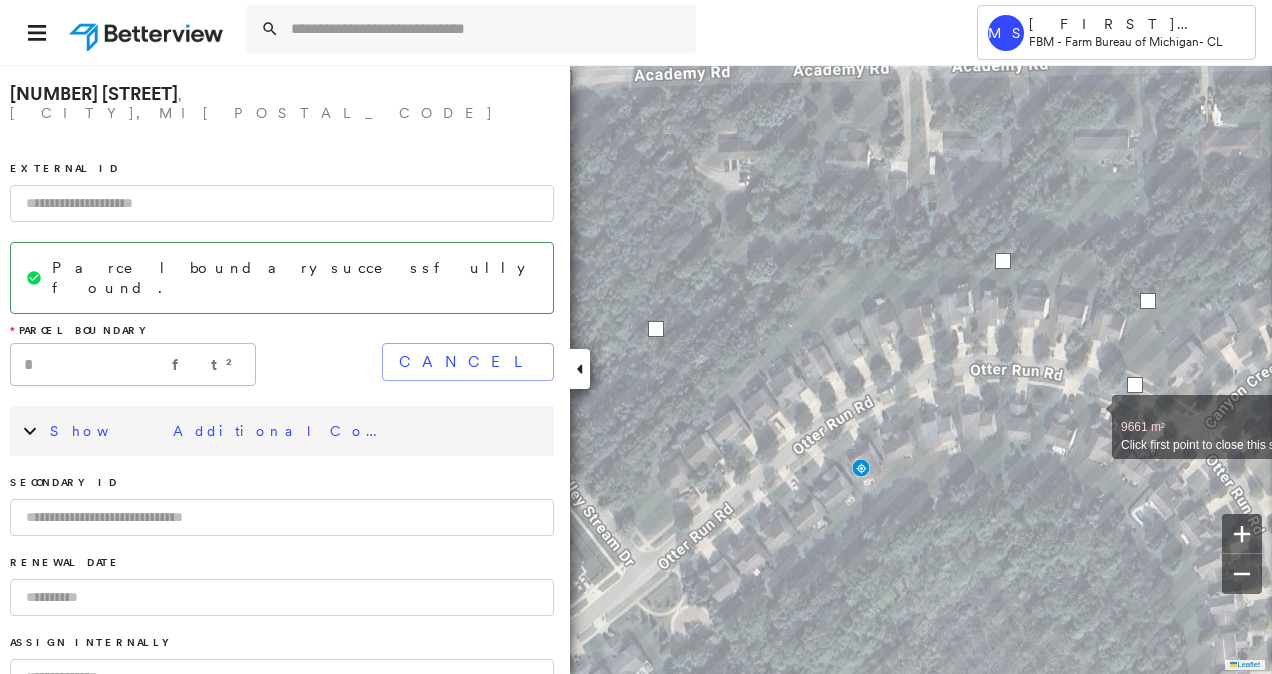 click at bounding box center (1092, 416) 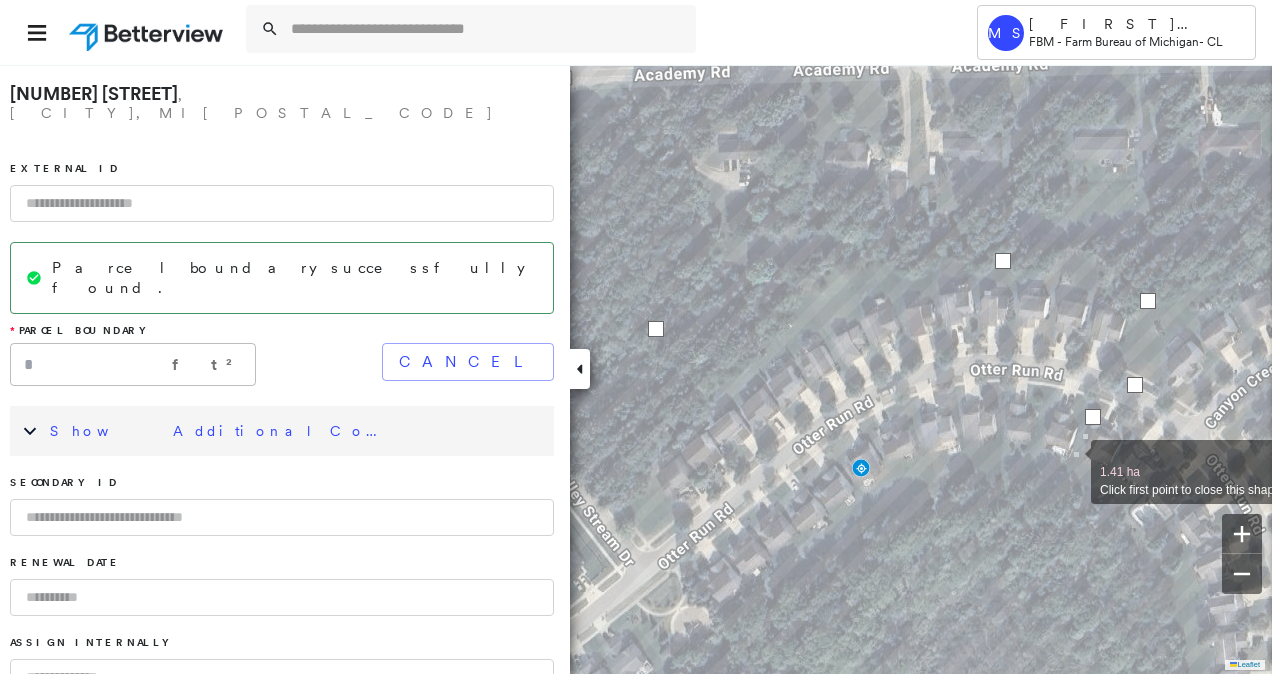 click at bounding box center (1071, 461) 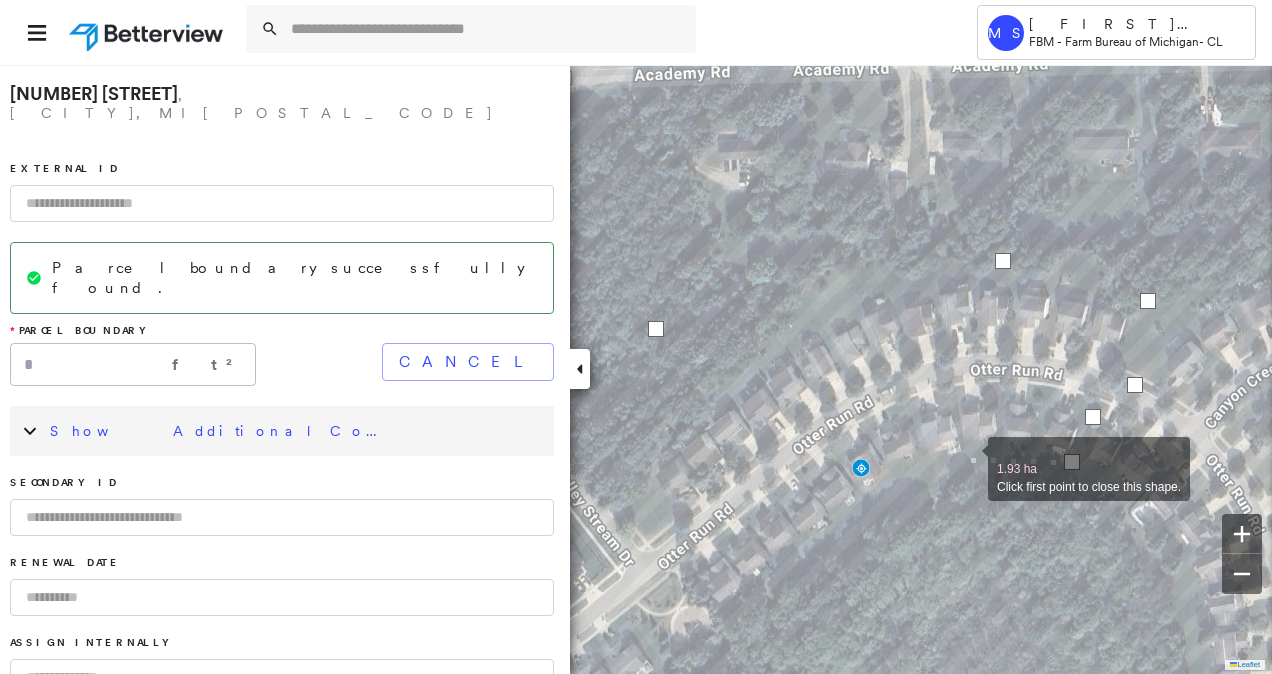 click at bounding box center (968, 458) 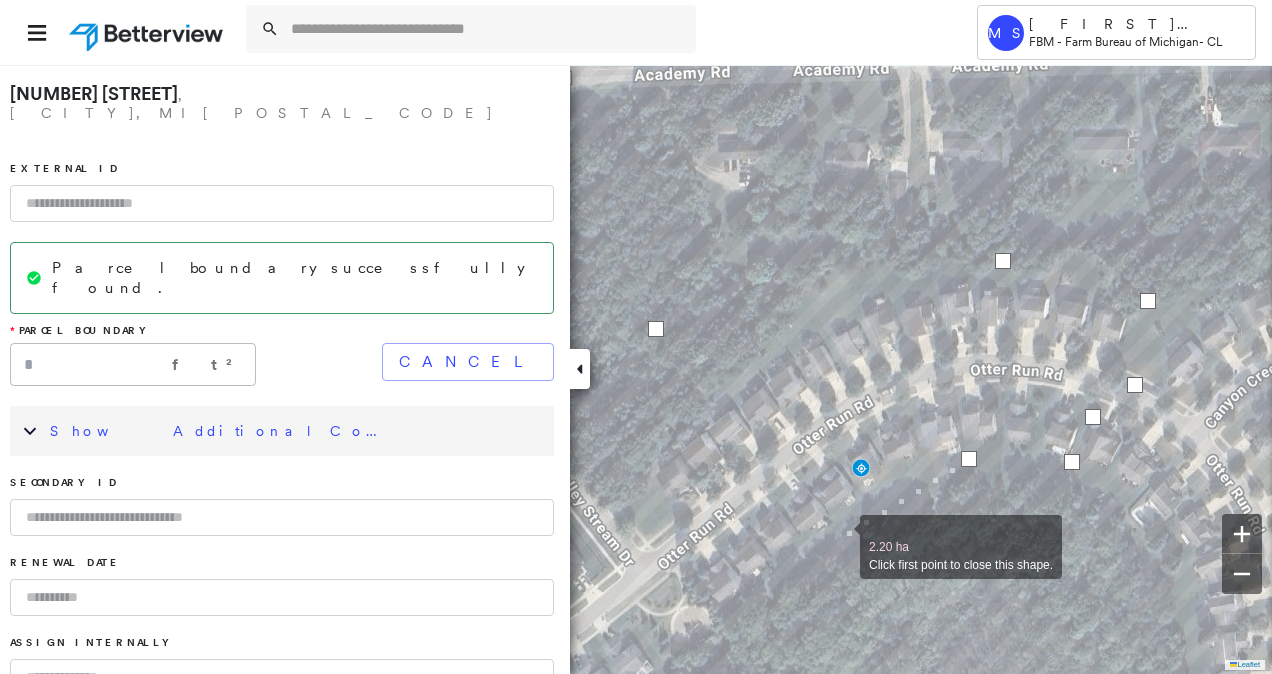 click at bounding box center [840, 536] 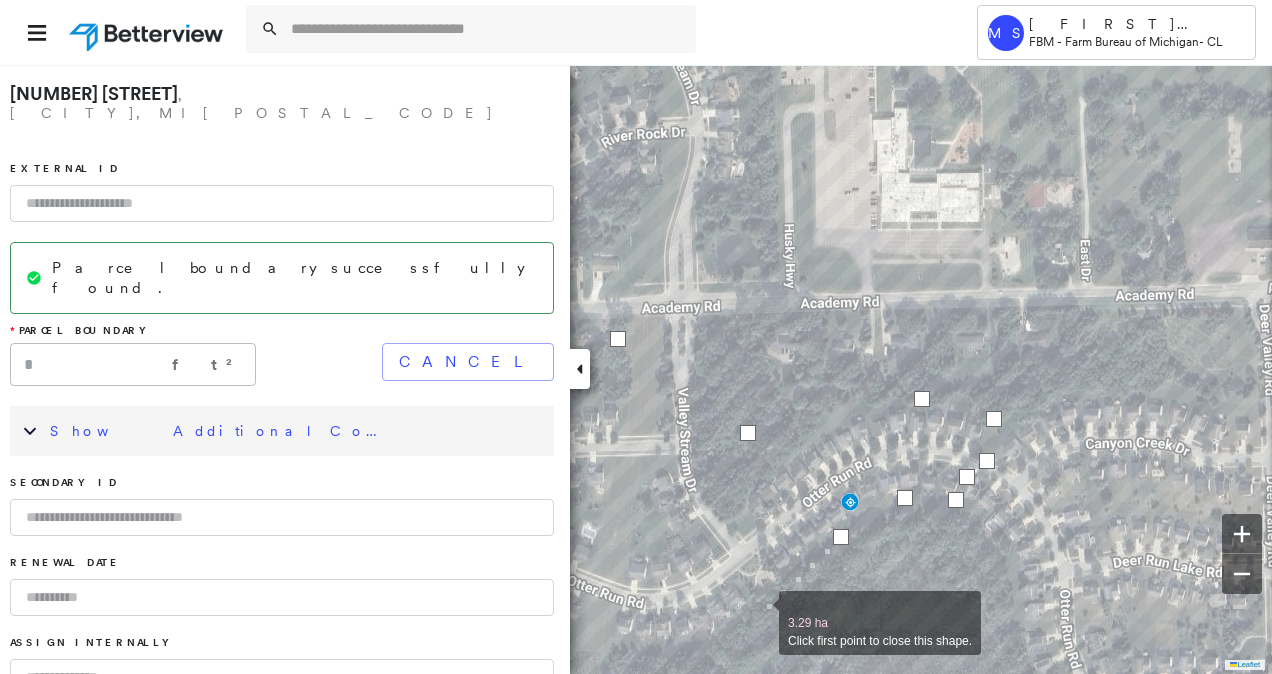 click at bounding box center [759, 612] 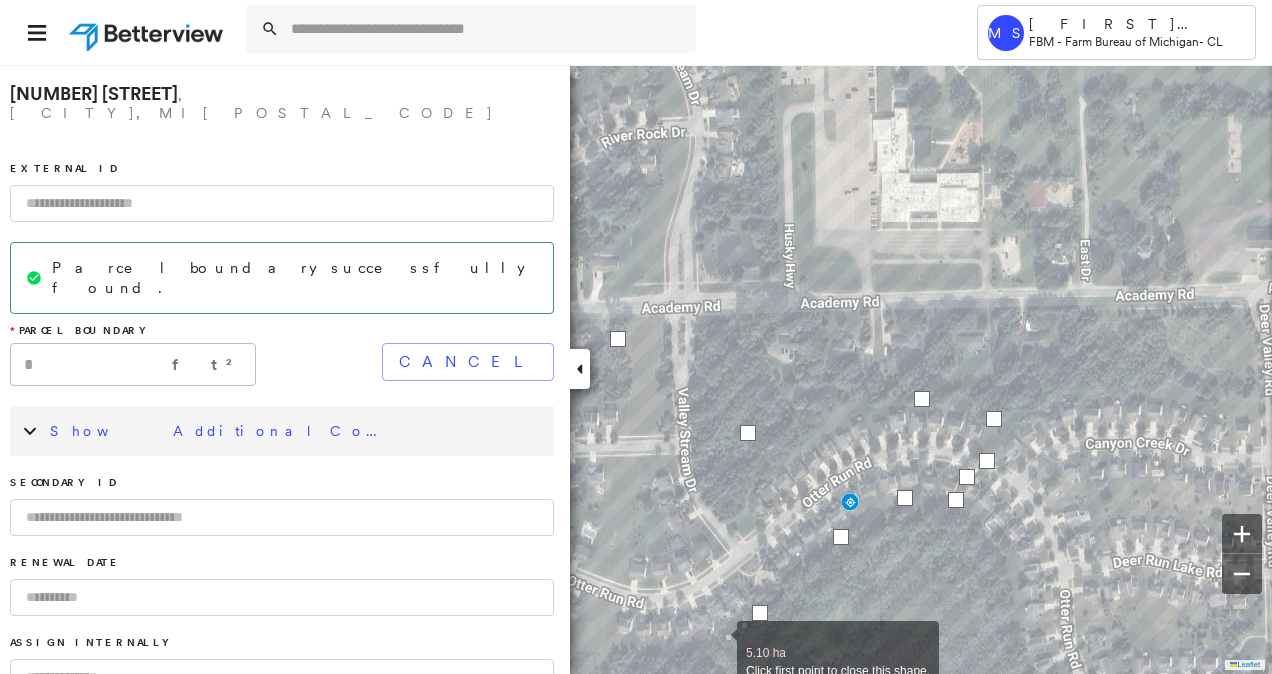 click at bounding box center (717, 642) 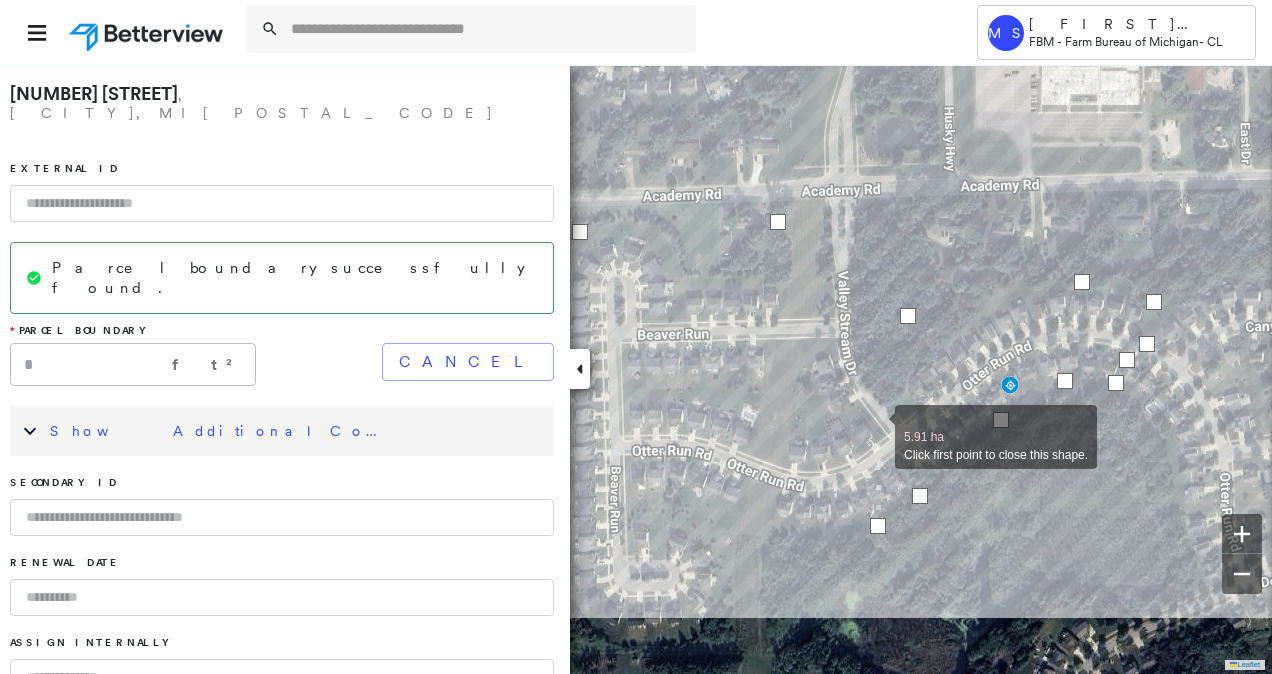 drag, startPoint x: 712, startPoint y: 543, endPoint x: 909, endPoint y: 412, distance: 236.5798 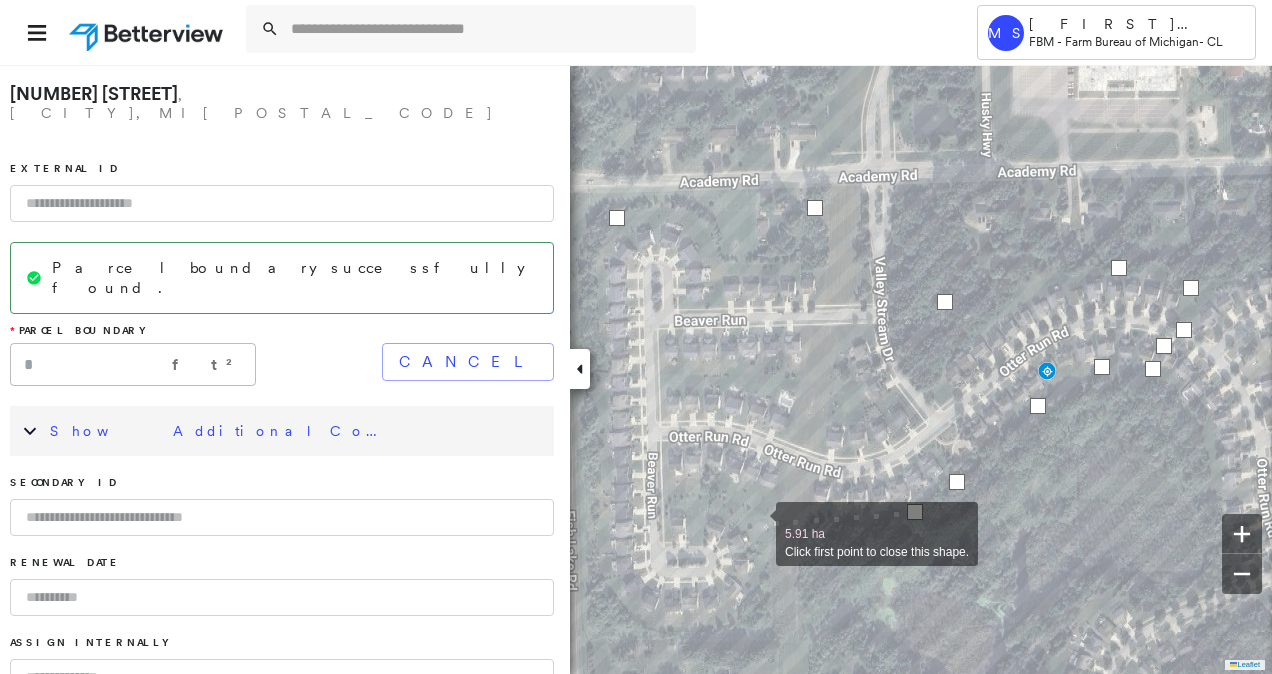 click at bounding box center [756, 523] 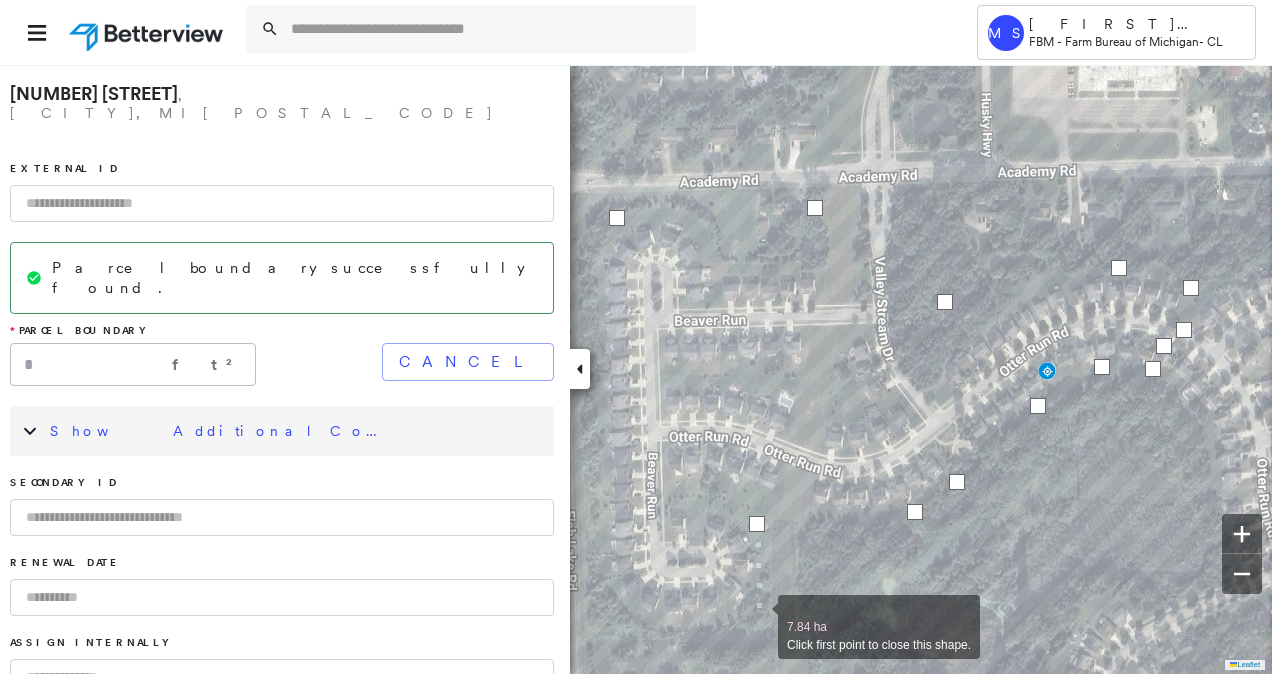 click at bounding box center (758, 616) 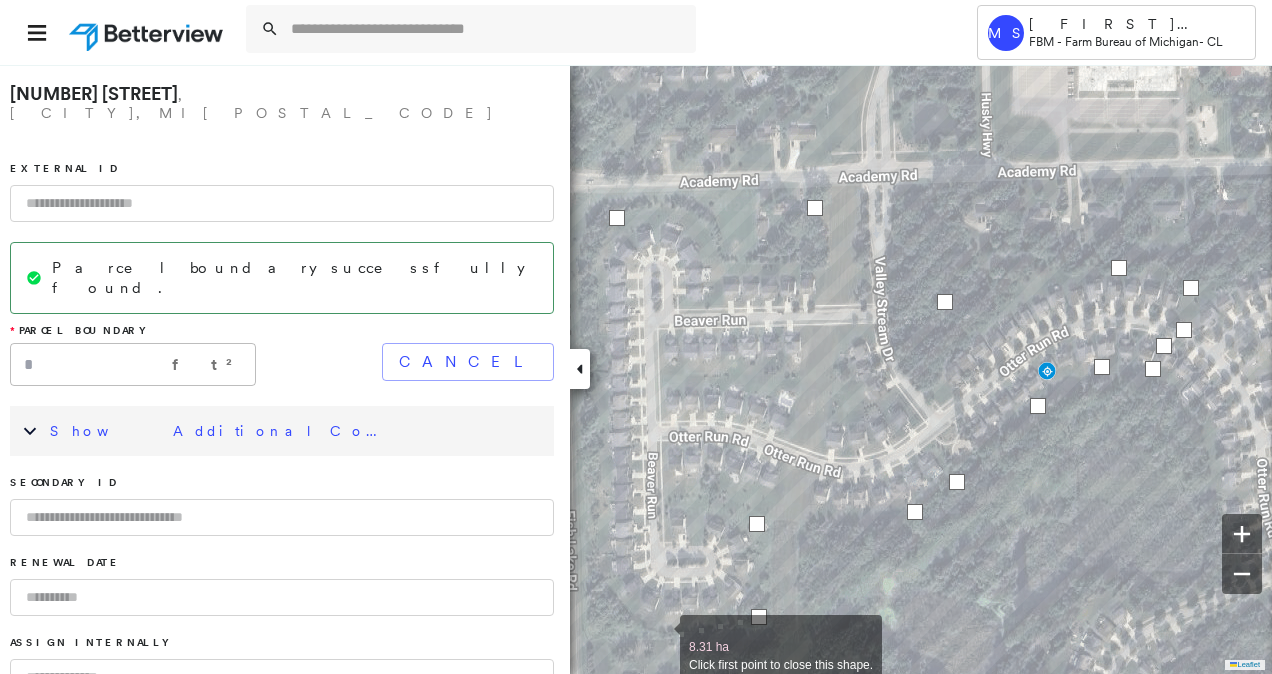 click at bounding box center (660, 636) 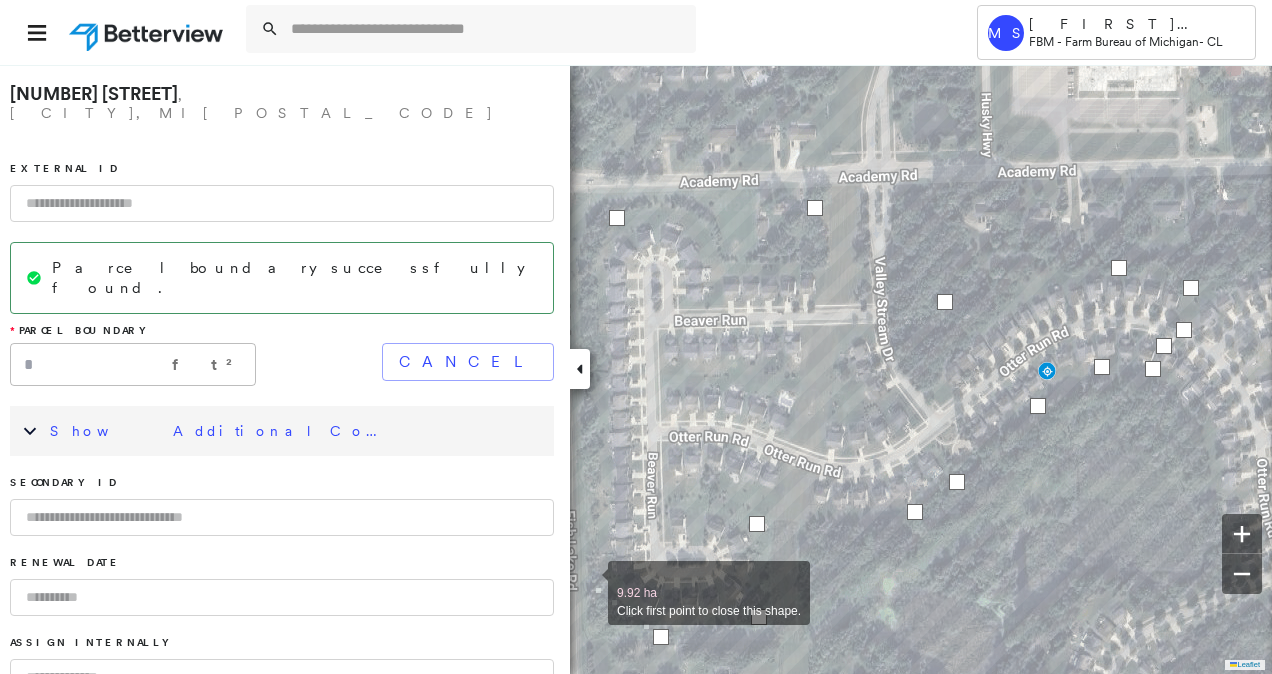 click at bounding box center [588, 582] 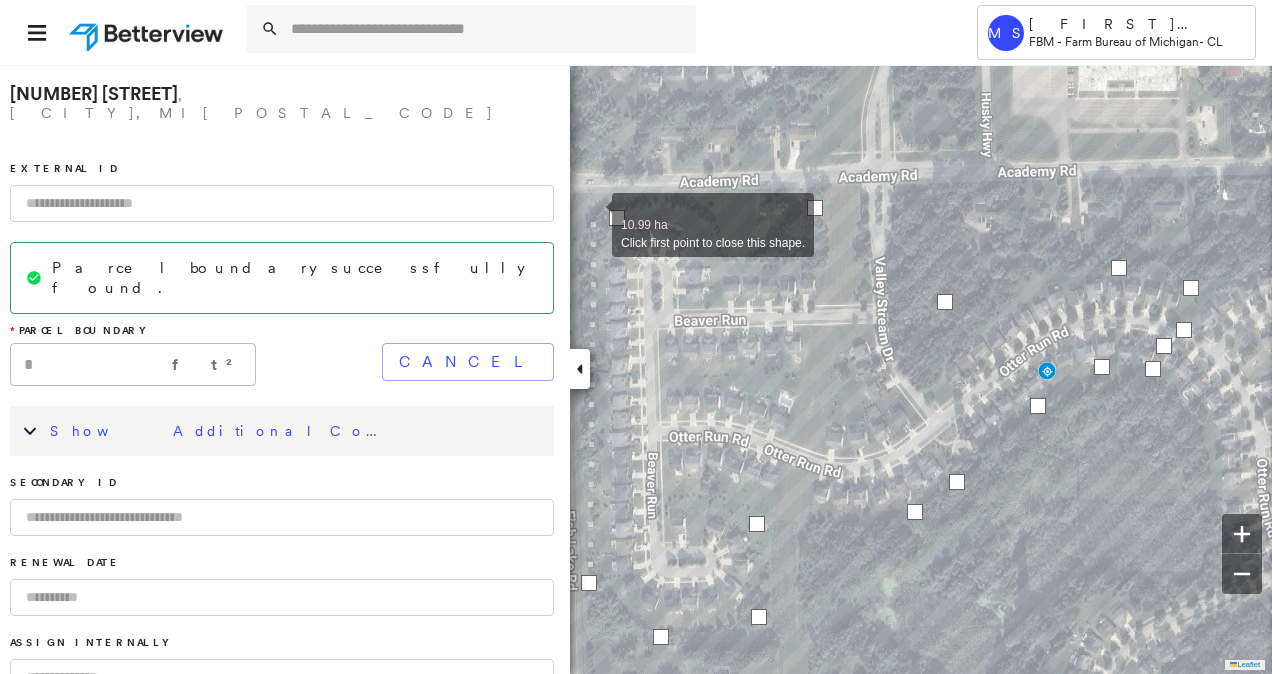 click at bounding box center [592, 214] 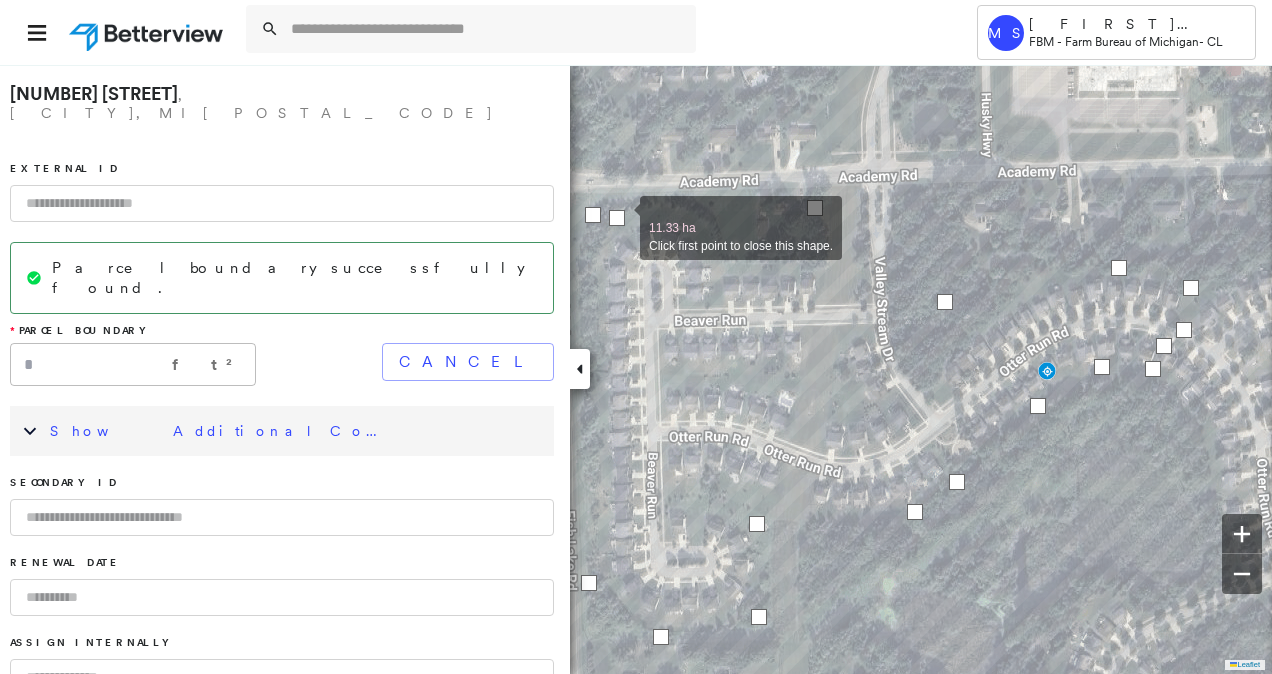 click at bounding box center [617, 218] 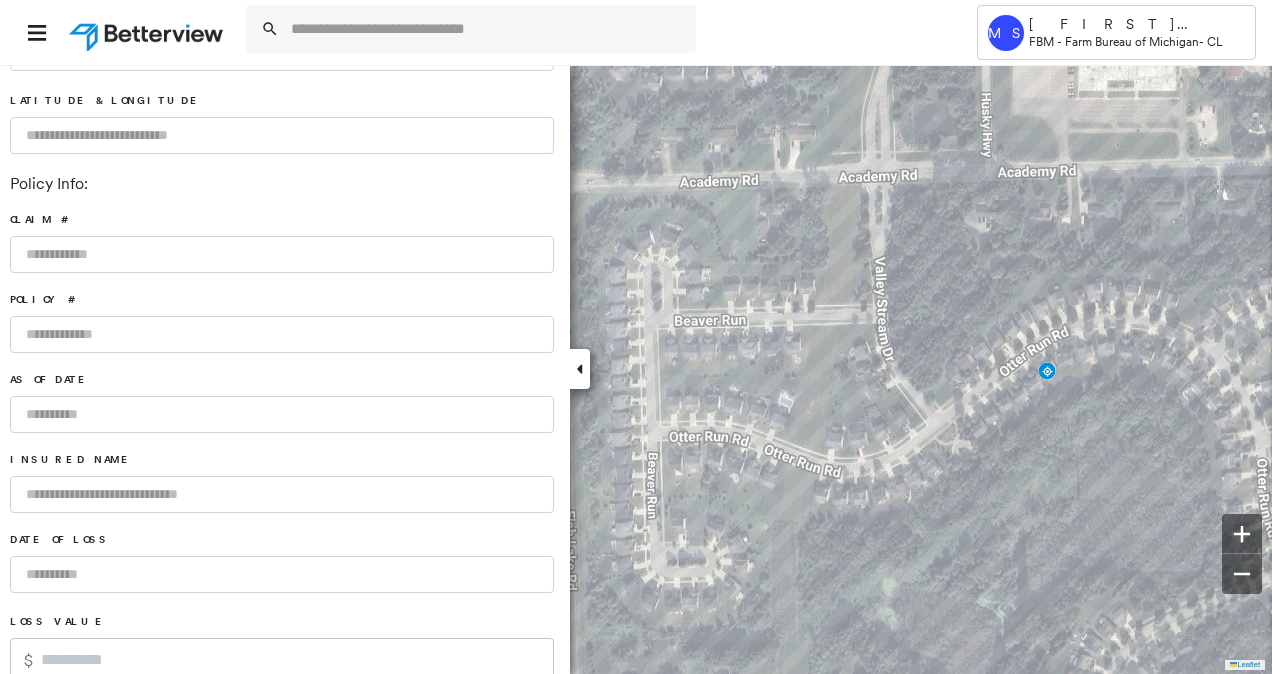 scroll, scrollTop: 1350, scrollLeft: 0, axis: vertical 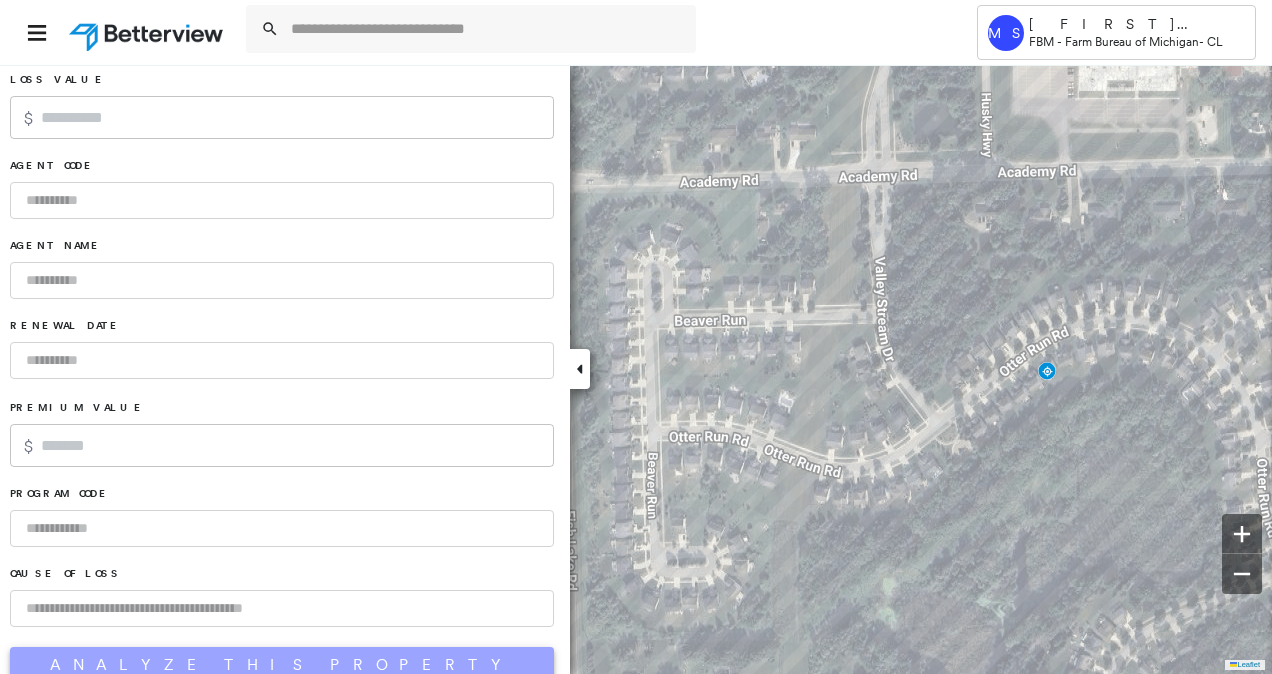 click on "Analyze This Property" at bounding box center [282, 665] 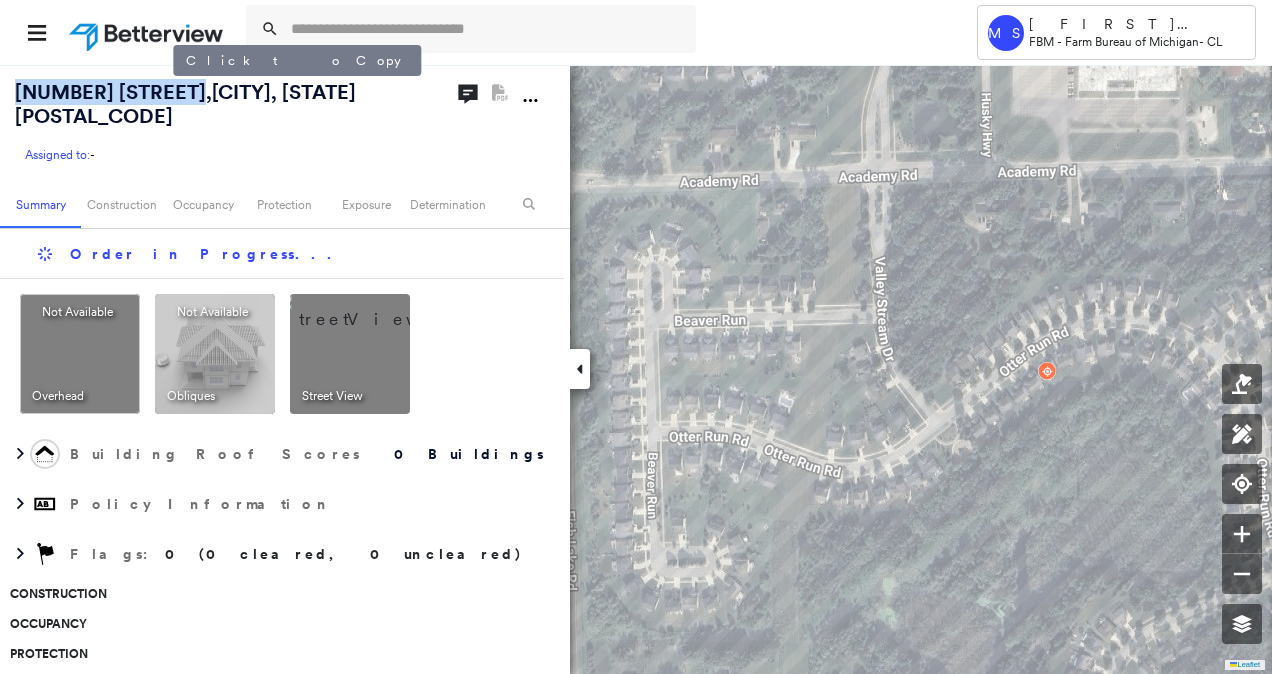 drag, startPoint x: 16, startPoint y: 95, endPoint x: 171, endPoint y: 90, distance: 155.08063 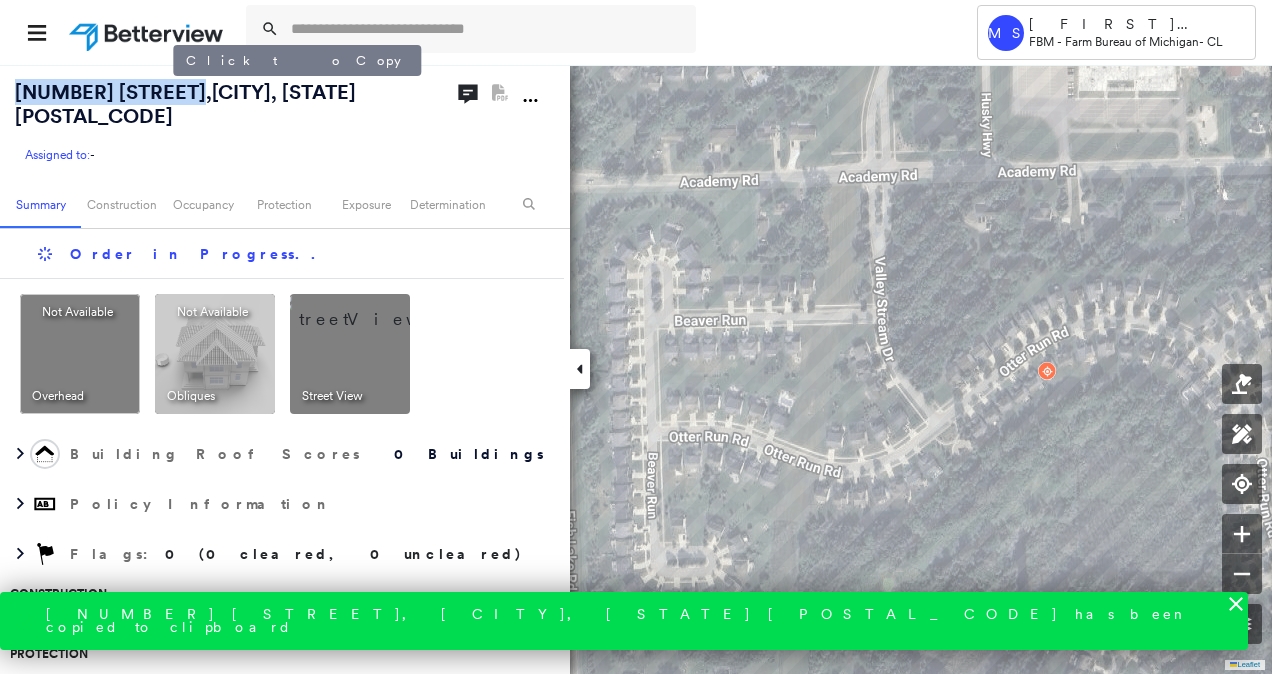 copy on "[NUMBER] [STREET]" 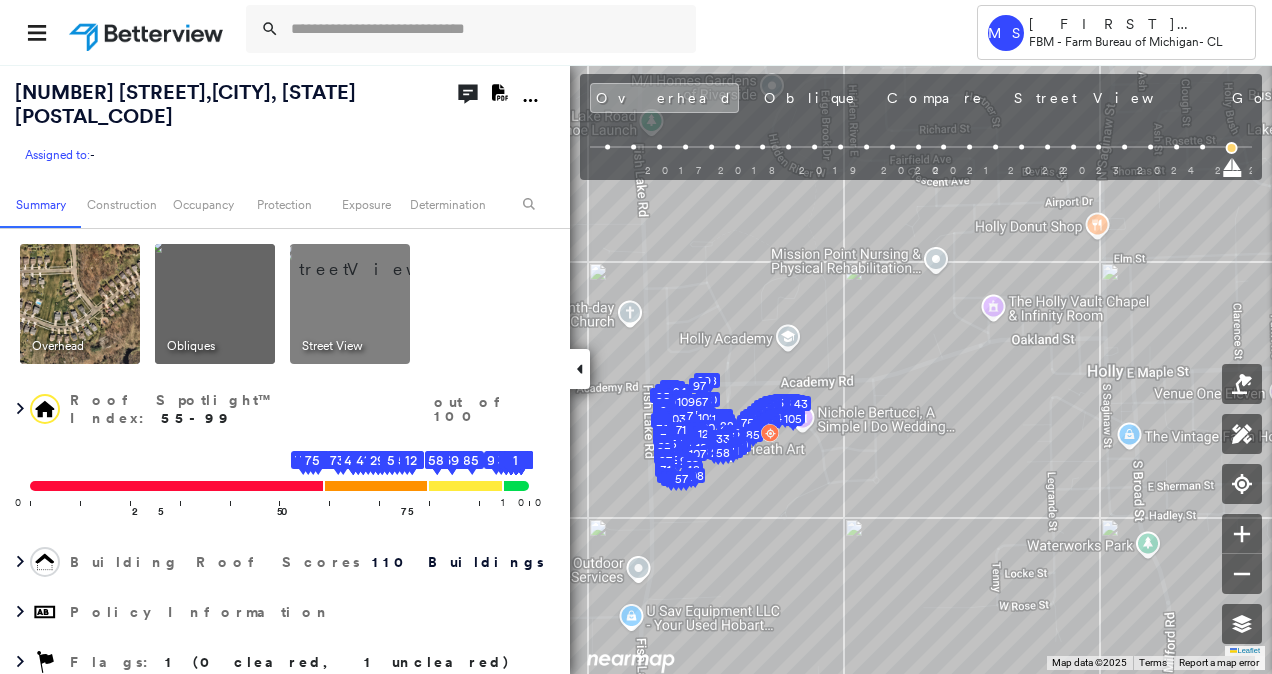 click on "Download PDF Report" 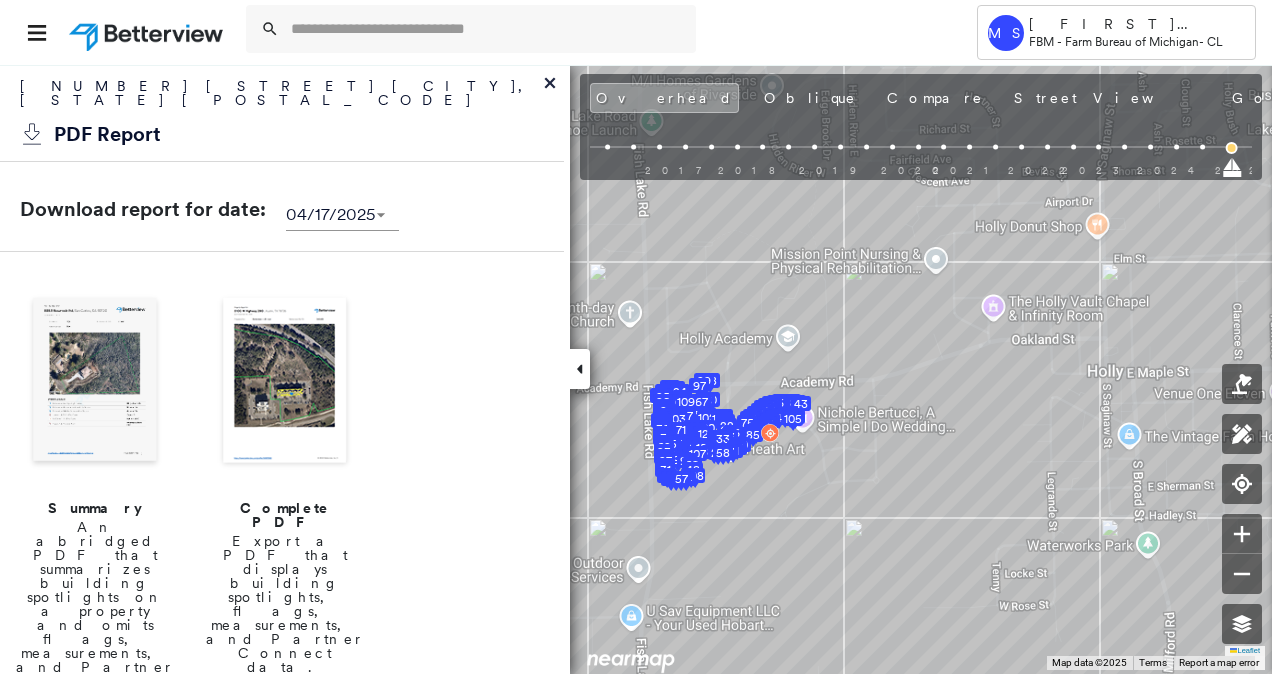 click at bounding box center (285, 382) 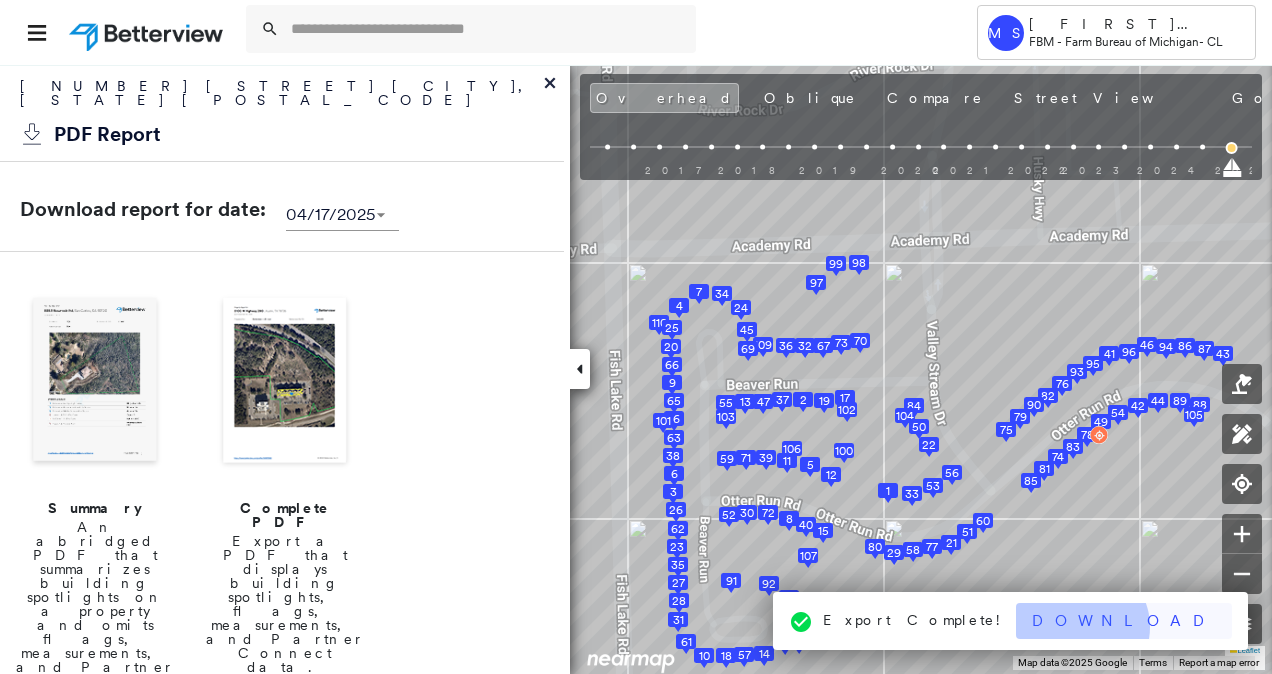 click on "Download" at bounding box center (1124, 621) 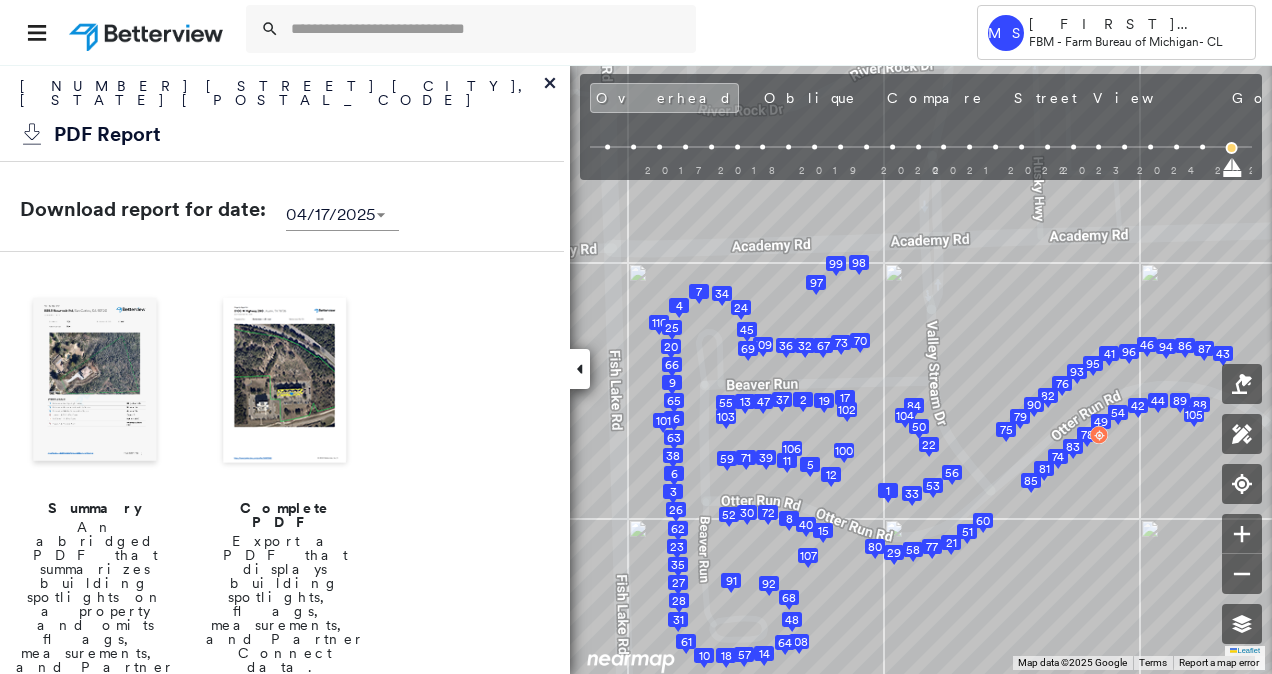click 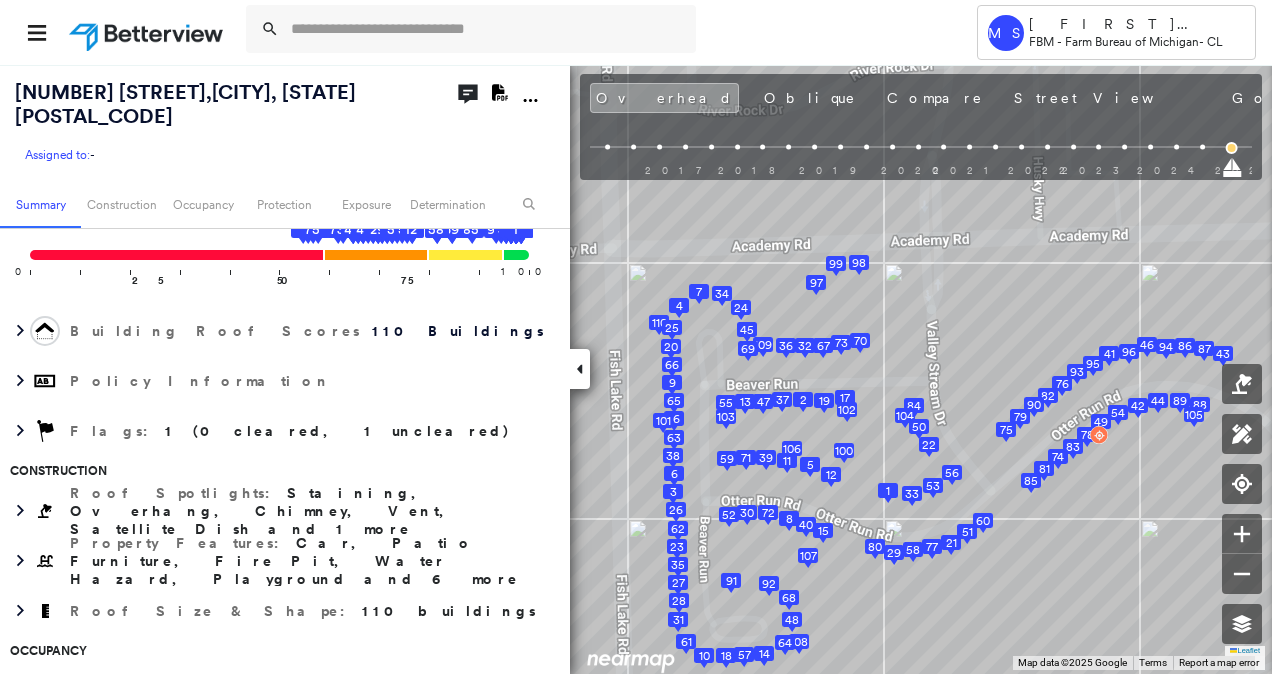 scroll, scrollTop: 0, scrollLeft: 0, axis: both 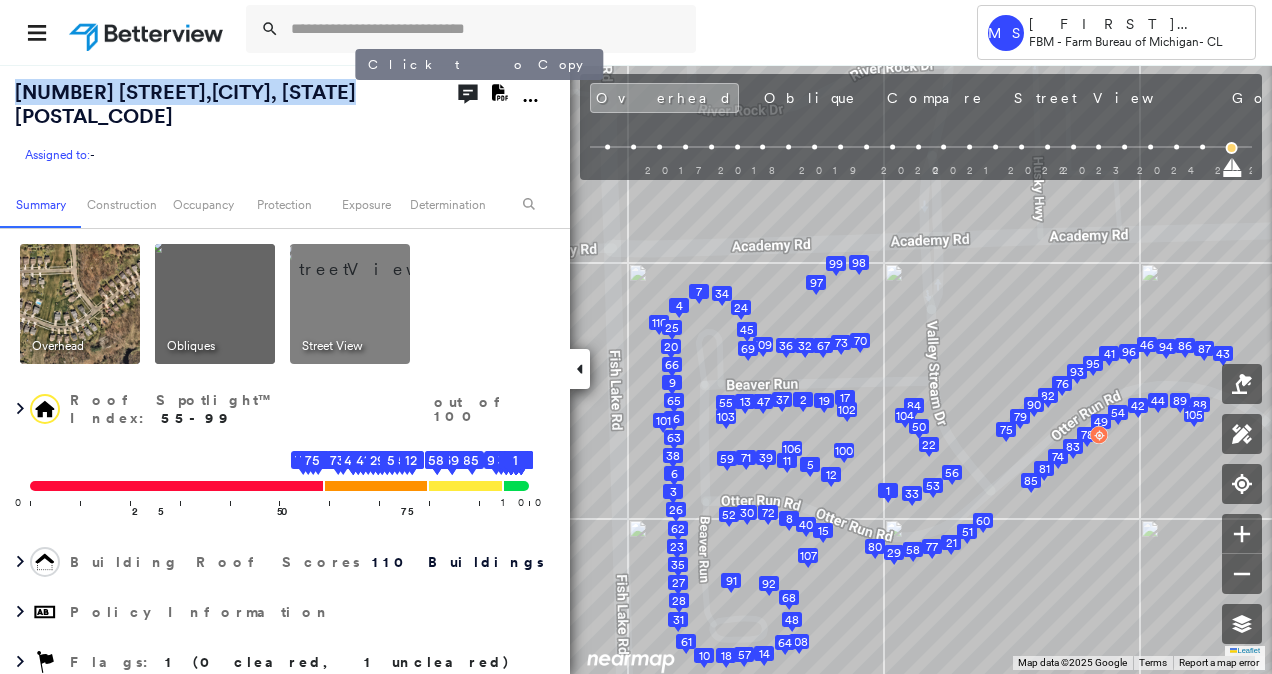 drag, startPoint x: 18, startPoint y: 88, endPoint x: 354, endPoint y: 92, distance: 336.0238 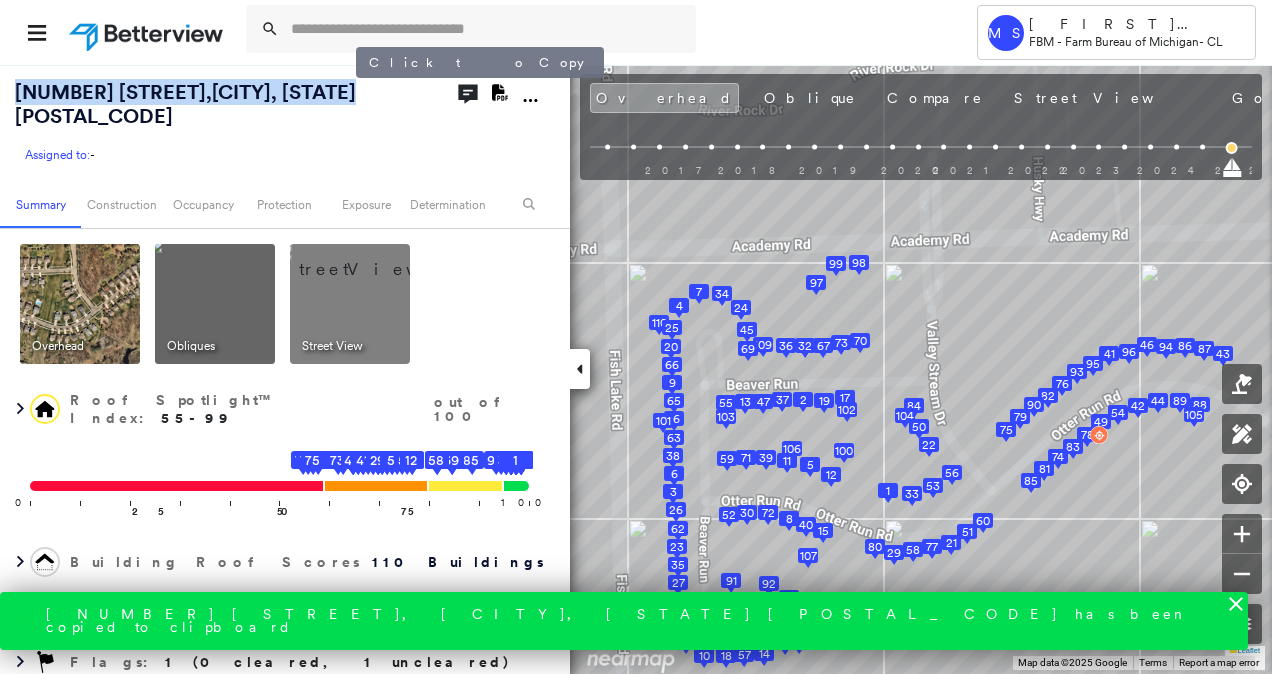copy on "[NUMBER] [STREET], [CITY], [STATE] [POSTAL_CODE]" 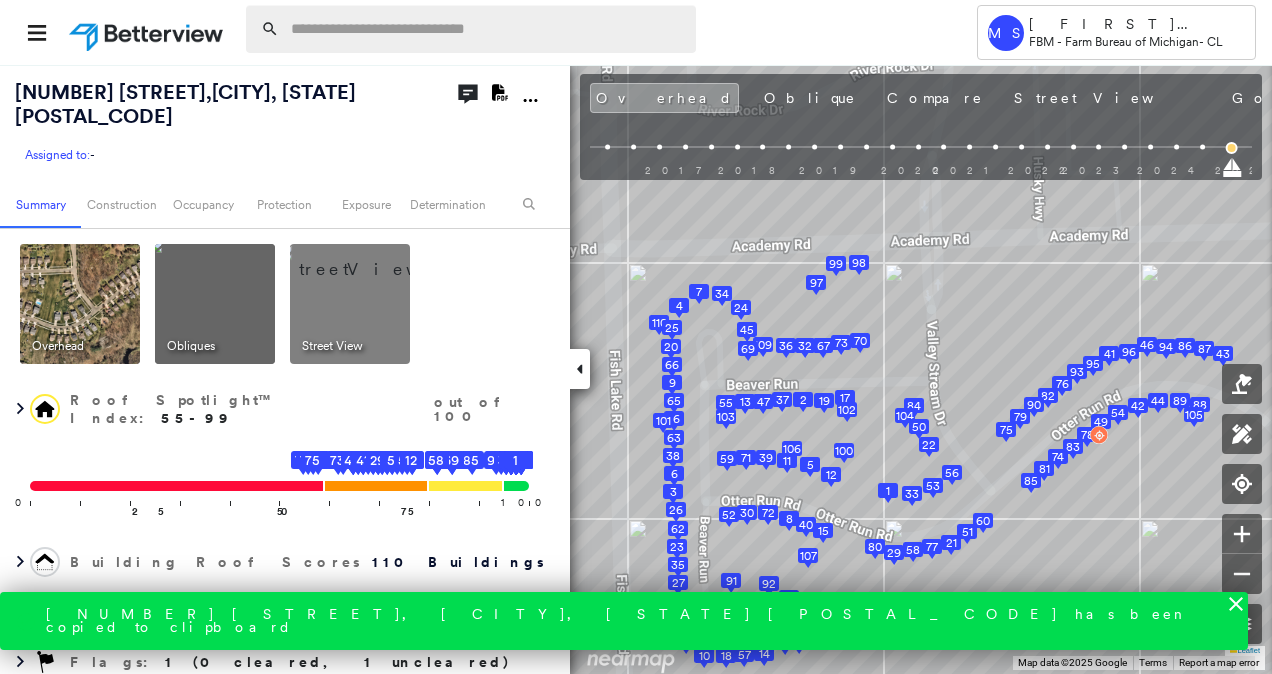 click at bounding box center (487, 29) 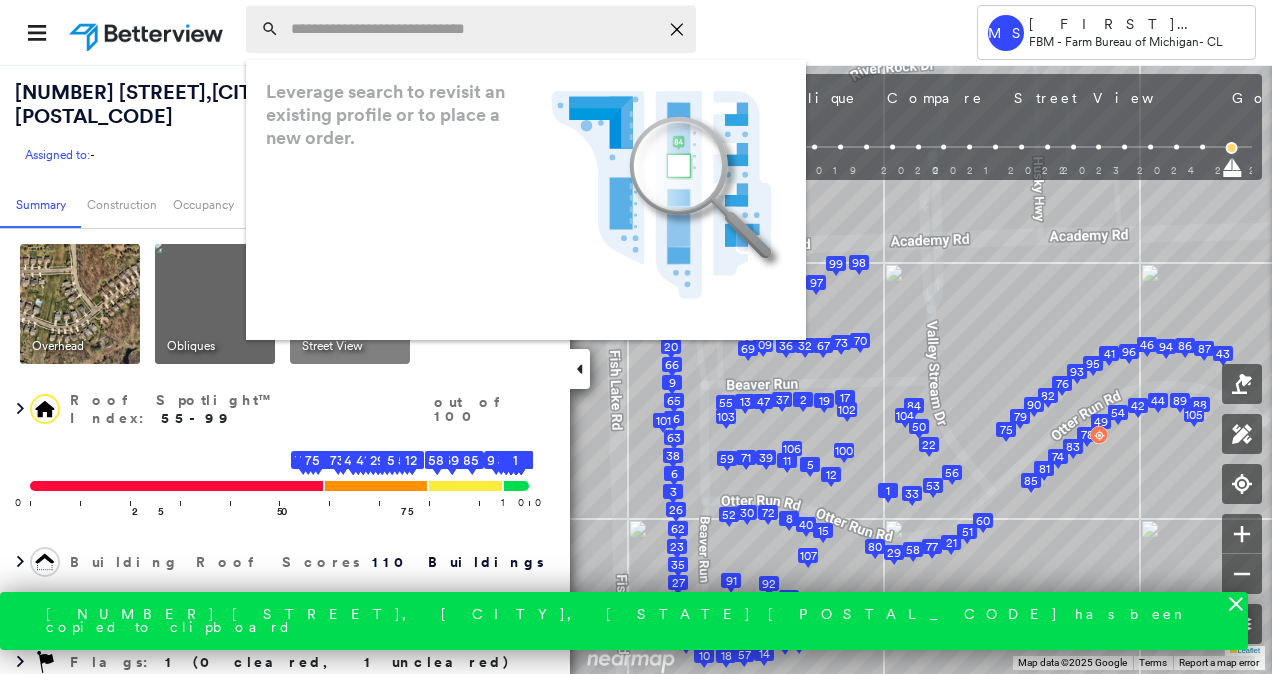 paste on "**********" 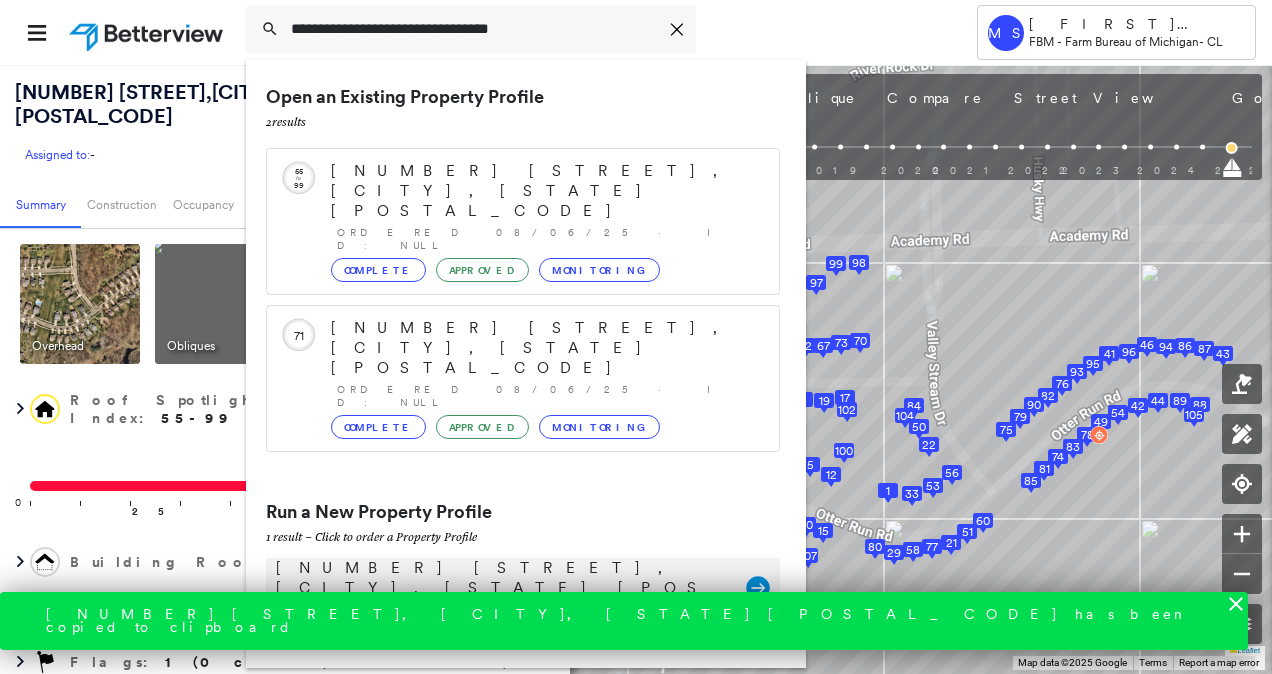 type on "**********" 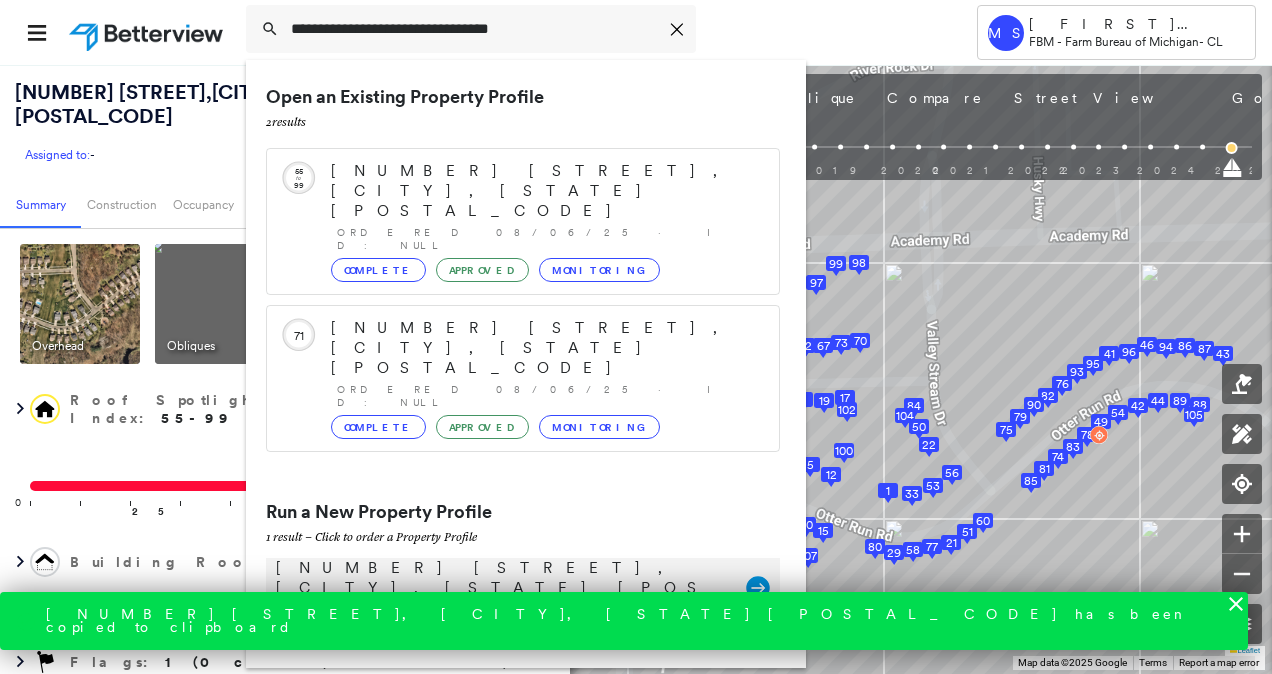 click on "[NUMBER] [STREET], [CITY], [STATE] [POSTAL_CODE]" at bounding box center [501, 588] 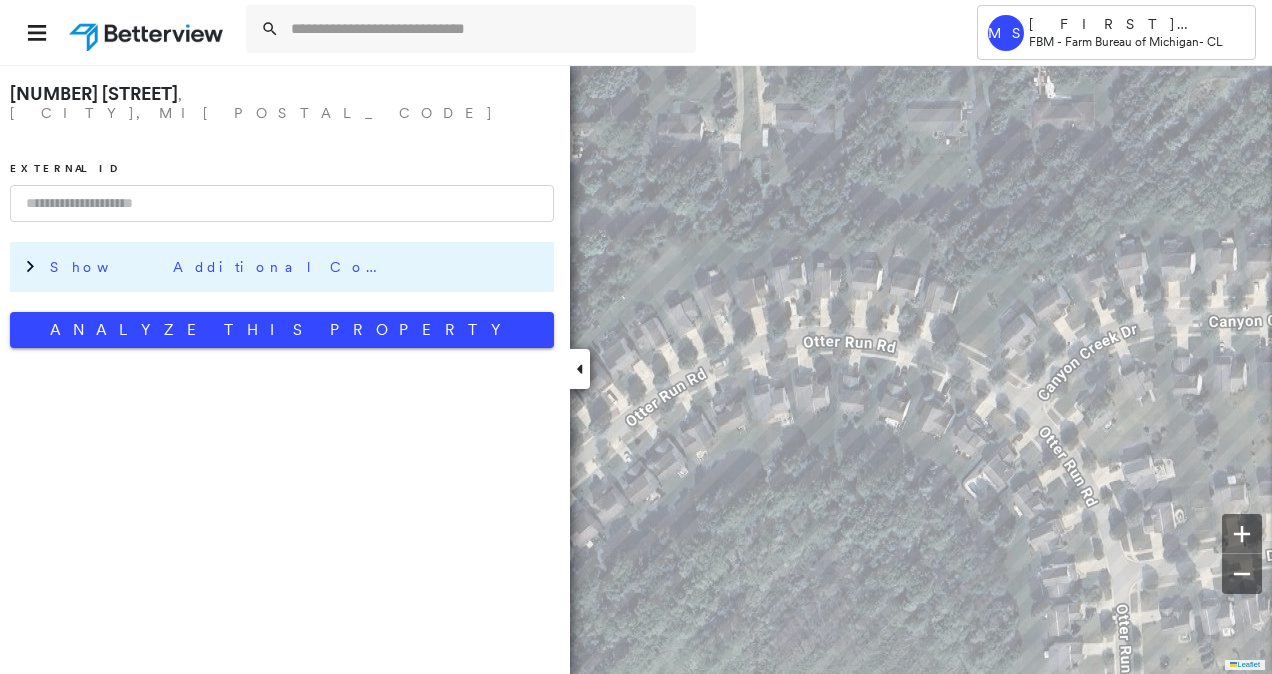 click on "Show Additional Company Data" at bounding box center (220, 267) 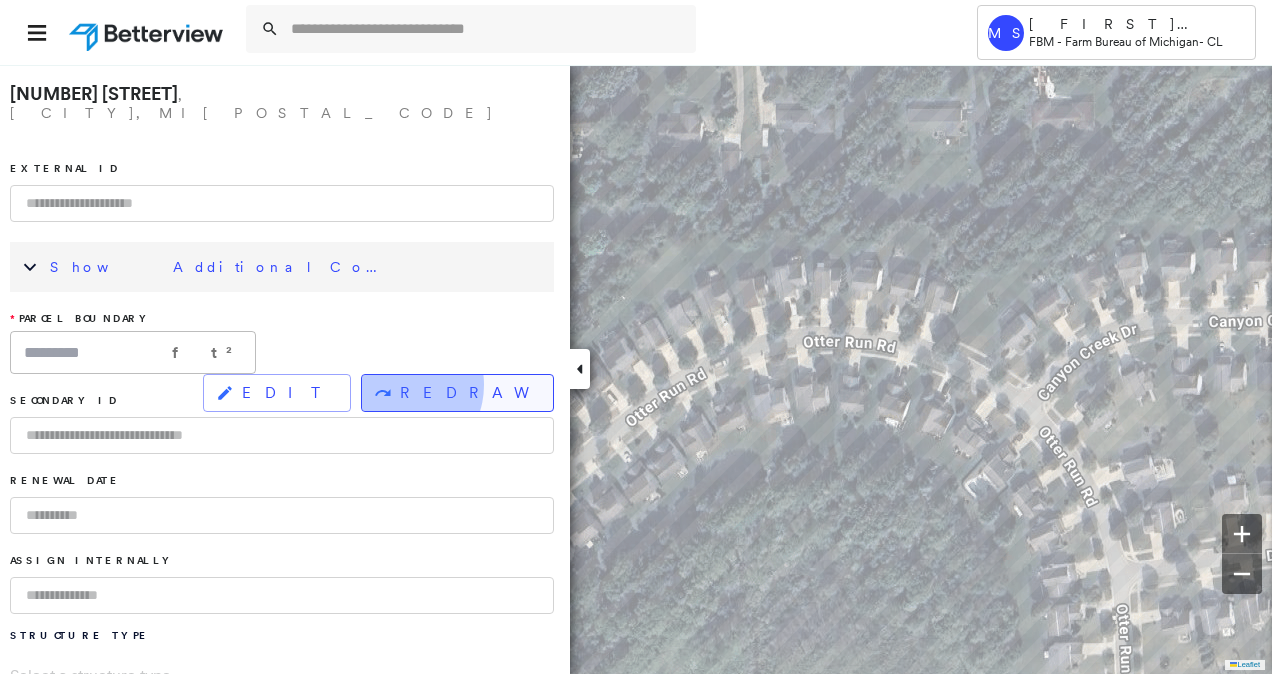 click on "REDRAW" at bounding box center (457, 393) 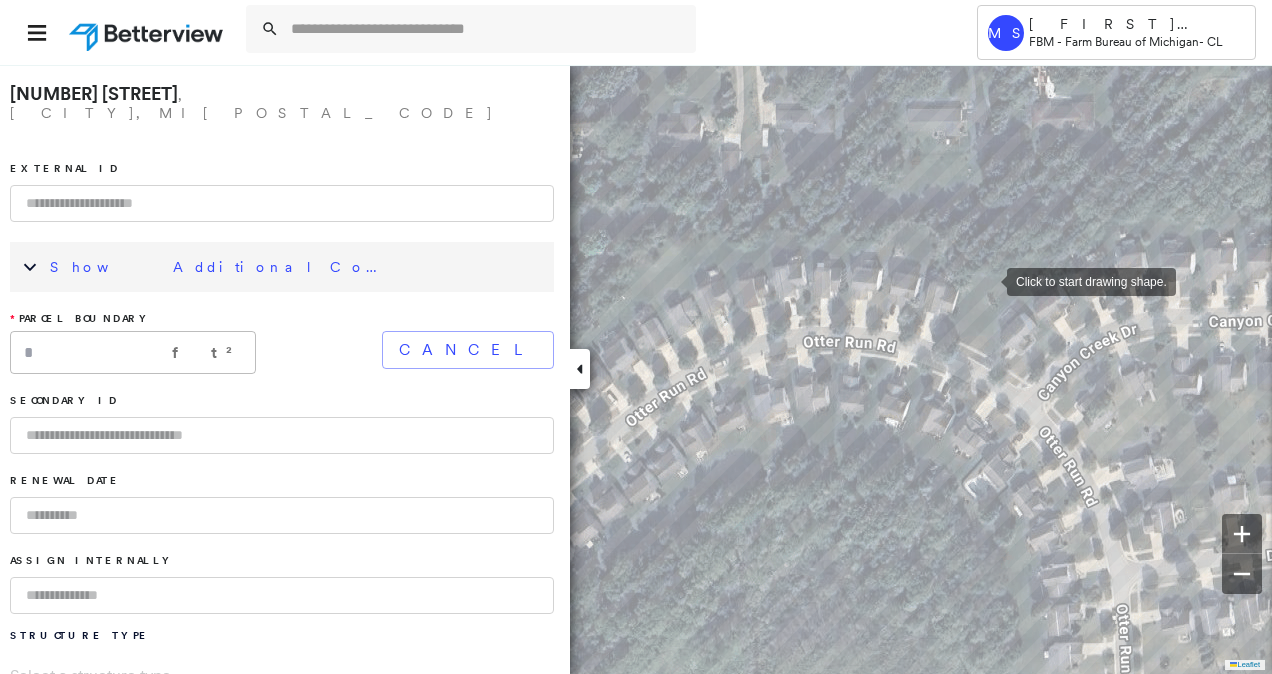 click at bounding box center [987, 280] 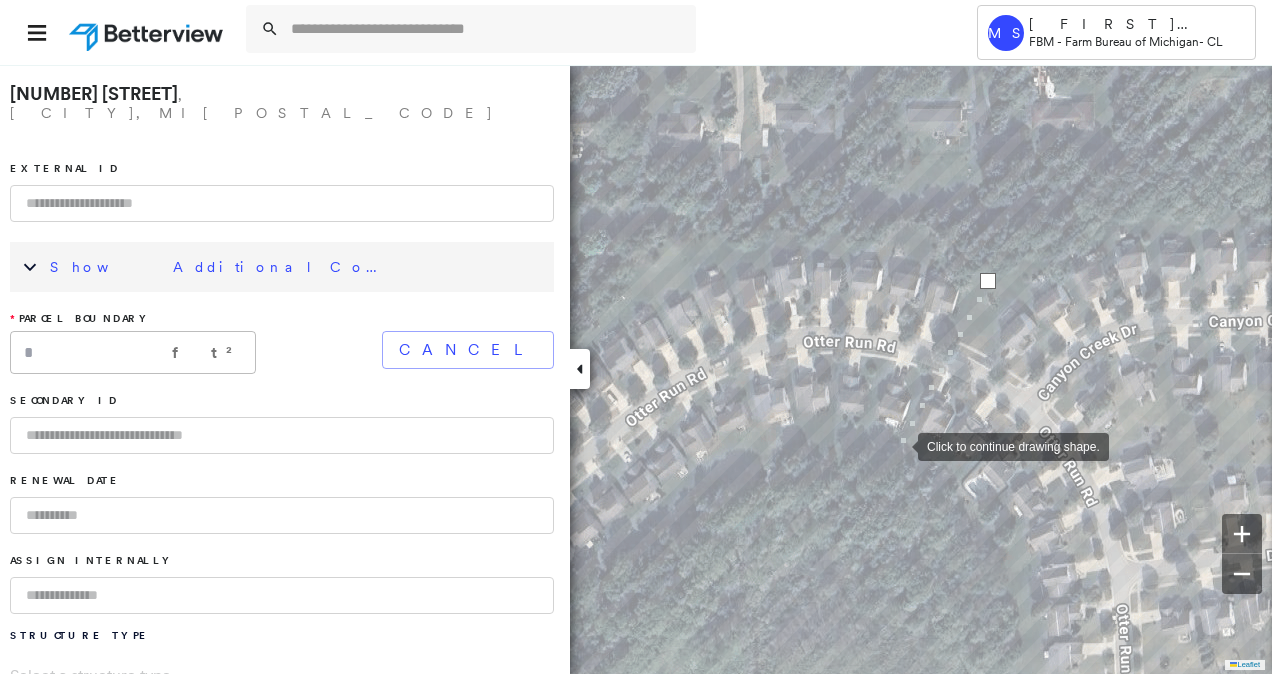 click at bounding box center (898, 445) 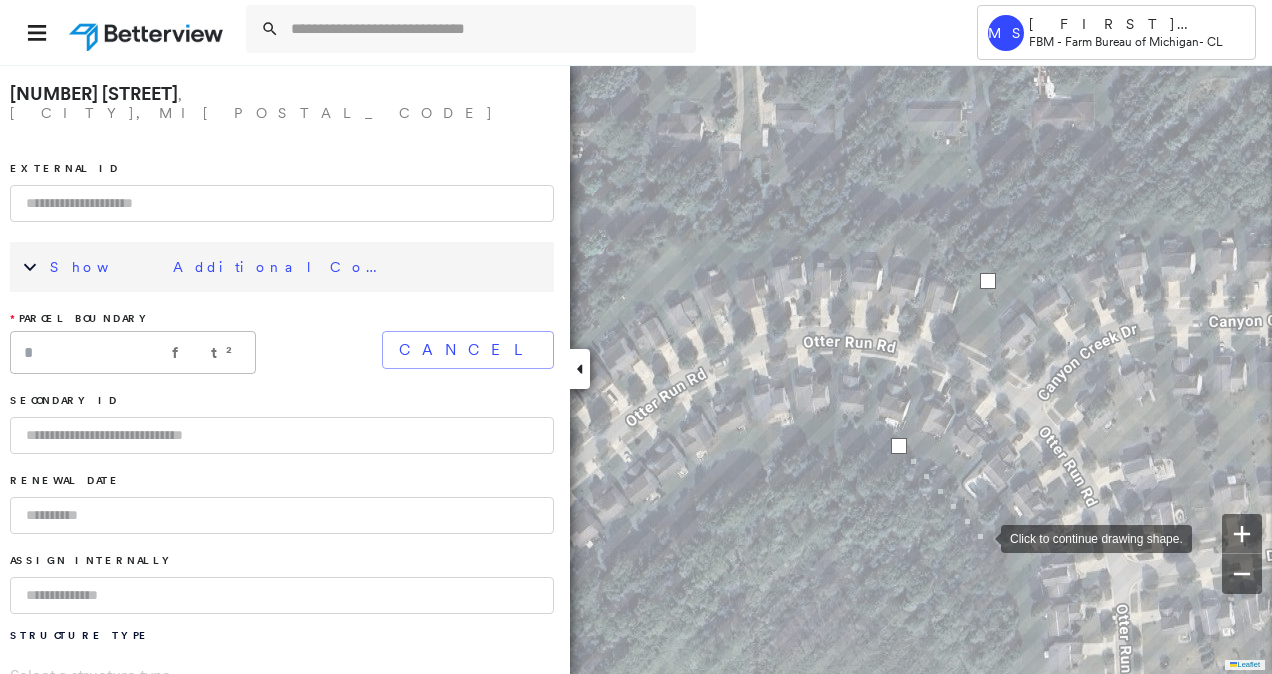 click at bounding box center (981, 537) 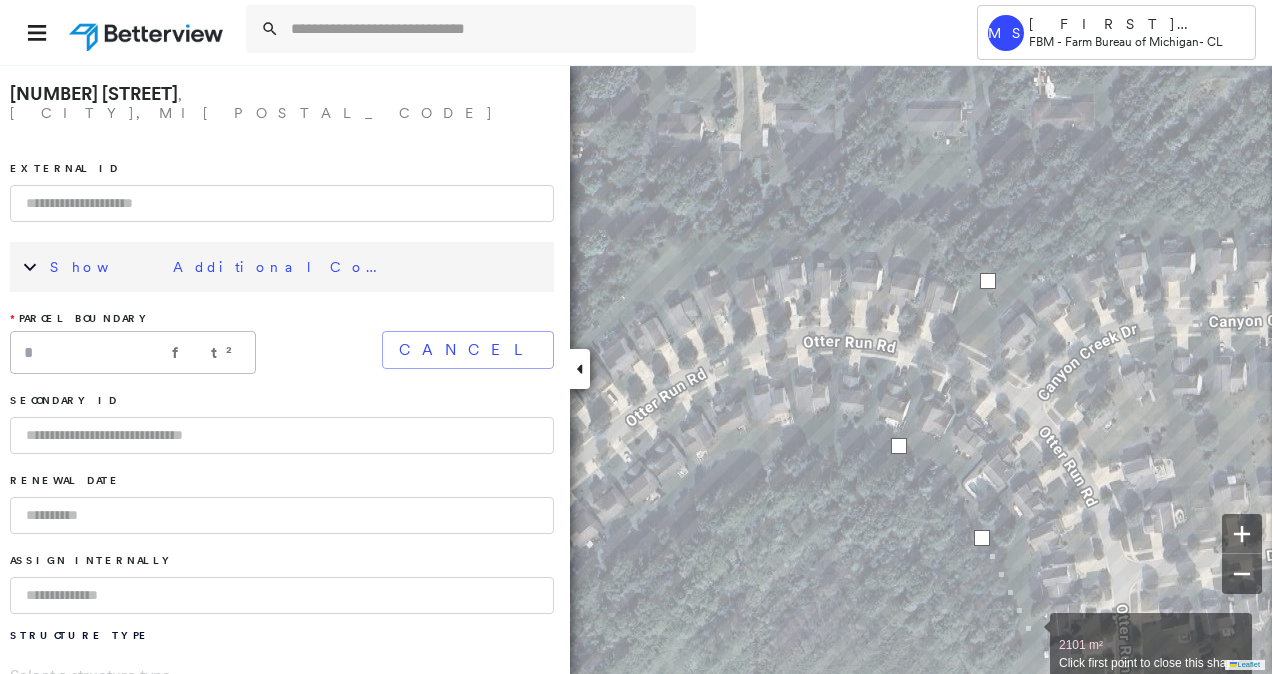 click at bounding box center (1030, 634) 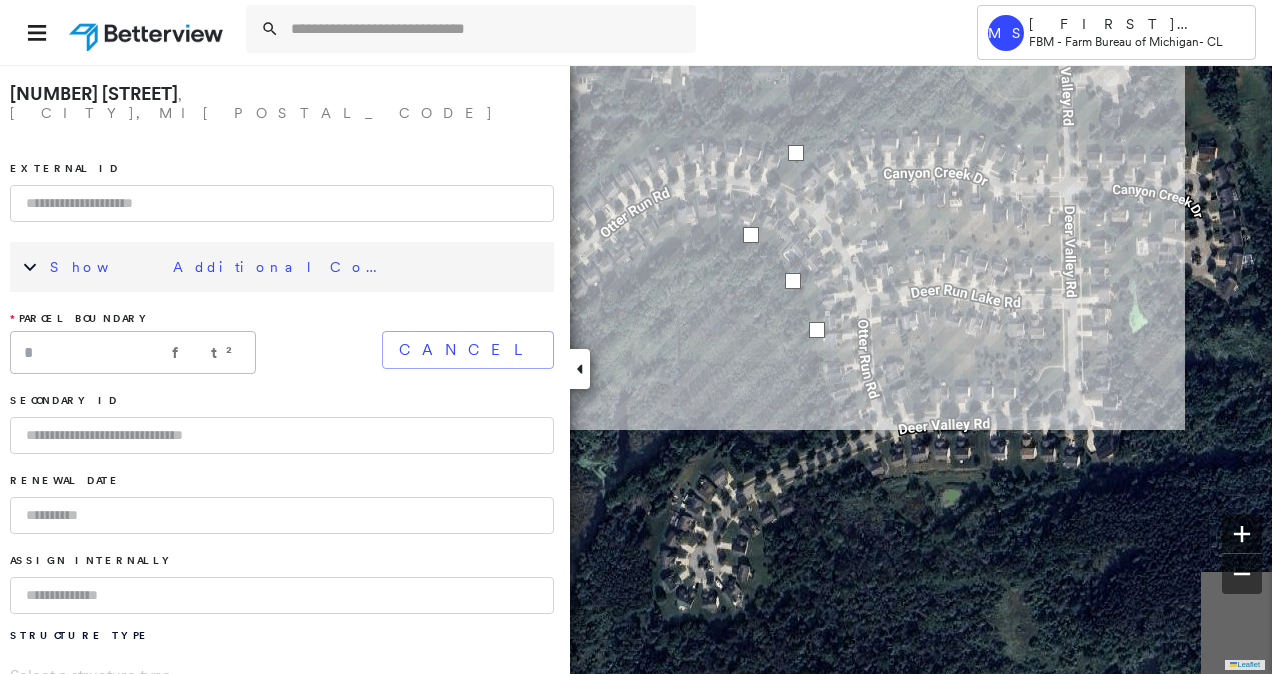 click on "3366 m² Click first point to close this shape." at bounding box center [152, -117] 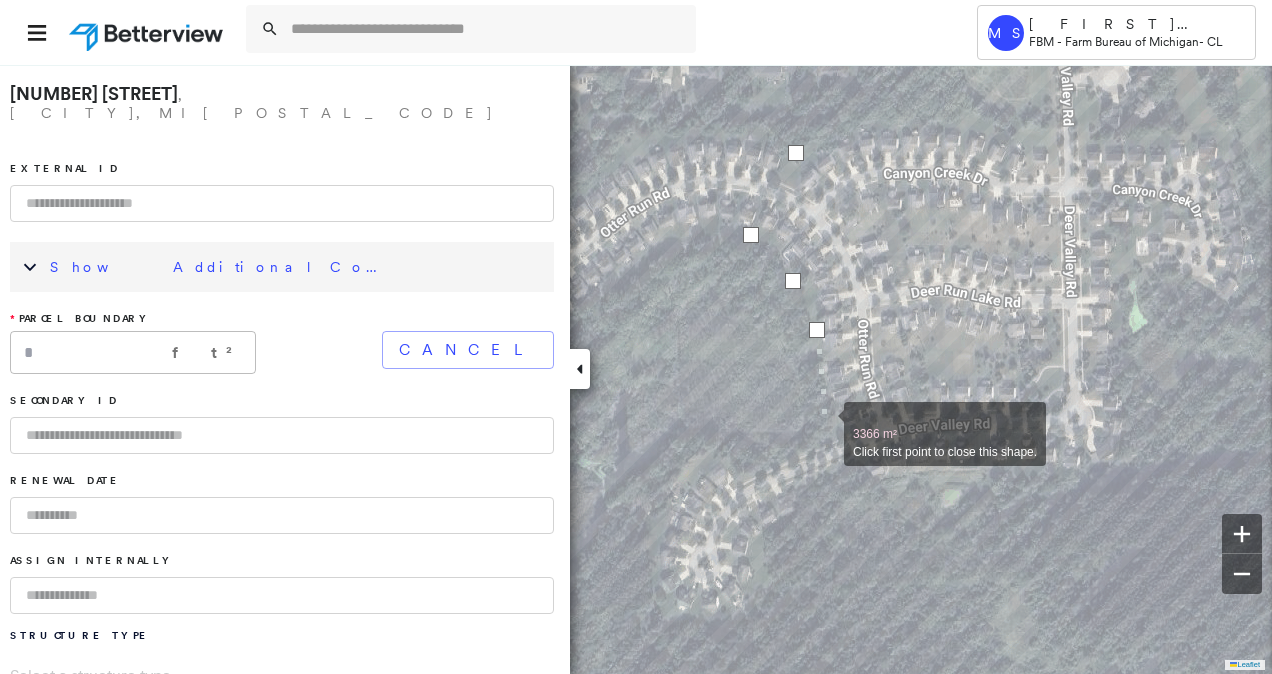 click at bounding box center (824, 423) 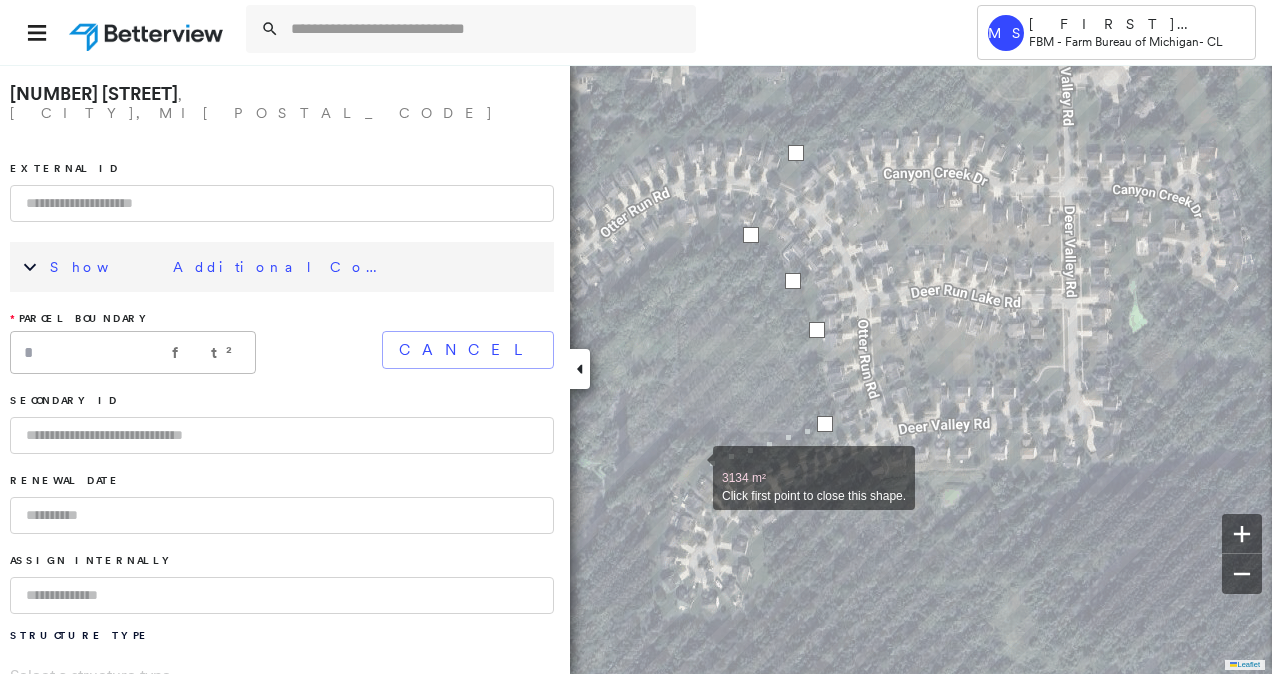 click at bounding box center (693, 467) 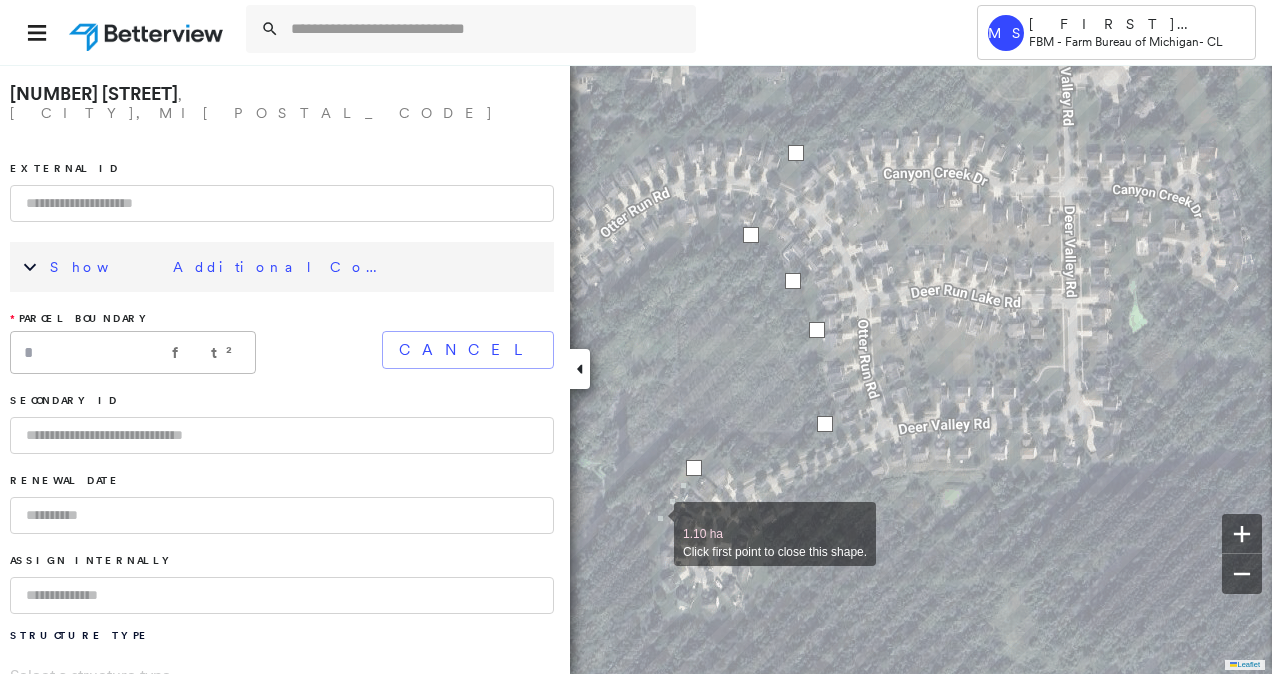 click at bounding box center [654, 523] 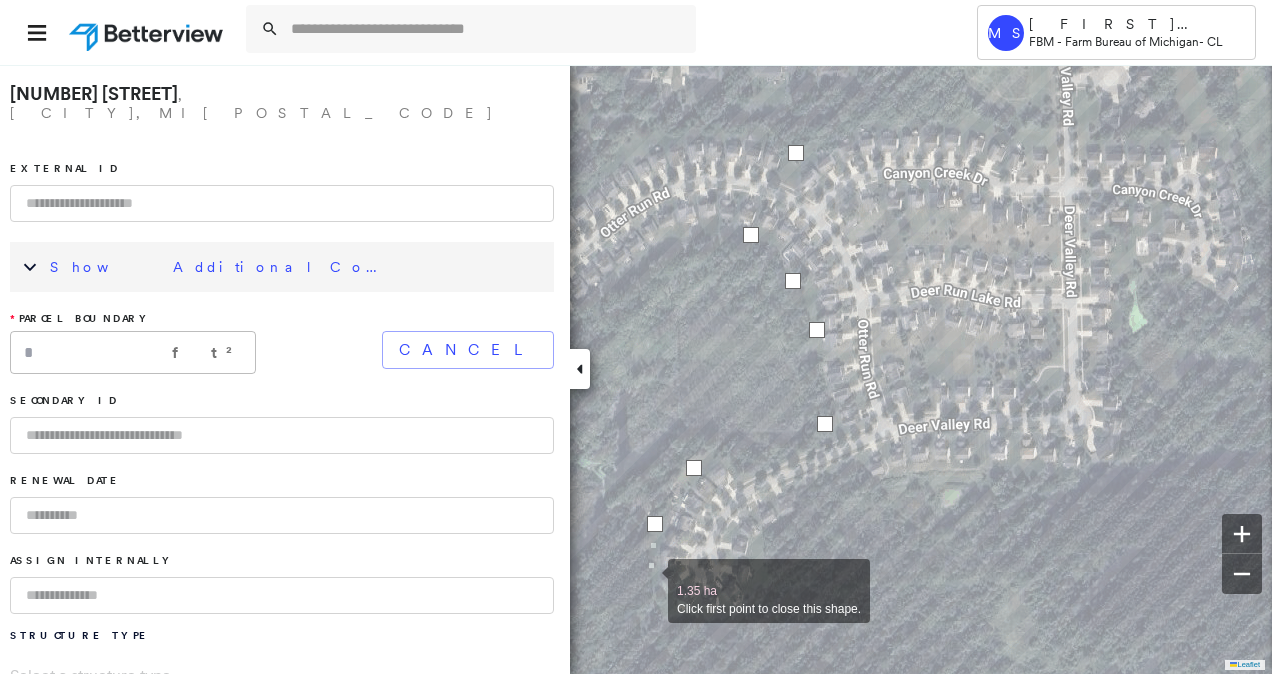 click at bounding box center (648, 580) 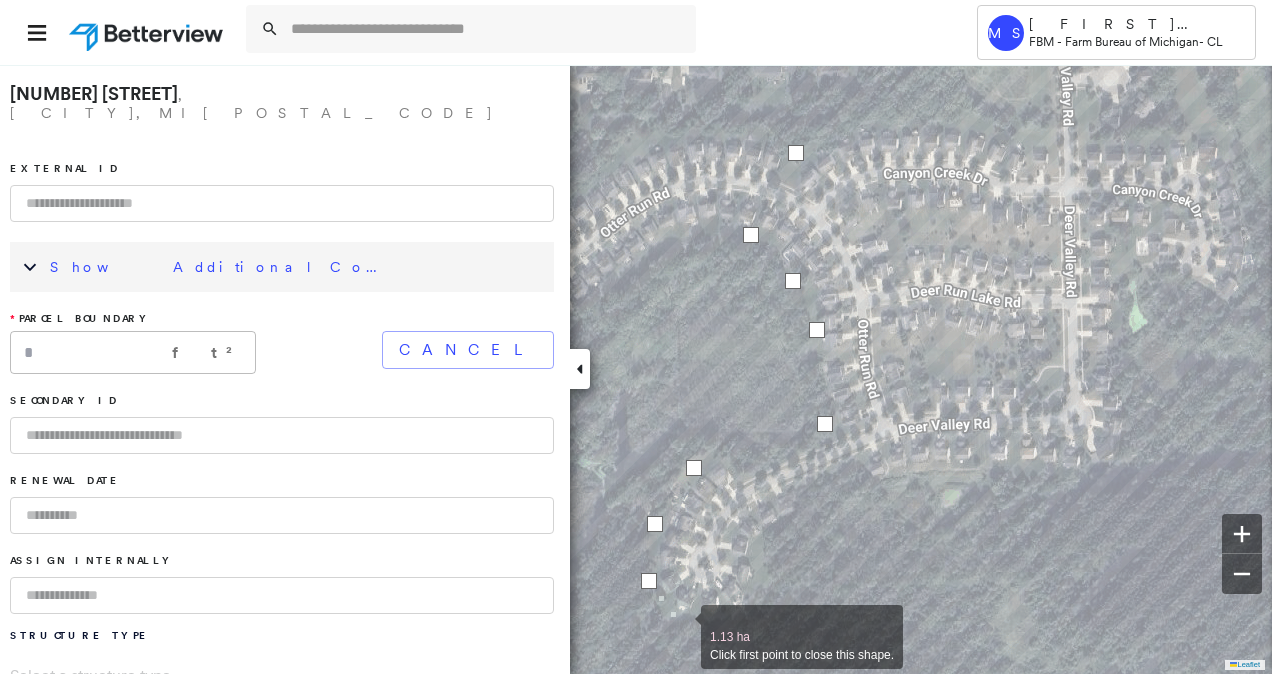 click at bounding box center [681, 626] 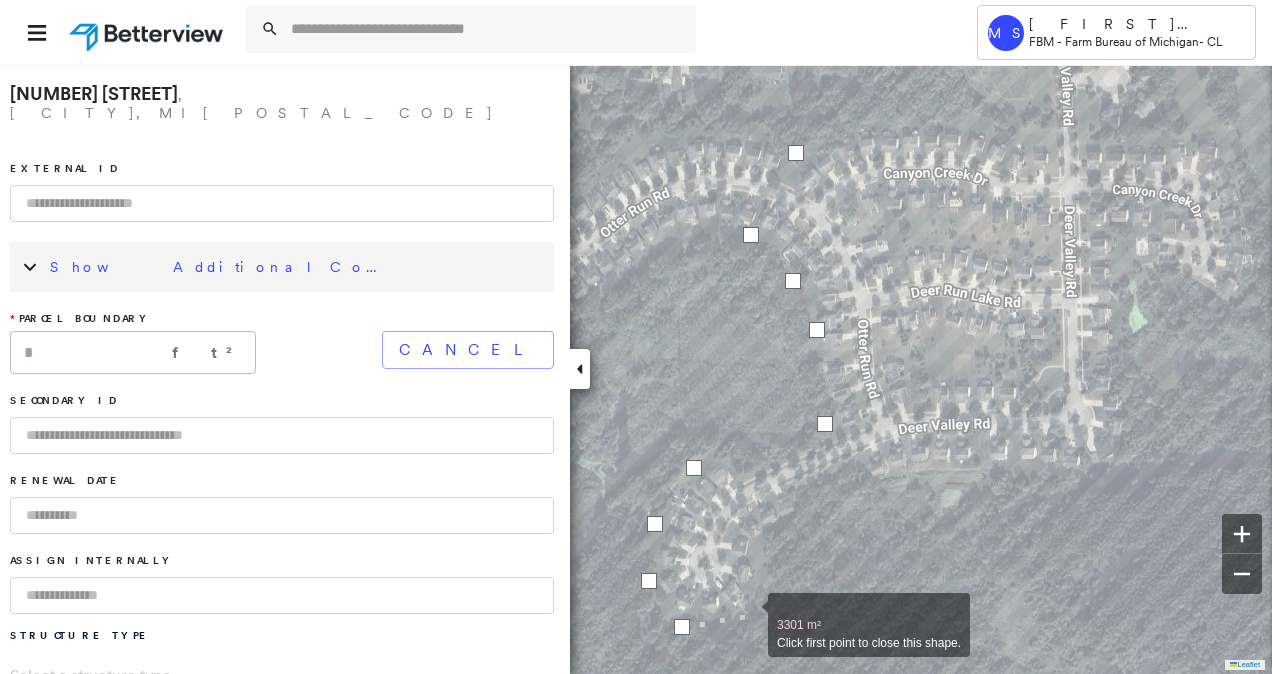 click at bounding box center [748, 614] 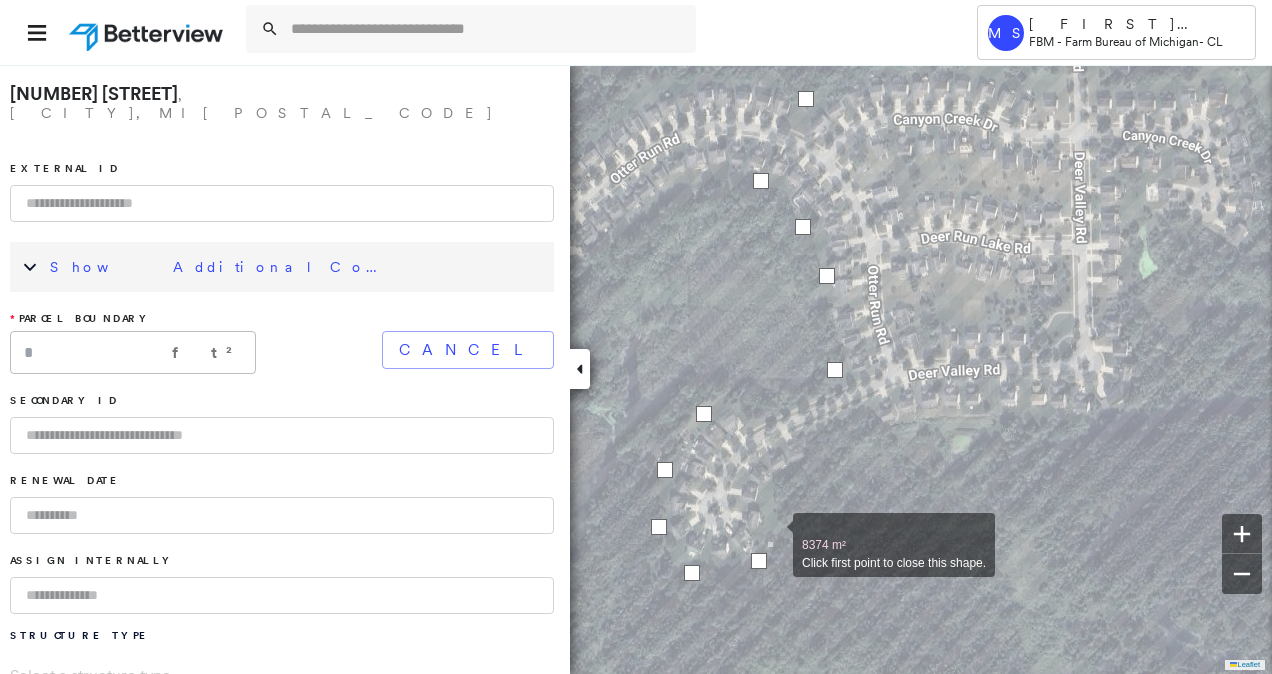 drag, startPoint x: 762, startPoint y: 588, endPoint x: 772, endPoint y: 534, distance: 54.91812 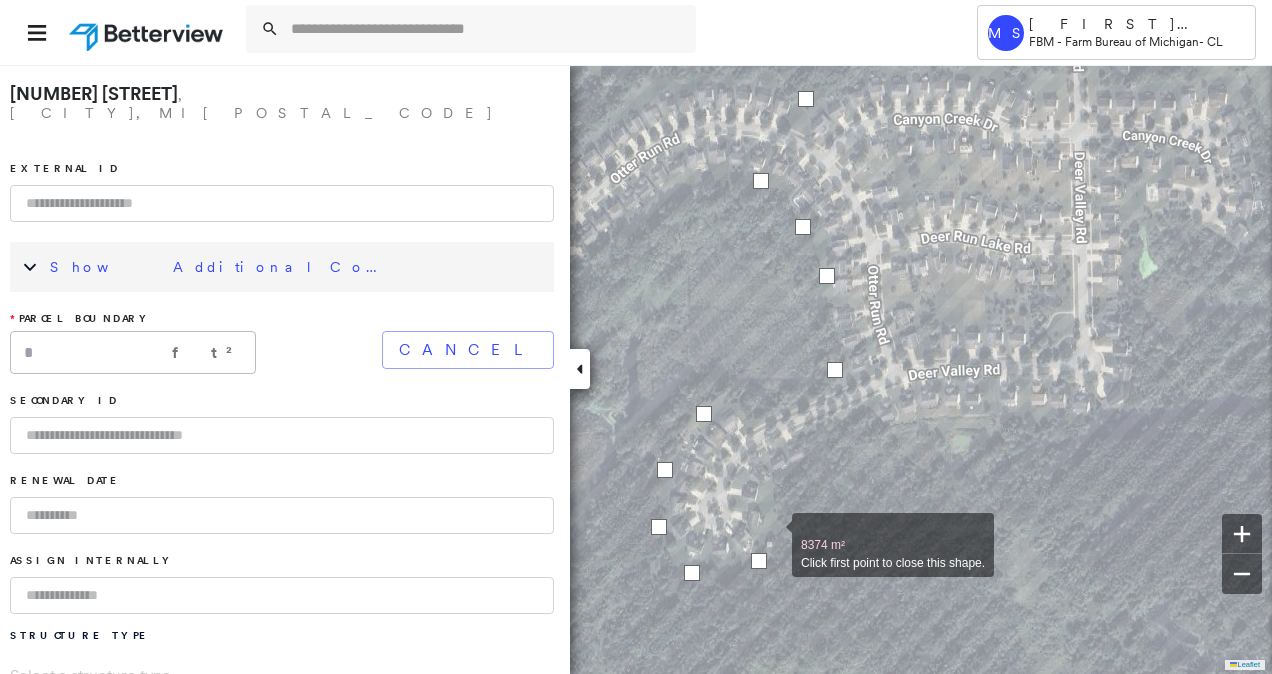 click at bounding box center (772, 534) 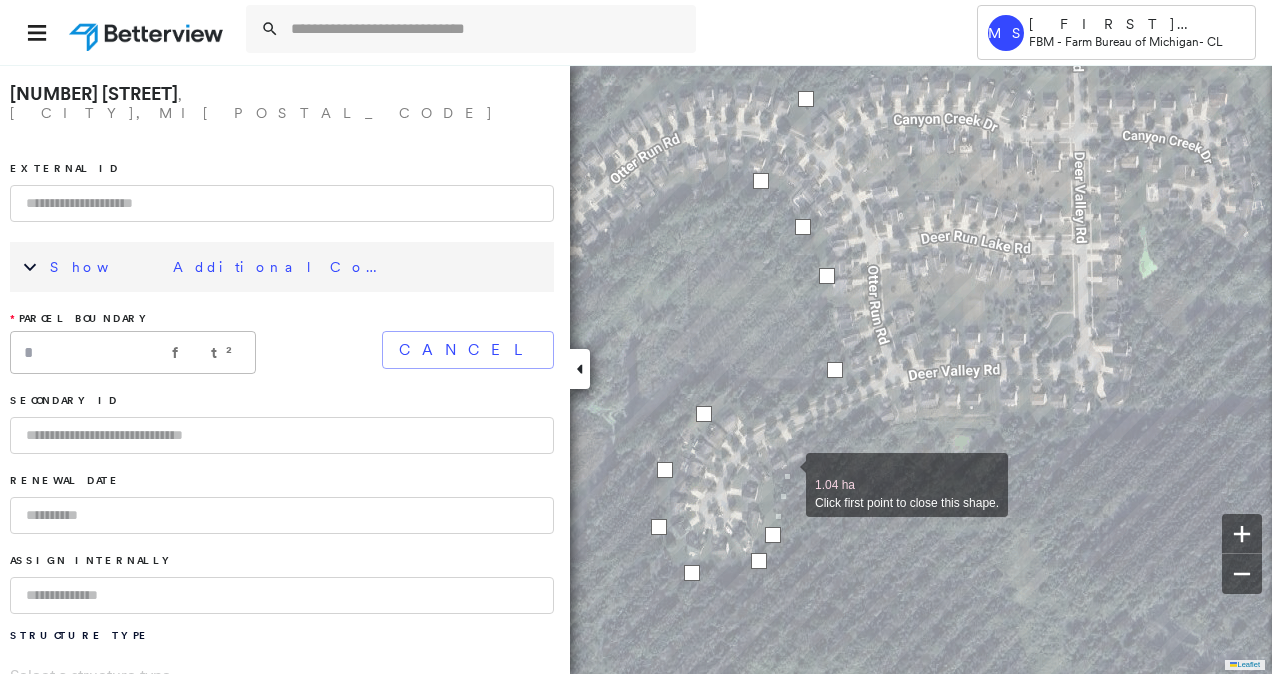 click at bounding box center [786, 474] 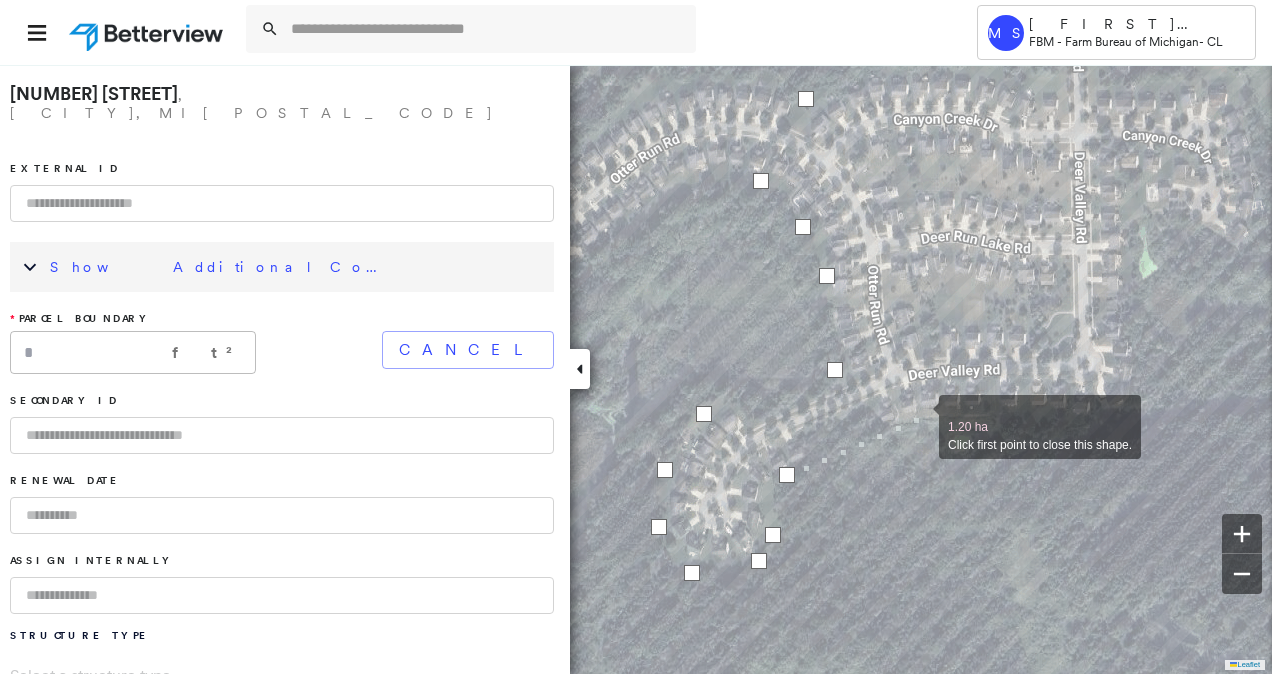 click at bounding box center [919, 416] 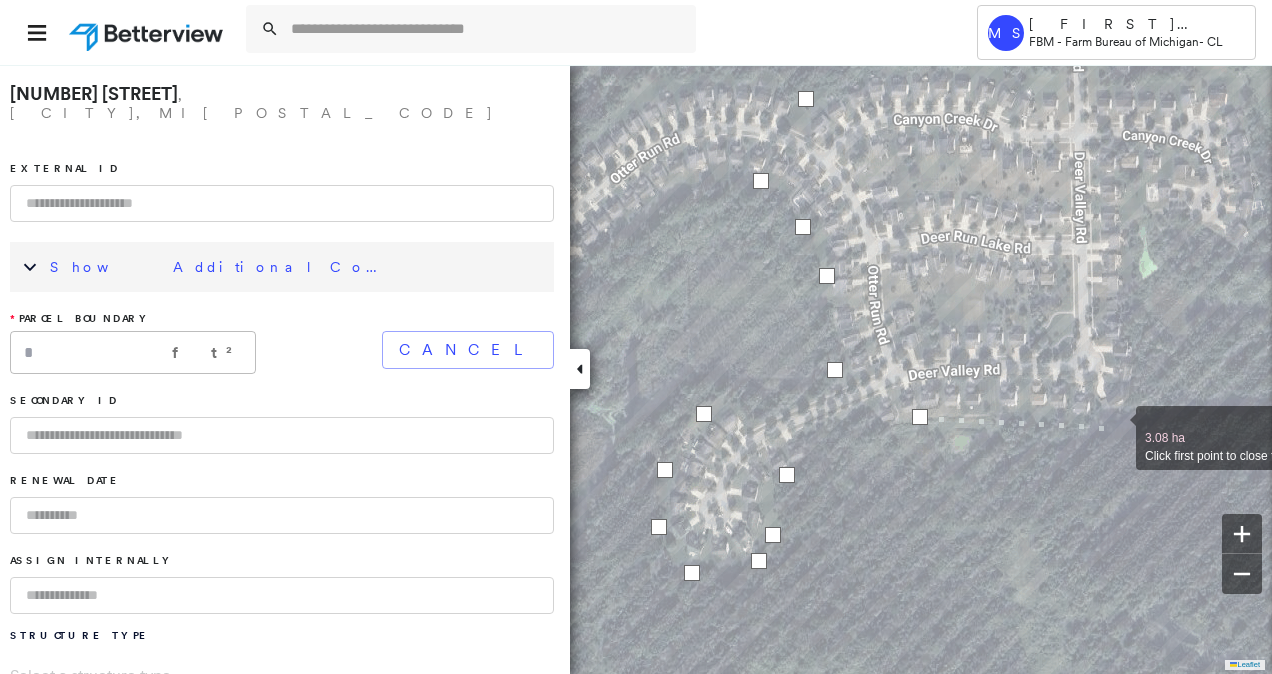 click at bounding box center [1116, 427] 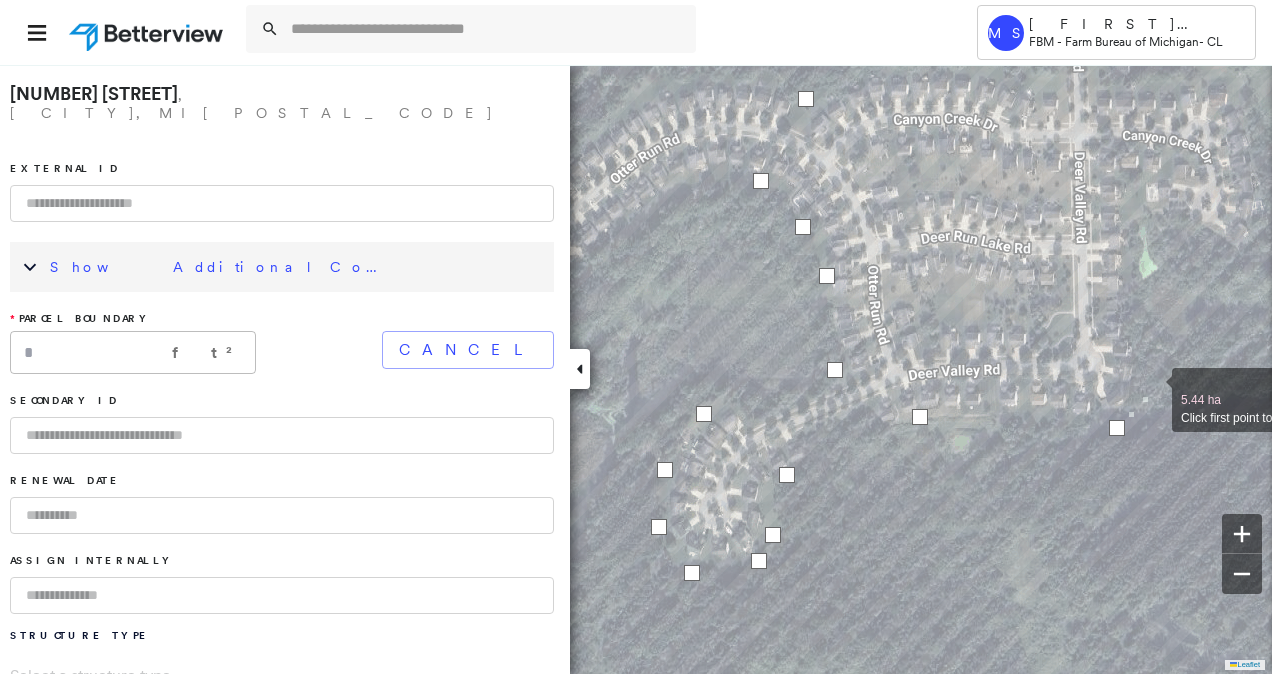 click at bounding box center [1152, 389] 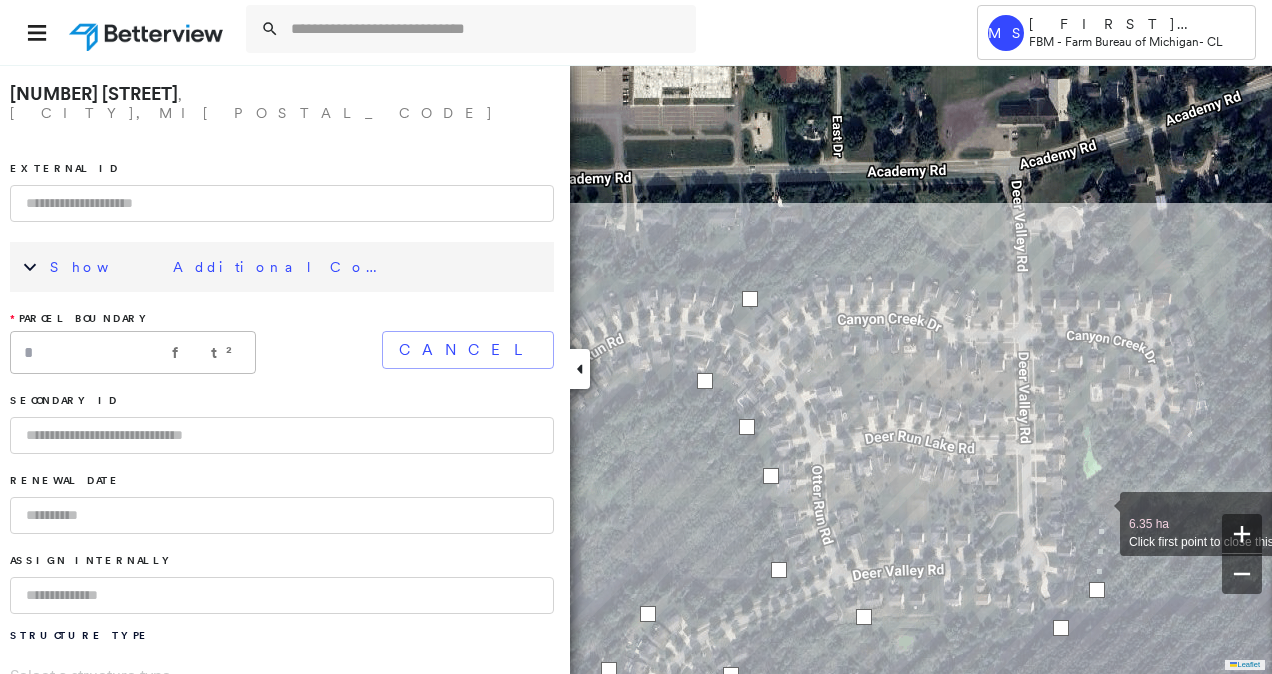 drag, startPoint x: 1156, startPoint y: 312, endPoint x: 1100, endPoint y: 512, distance: 207.69208 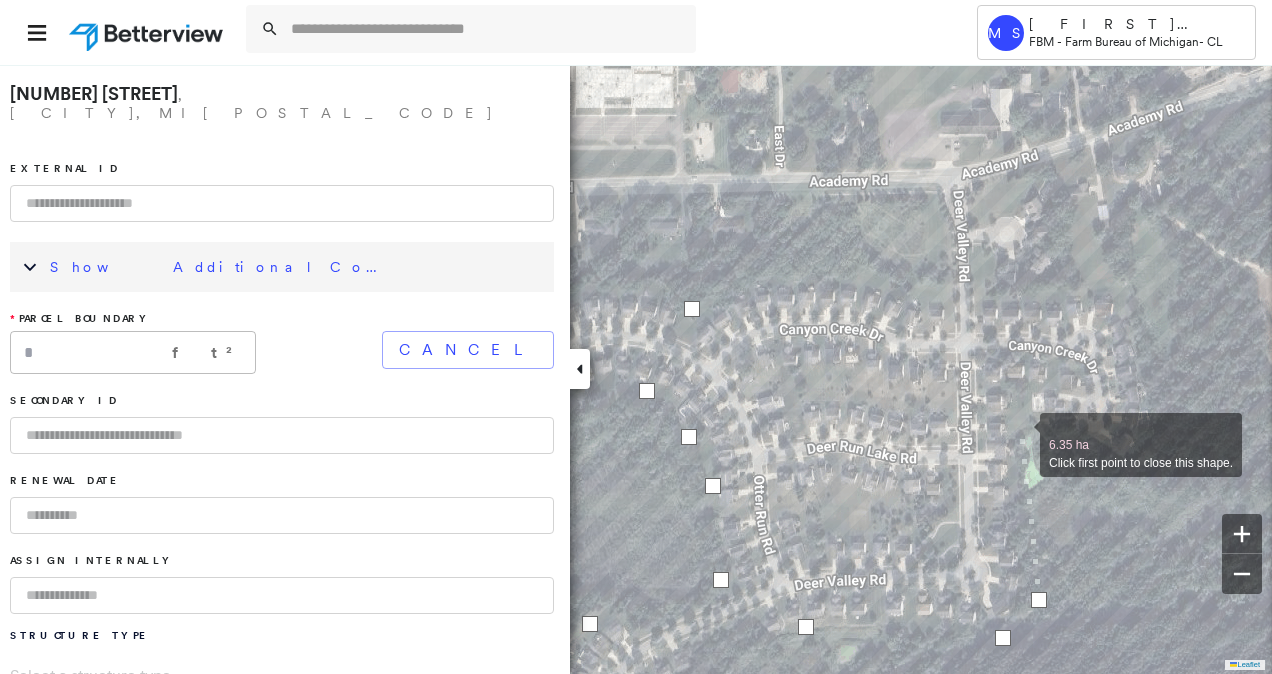 drag, startPoint x: 1078, startPoint y: 424, endPoint x: 1015, endPoint y: 433, distance: 63.63961 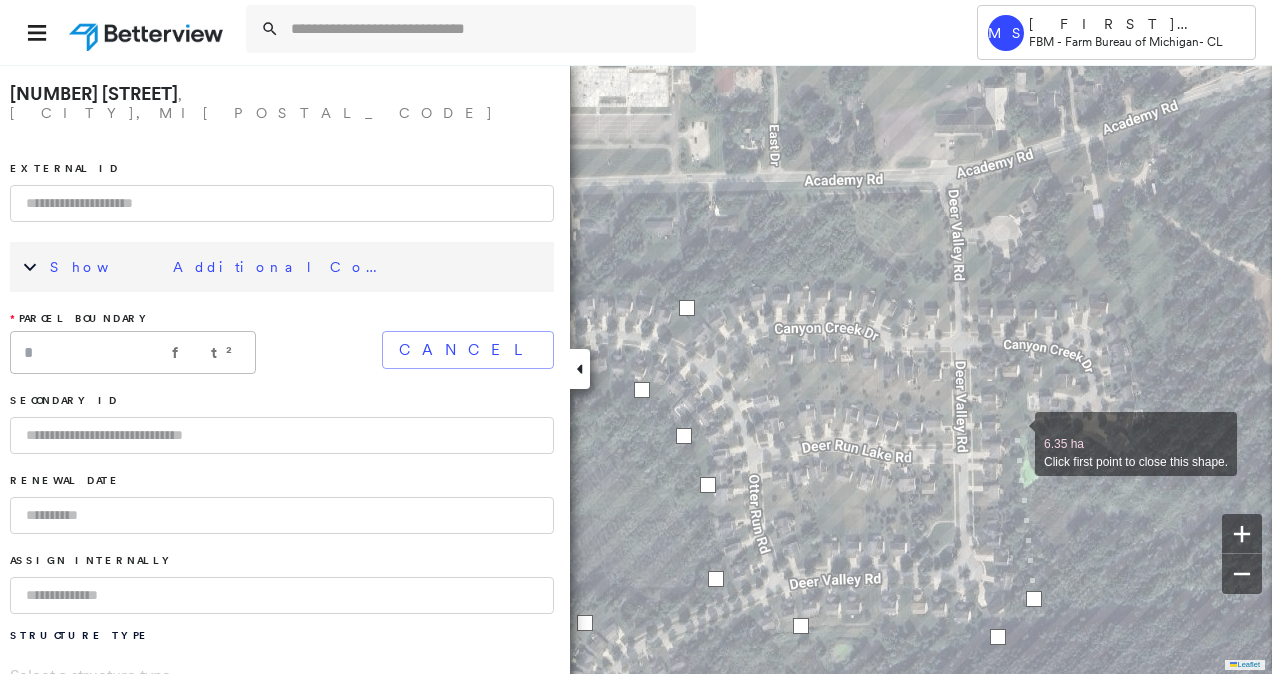 click at bounding box center [1015, 433] 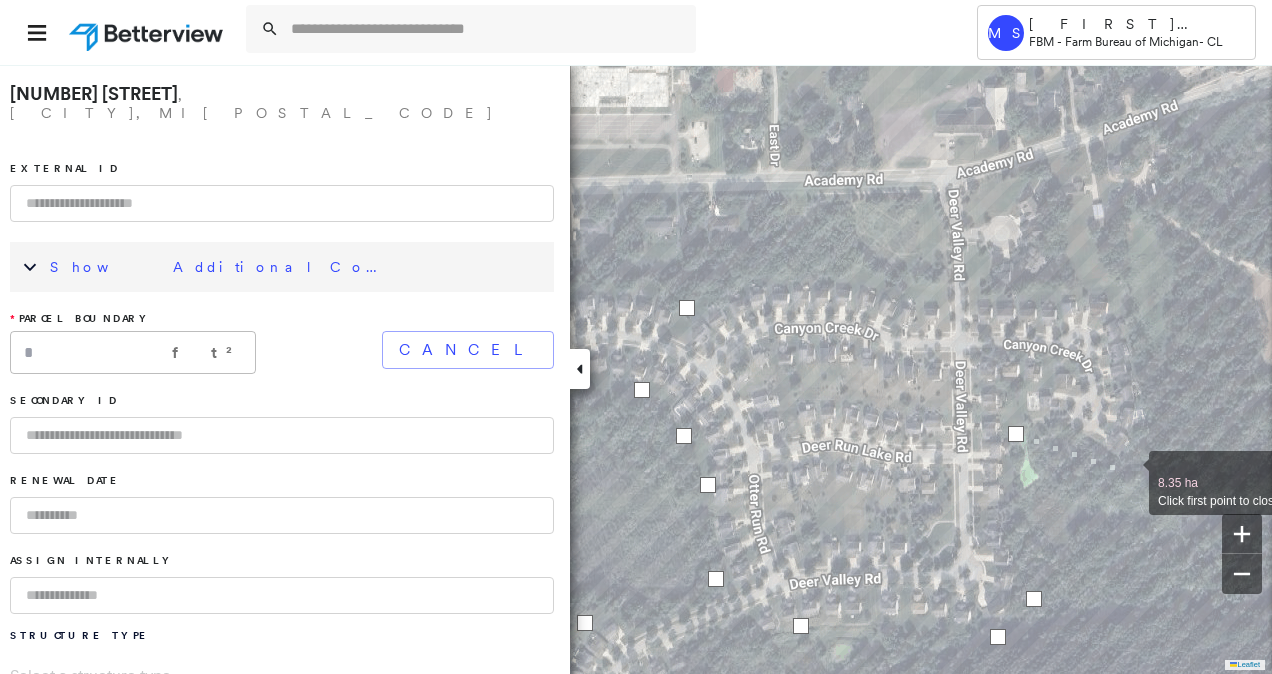click at bounding box center (1129, 472) 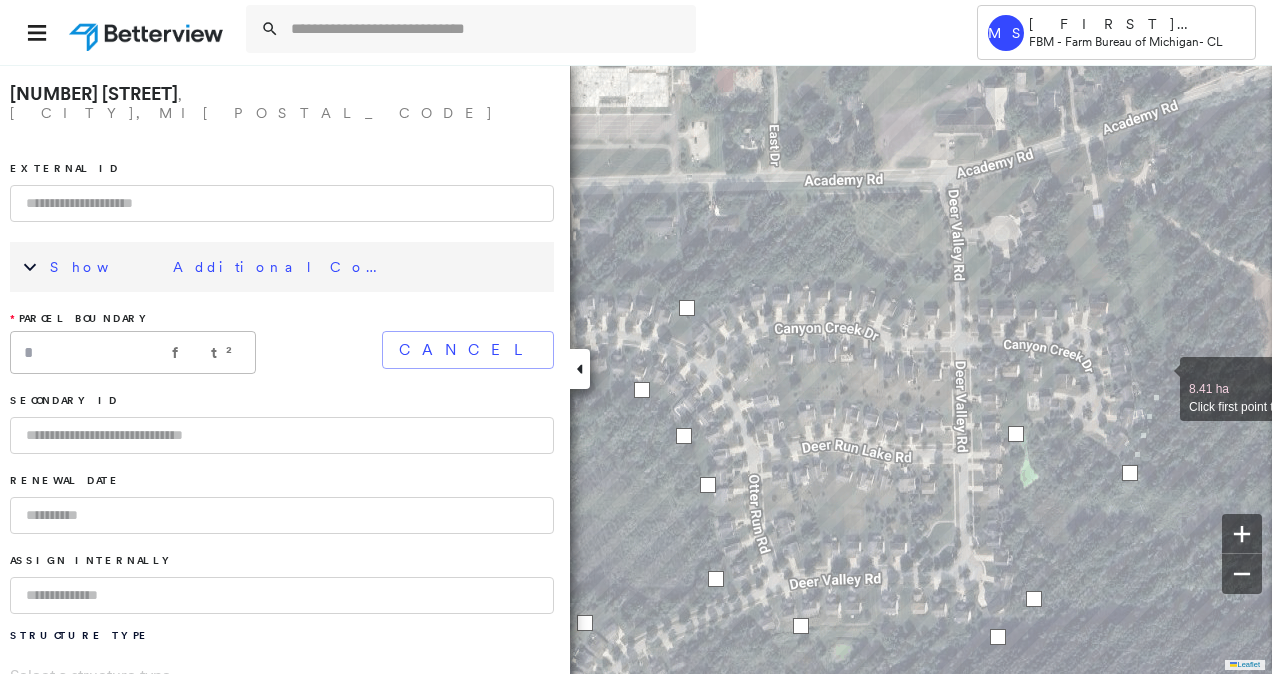 click at bounding box center [1160, 378] 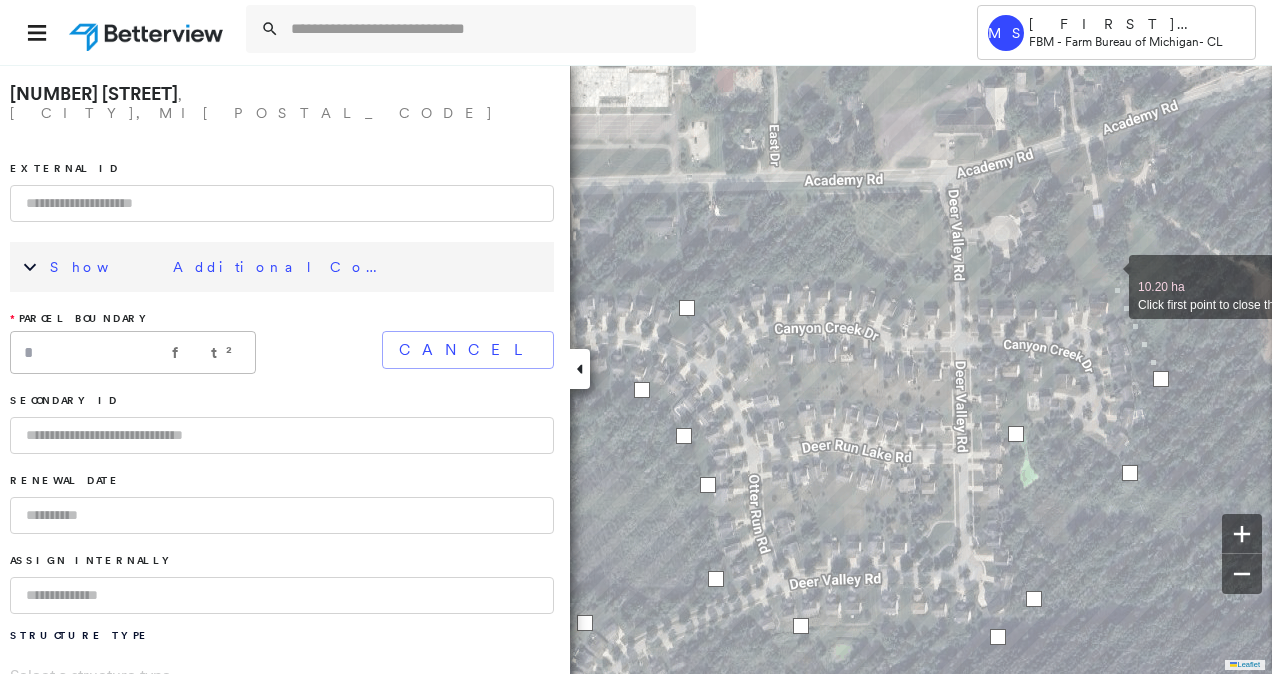 click at bounding box center [1109, 276] 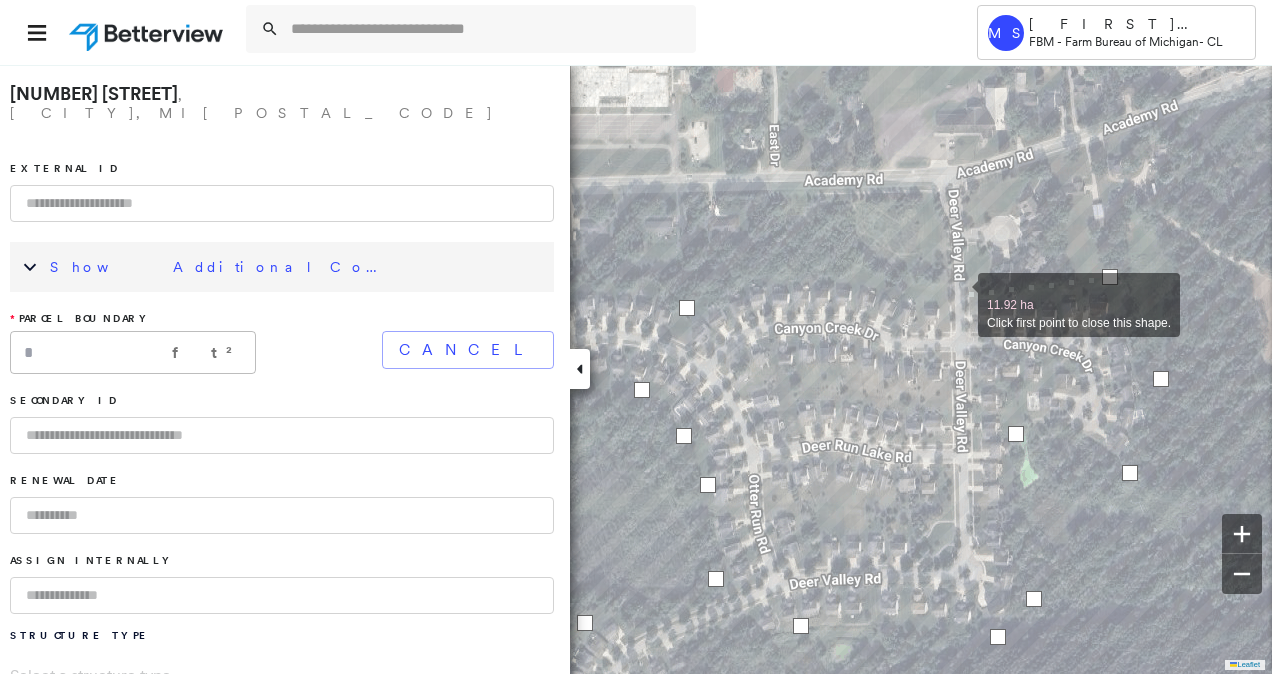 click at bounding box center [958, 294] 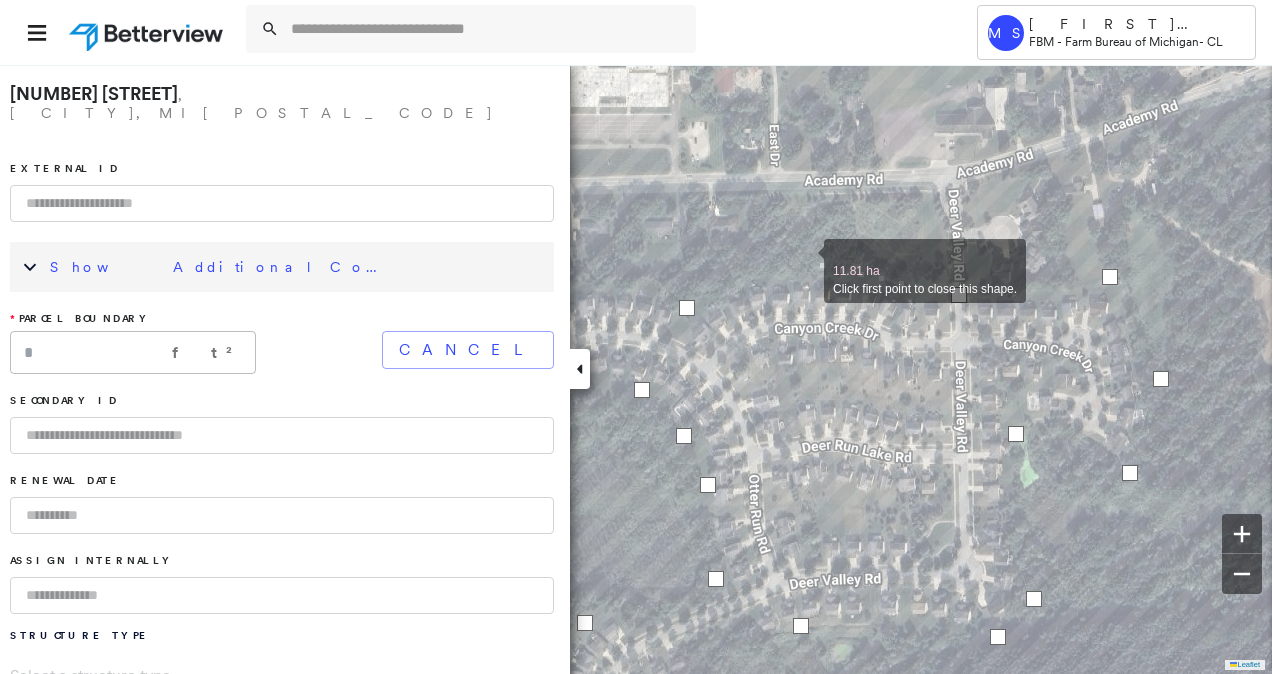 click at bounding box center [804, 260] 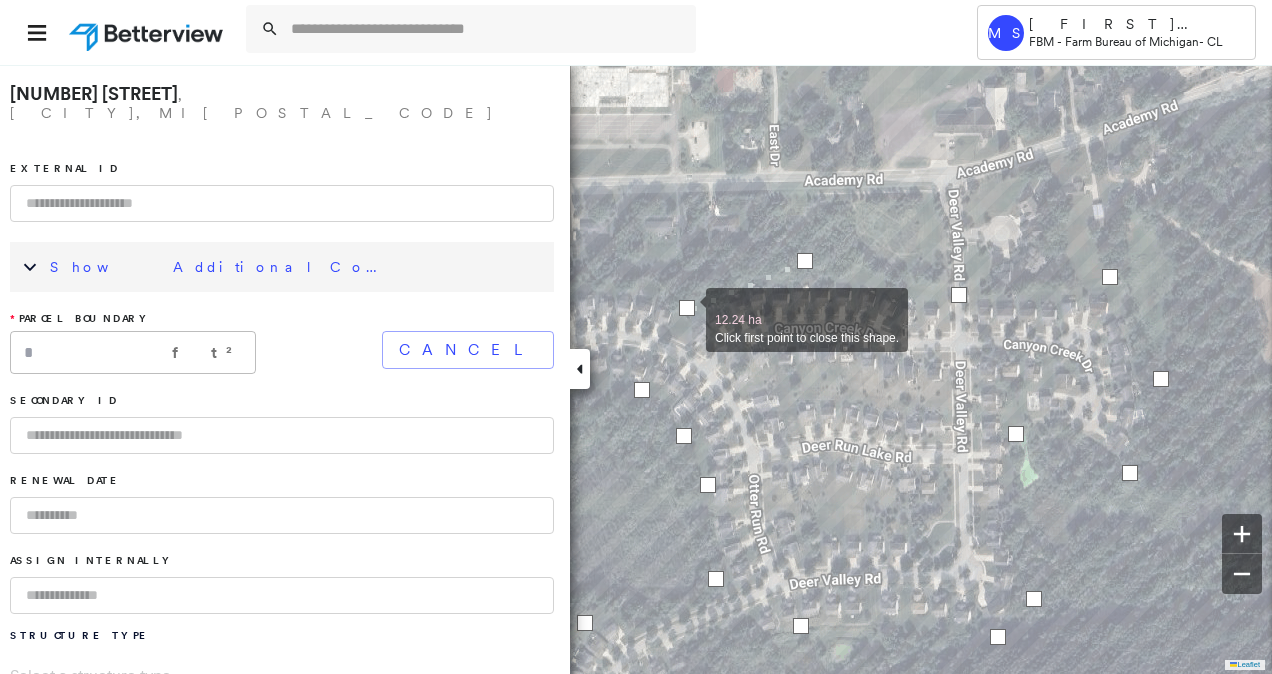 click at bounding box center (687, 308) 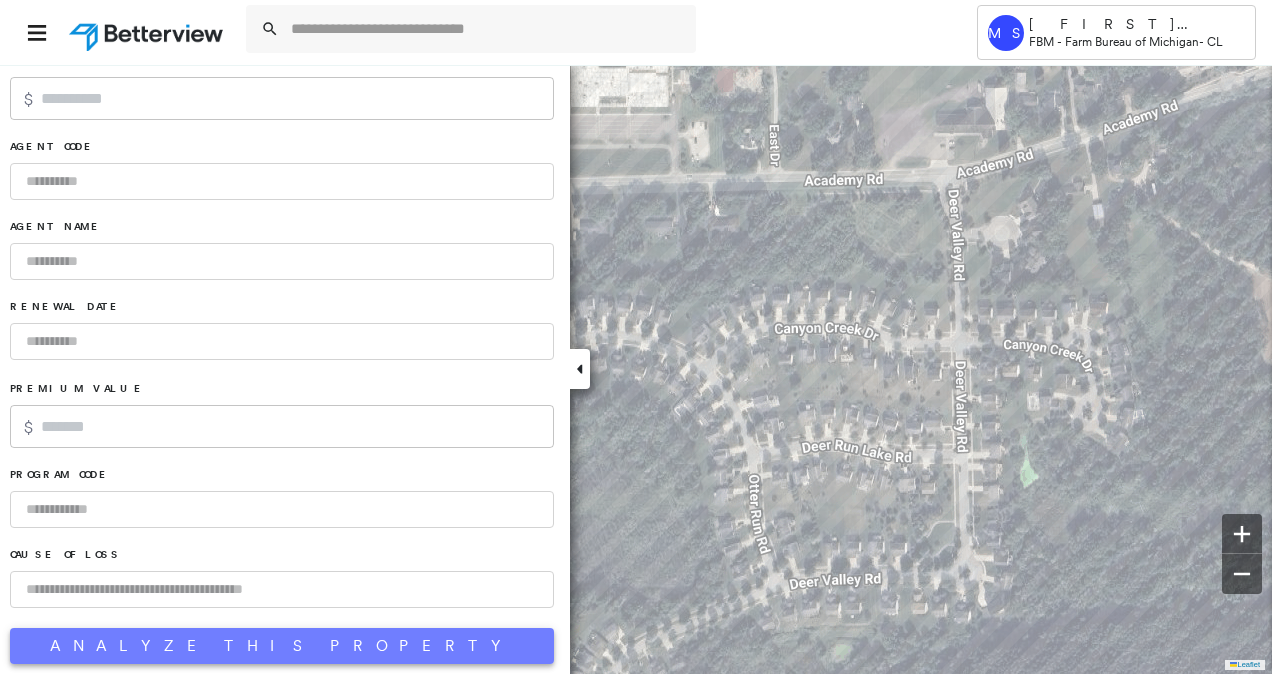 scroll, scrollTop: 1288, scrollLeft: 0, axis: vertical 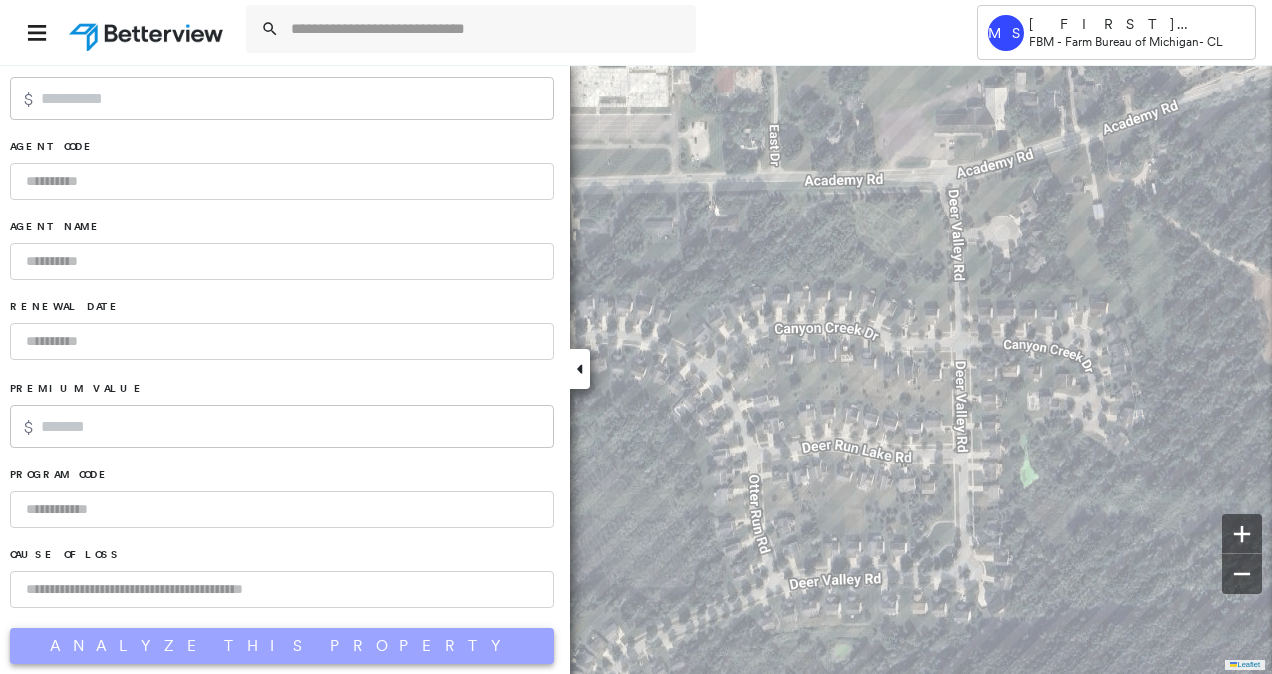 click on "Analyze This Property" at bounding box center [282, 646] 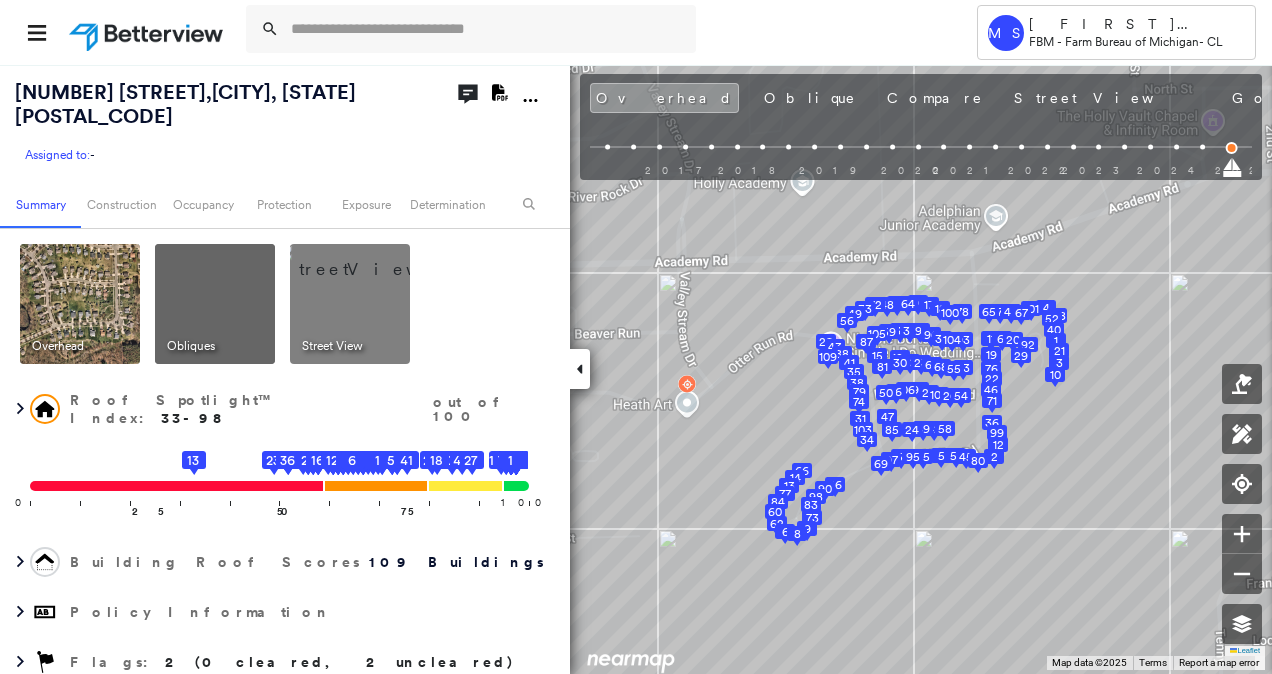 click on "Download PDF Report" 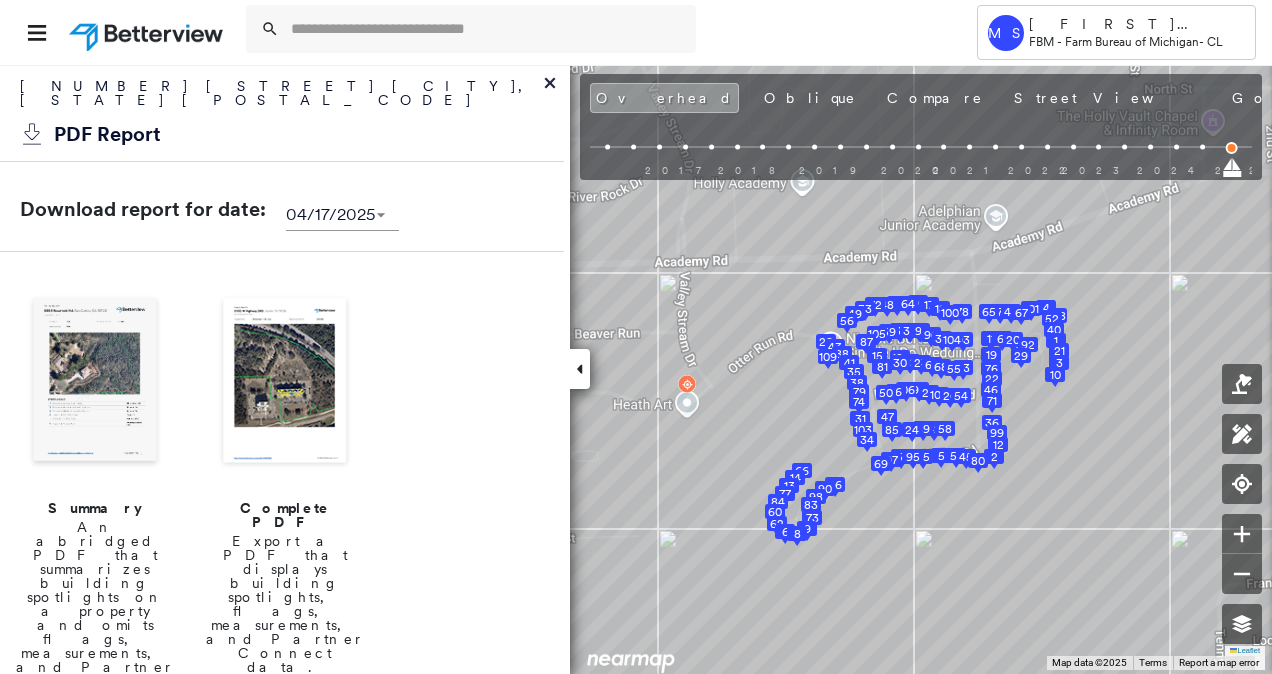 click at bounding box center (285, 382) 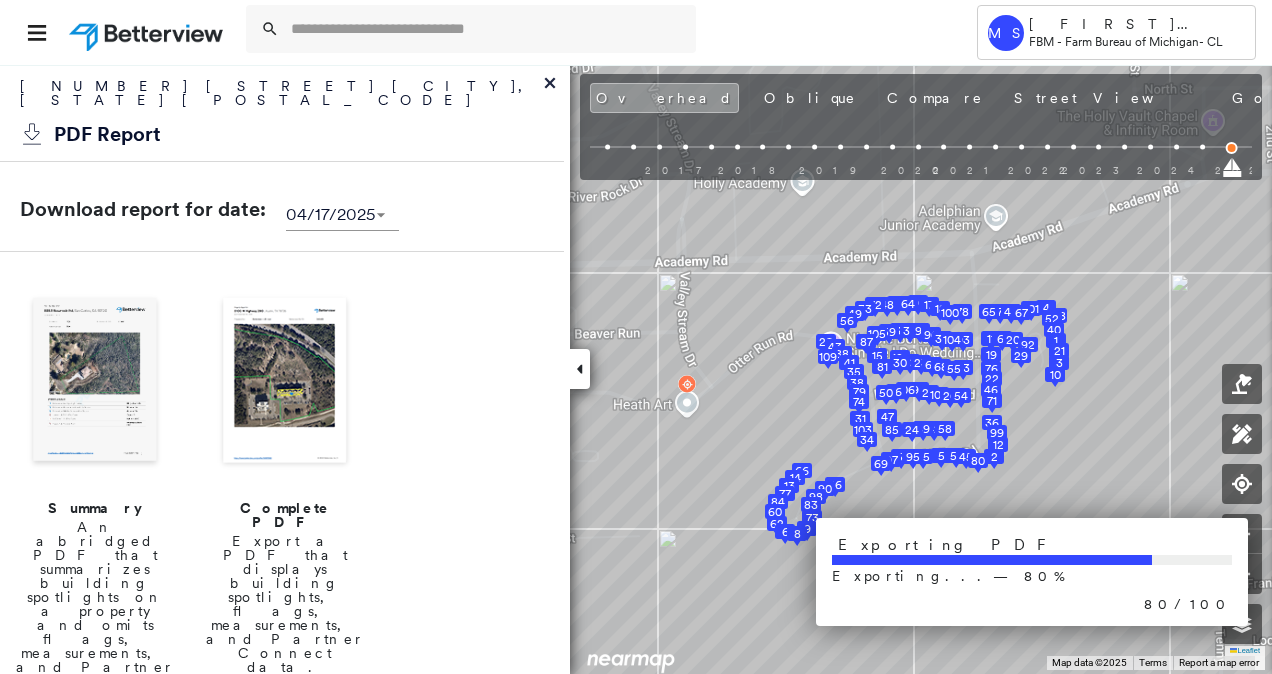click on "Exporting PDF Exporting...  —  80 % 80 / 100" at bounding box center (1032, 572) 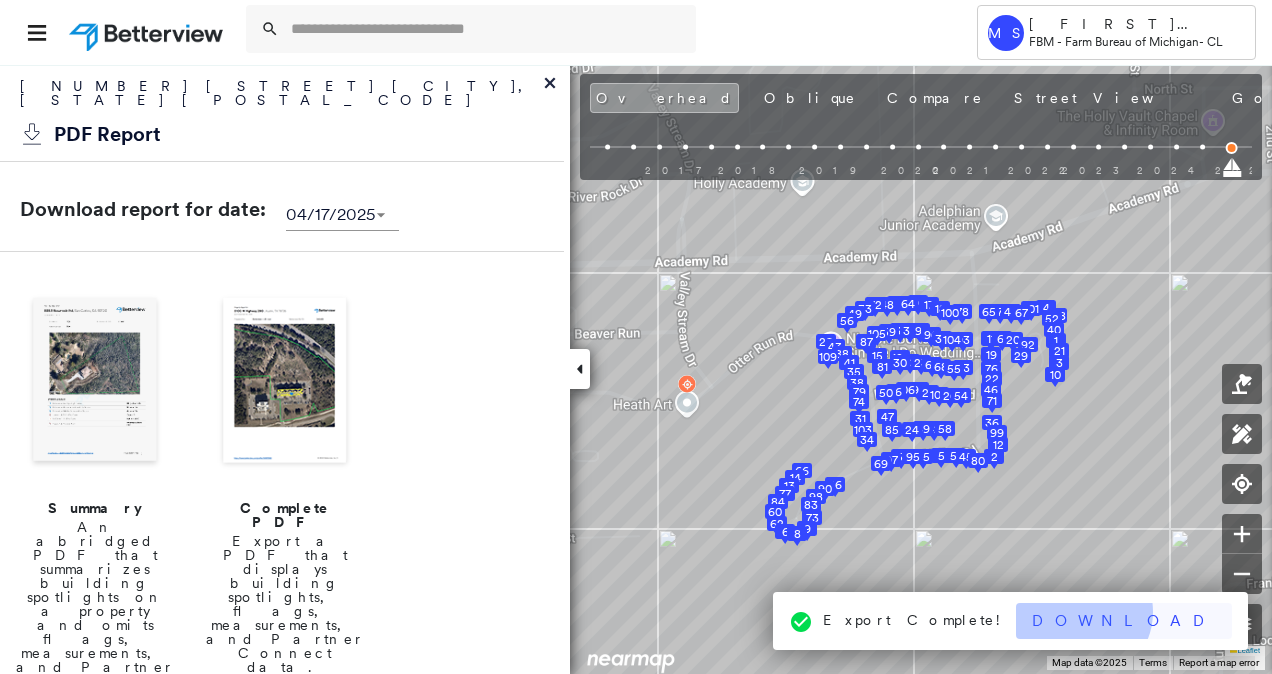 click on "Download" at bounding box center (1124, 621) 